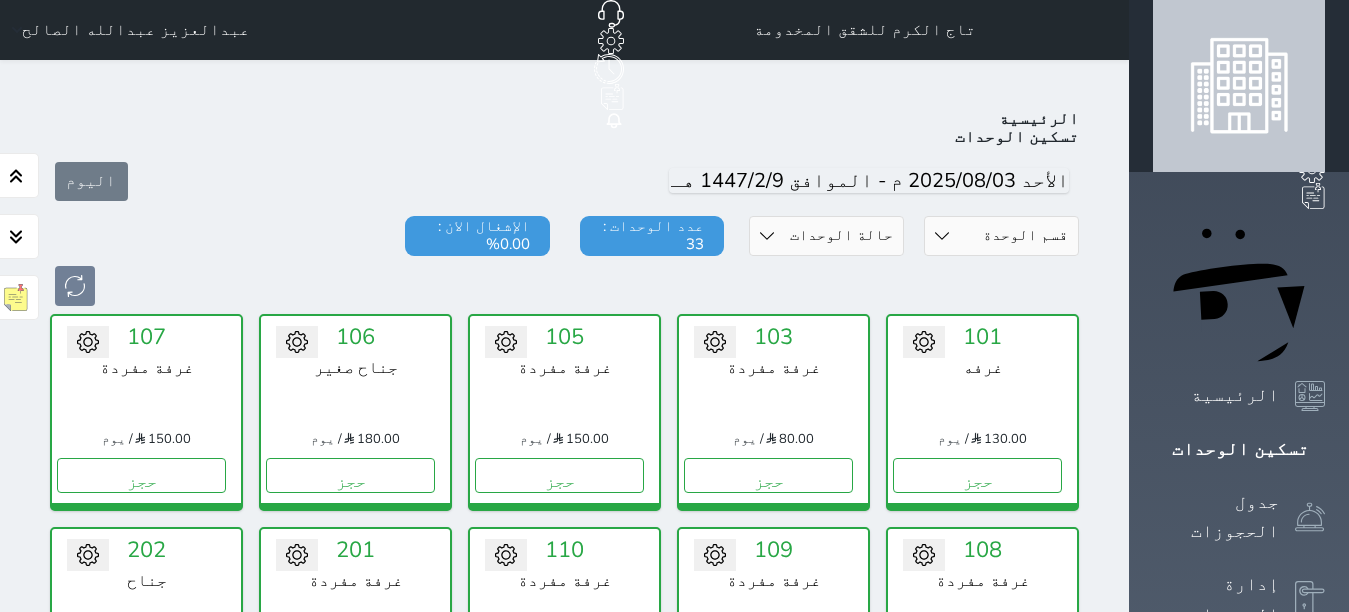 scroll, scrollTop: 78, scrollLeft: 0, axis: vertical 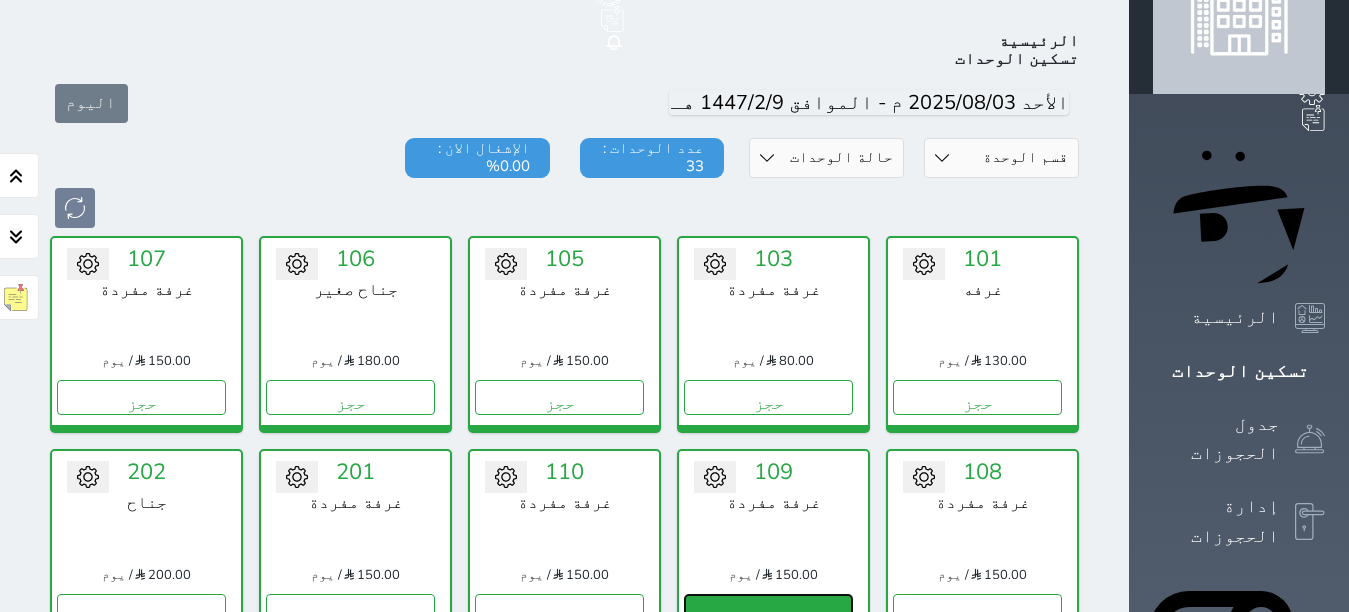 click on "حجز" at bounding box center (768, 611) 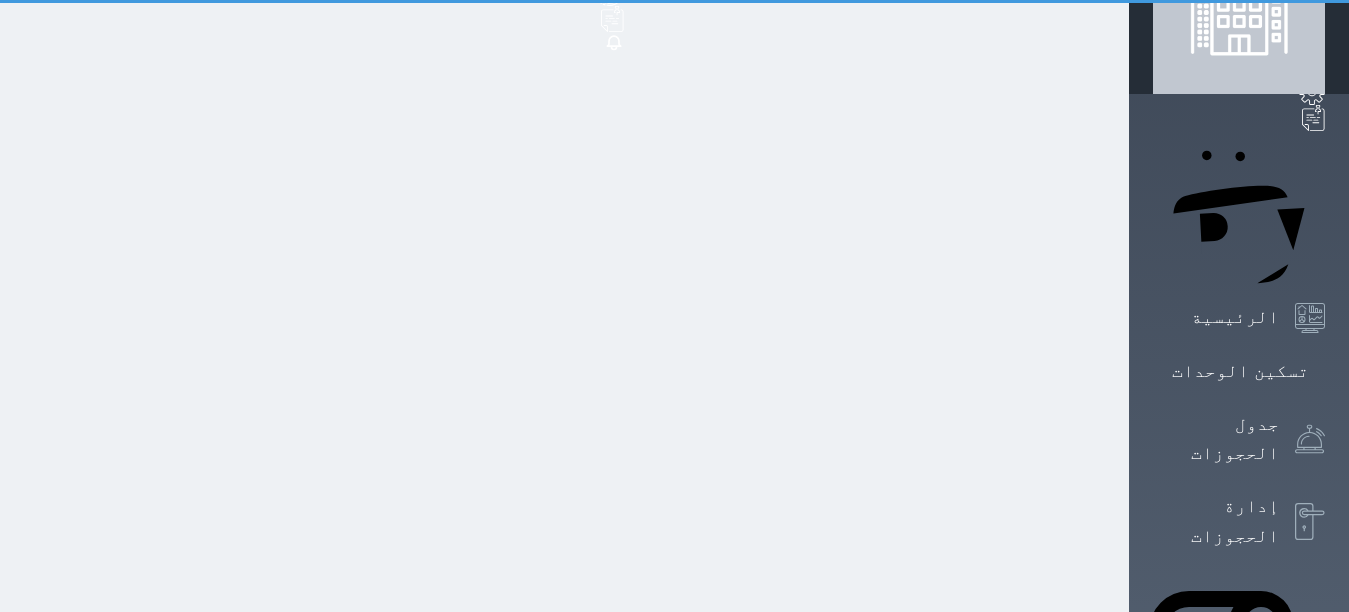 scroll, scrollTop: 12, scrollLeft: 0, axis: vertical 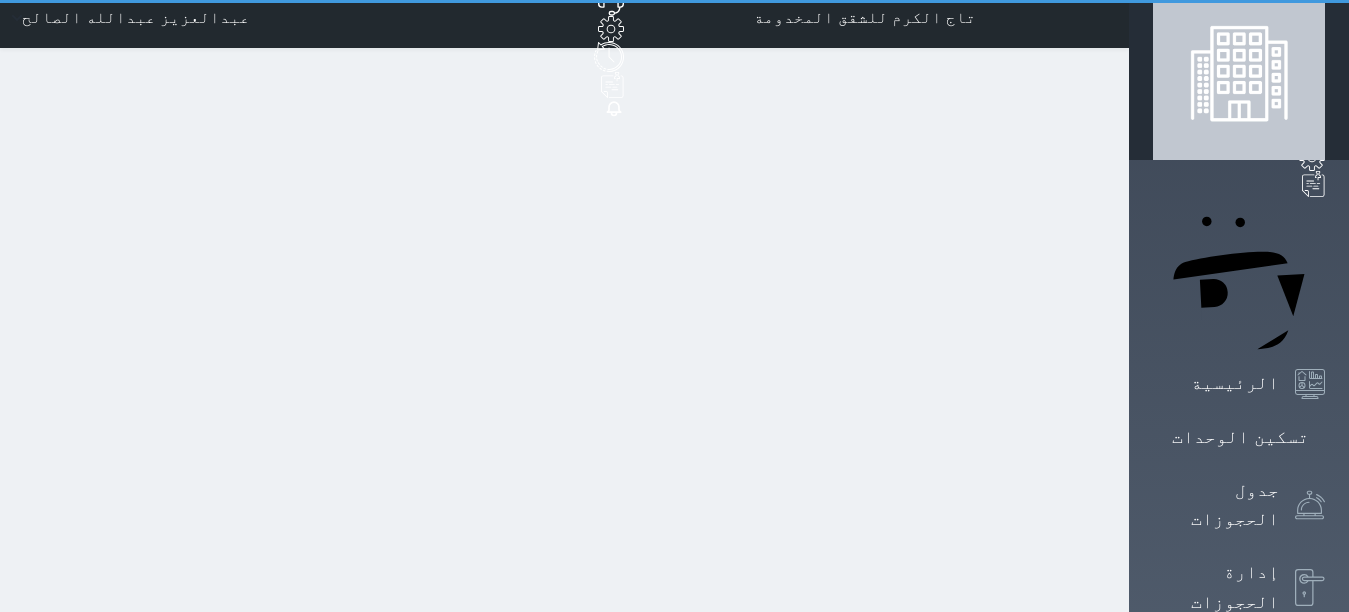 select on "1" 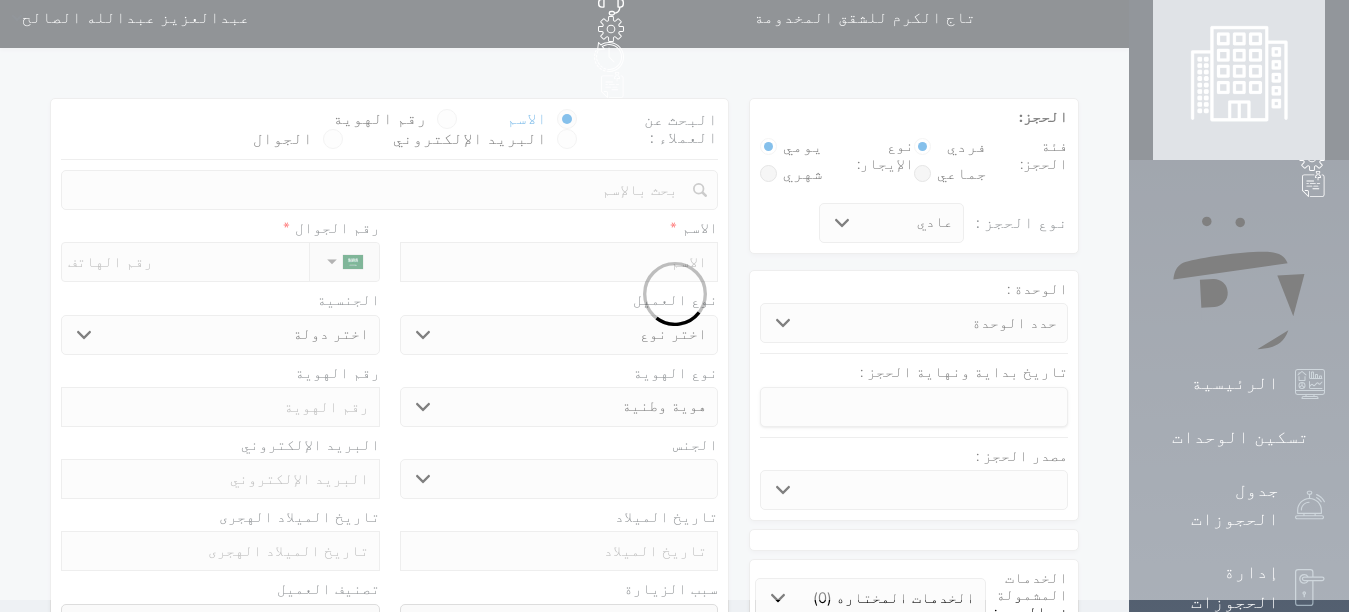 scroll, scrollTop: 0, scrollLeft: 0, axis: both 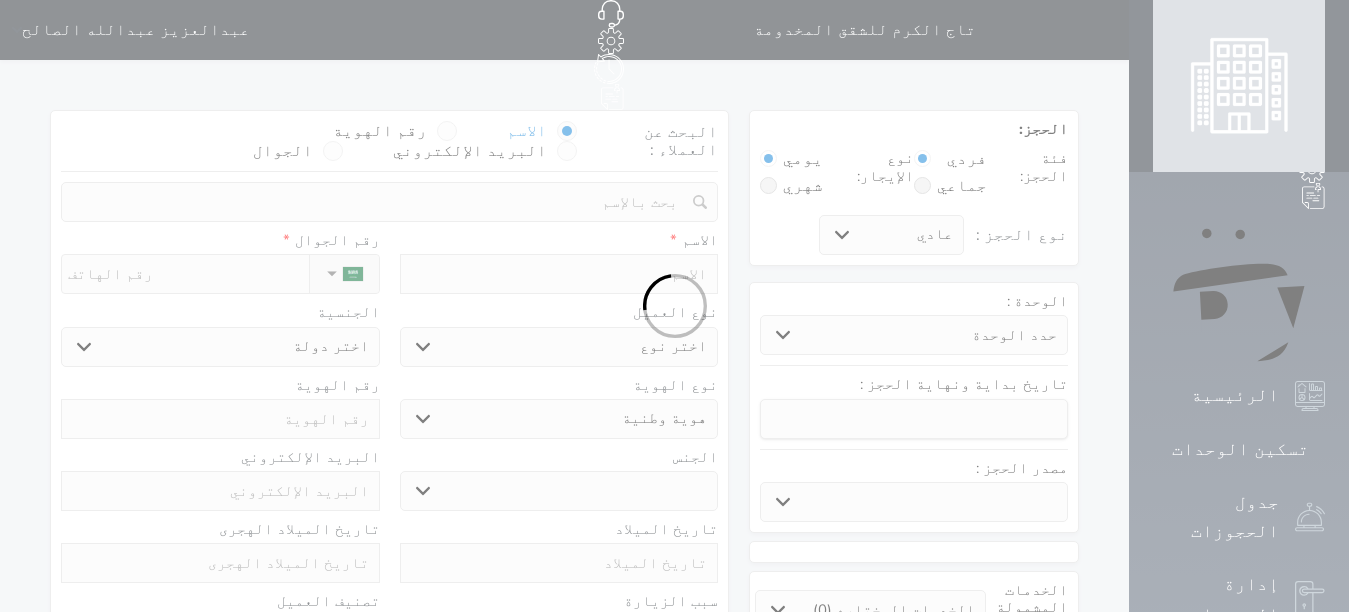 select 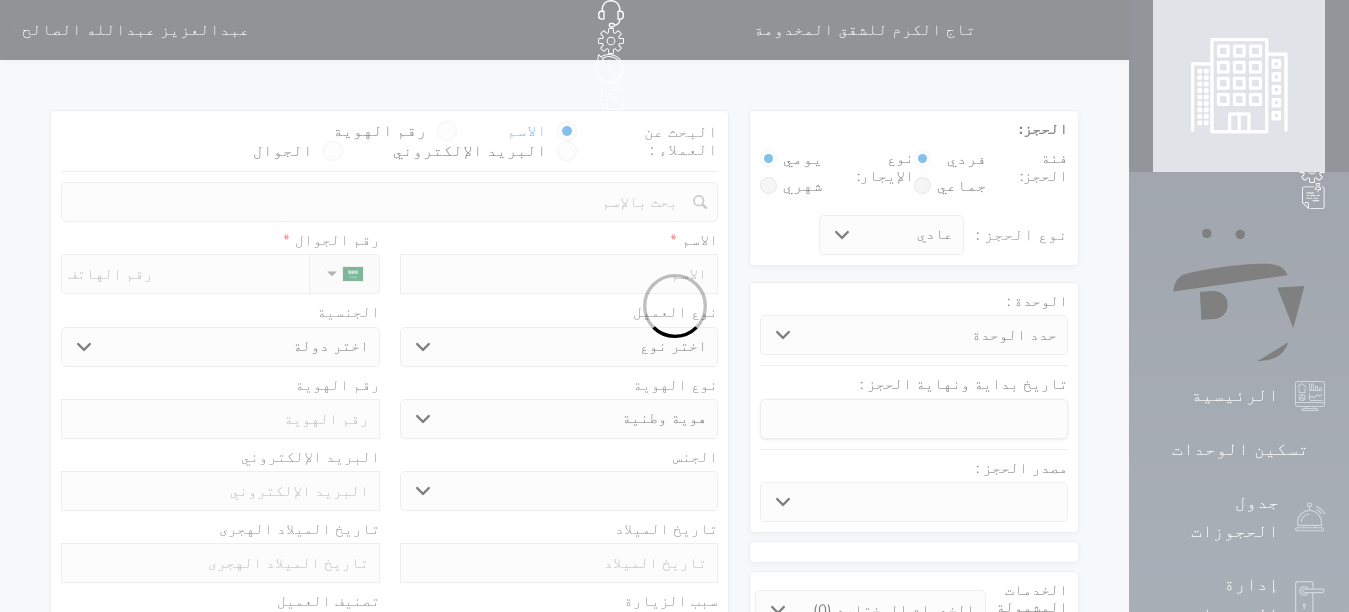 select 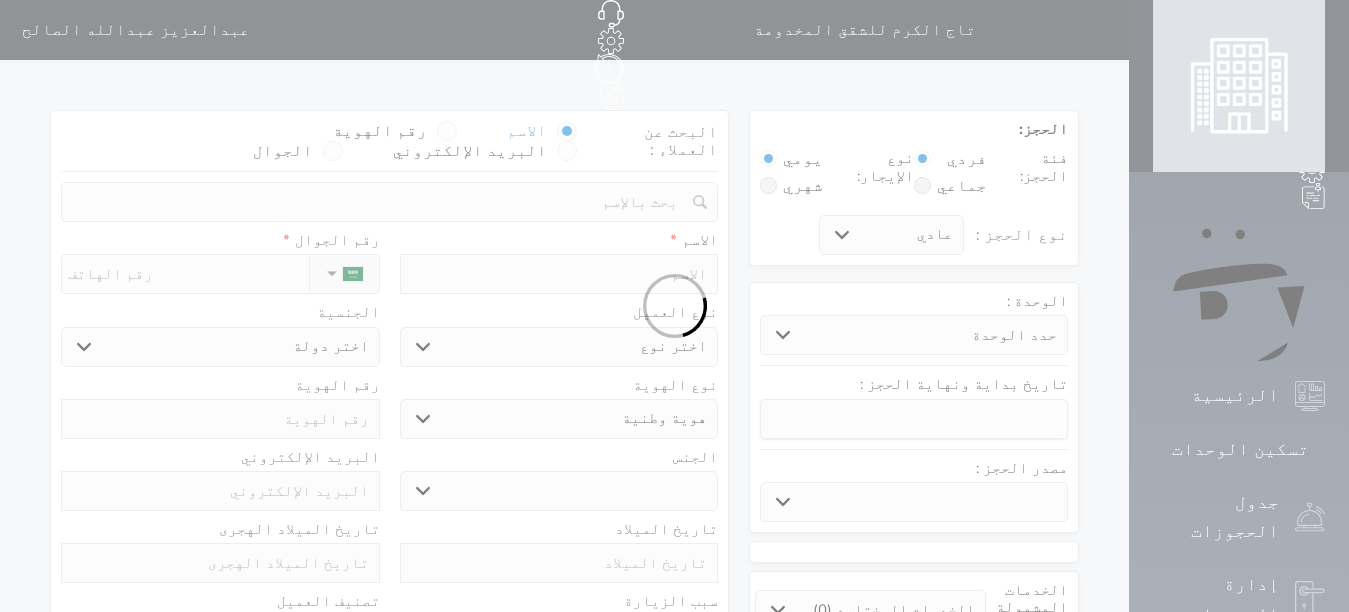 select 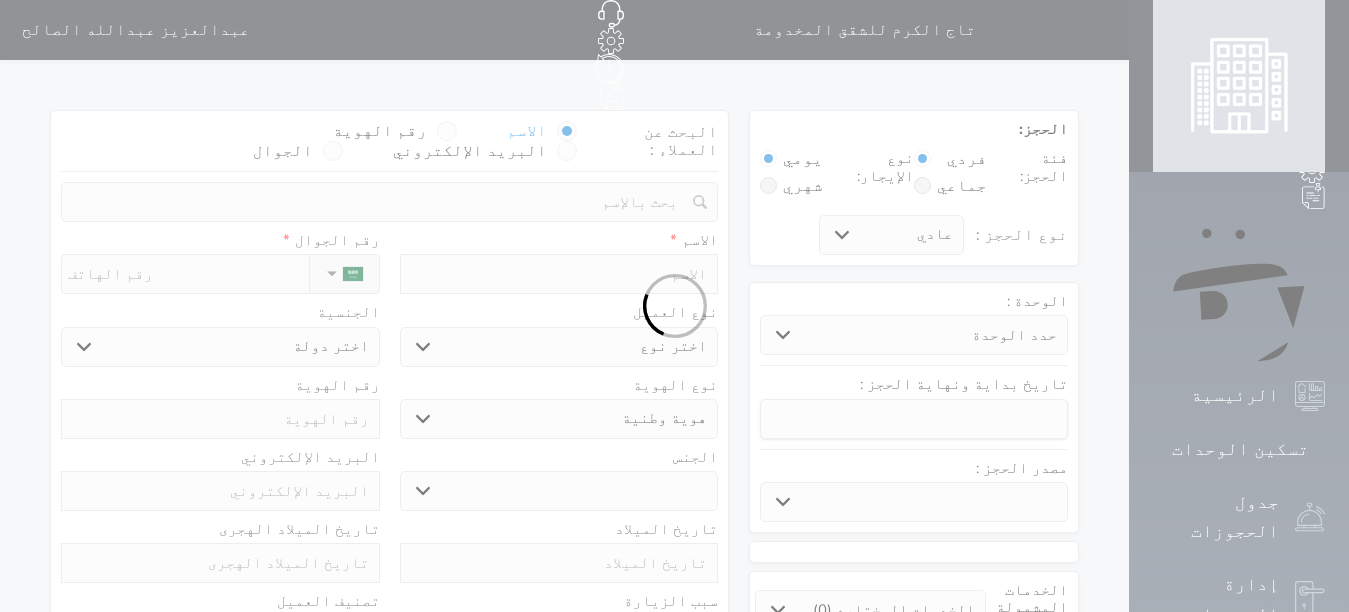 select 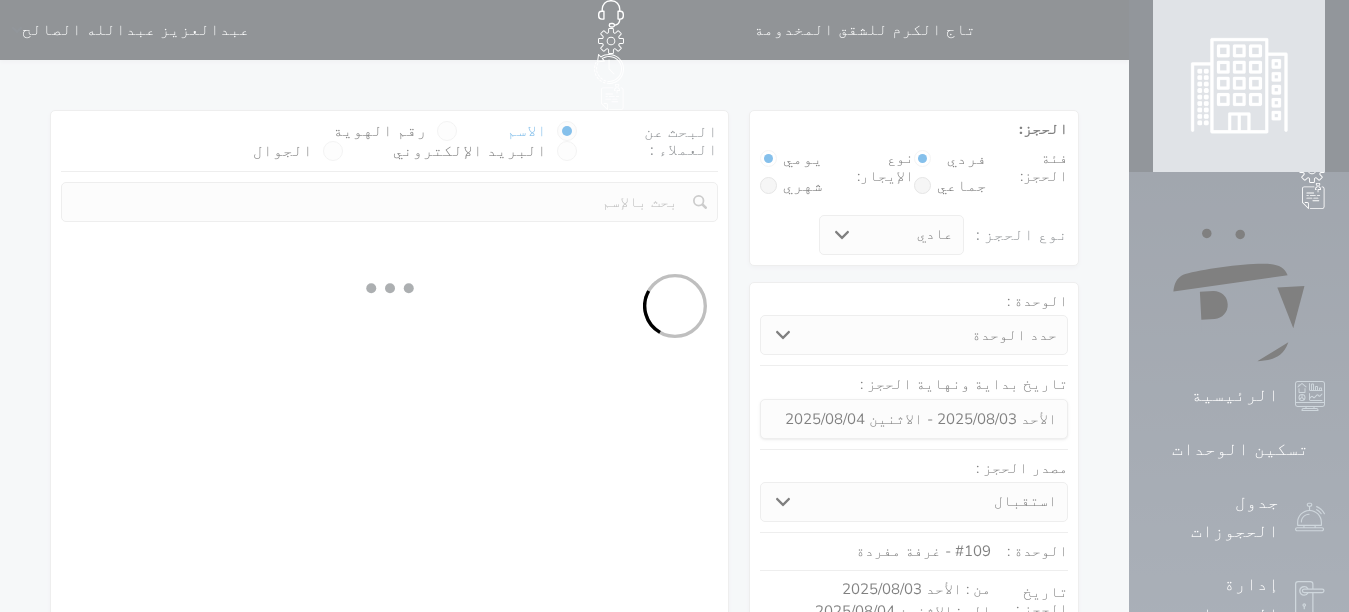 select 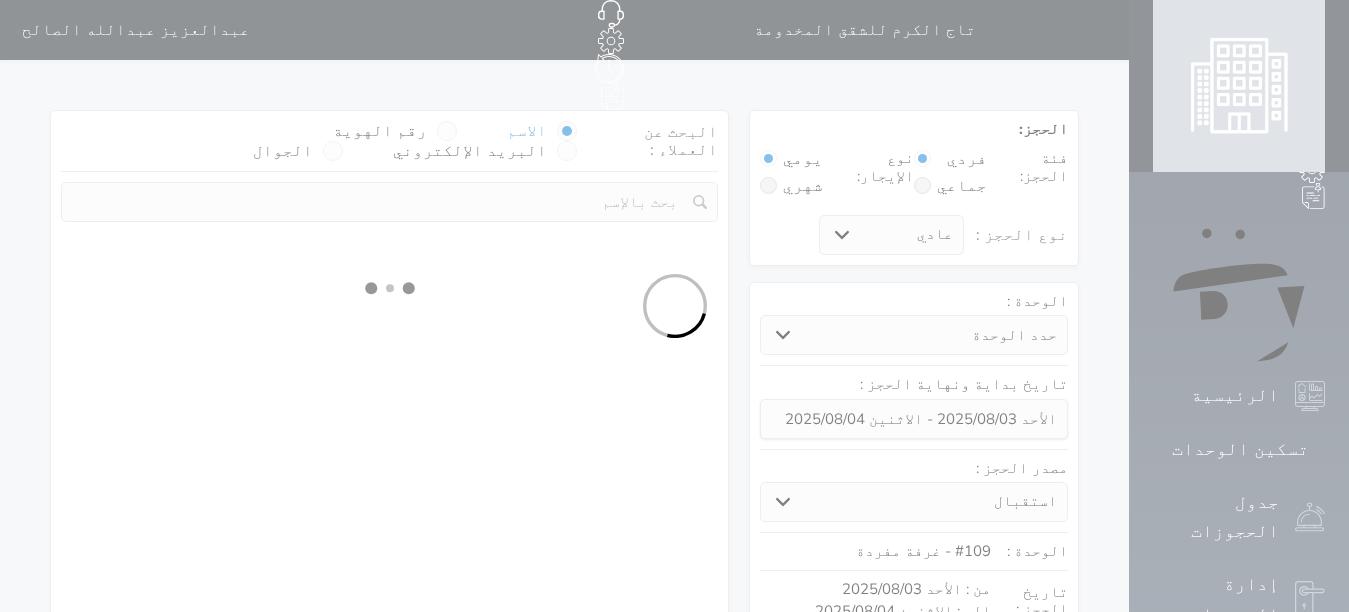select on "113" 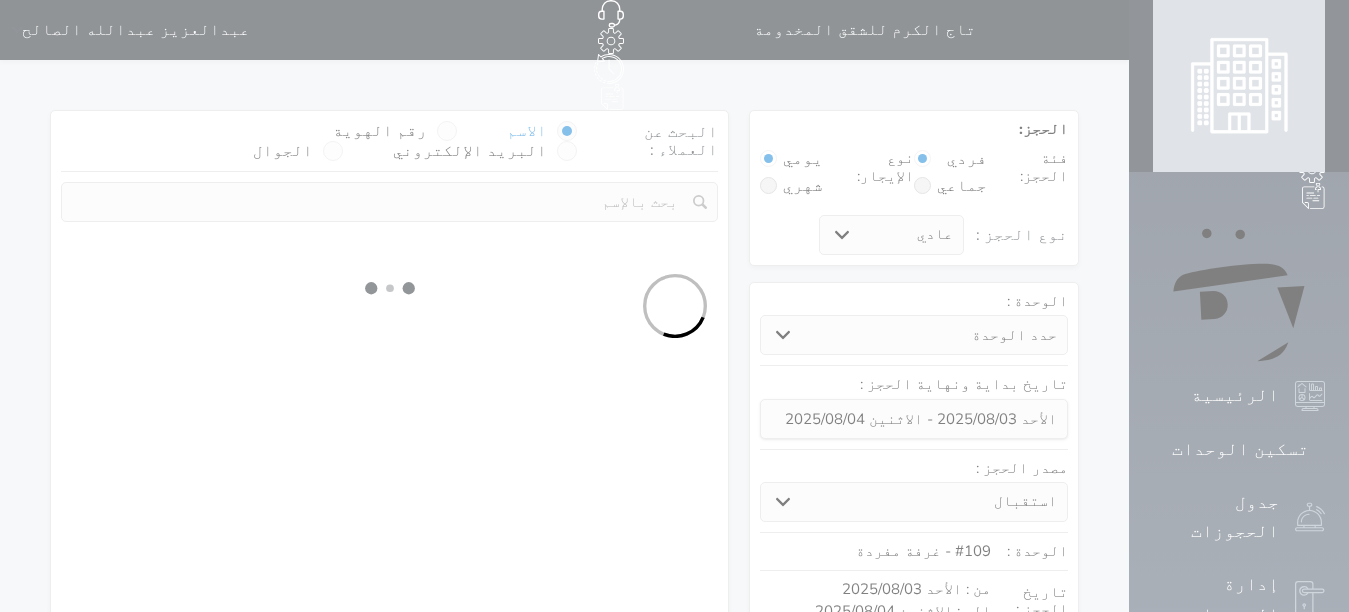 select on "1" 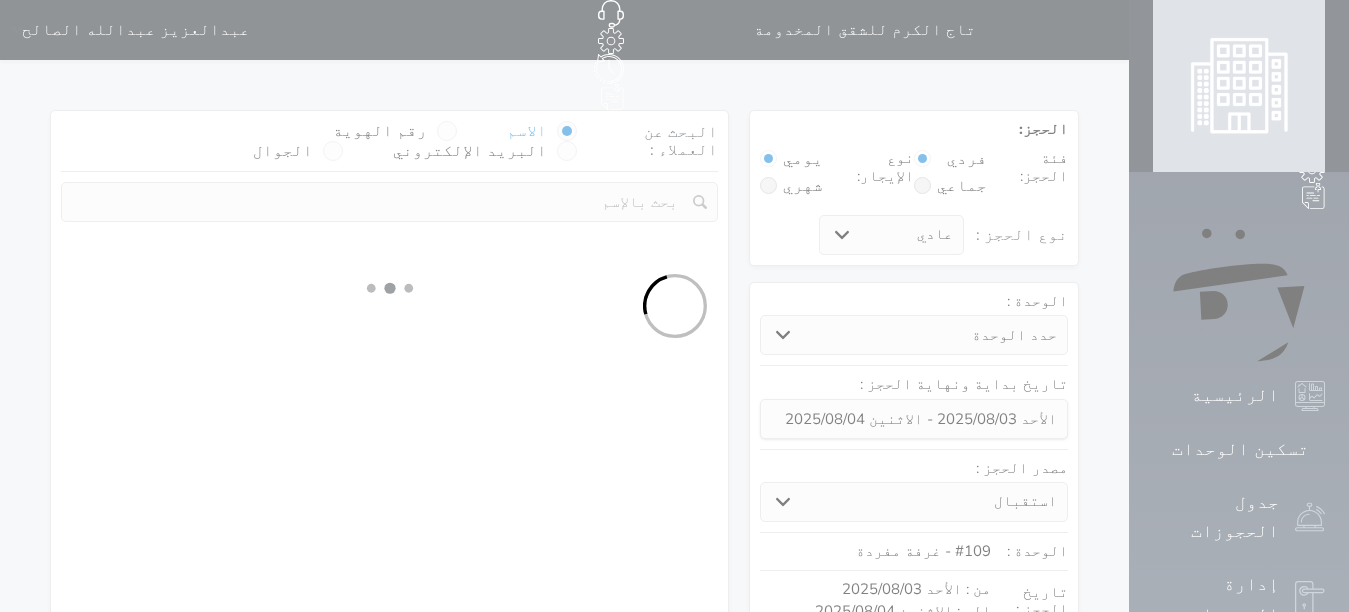 select 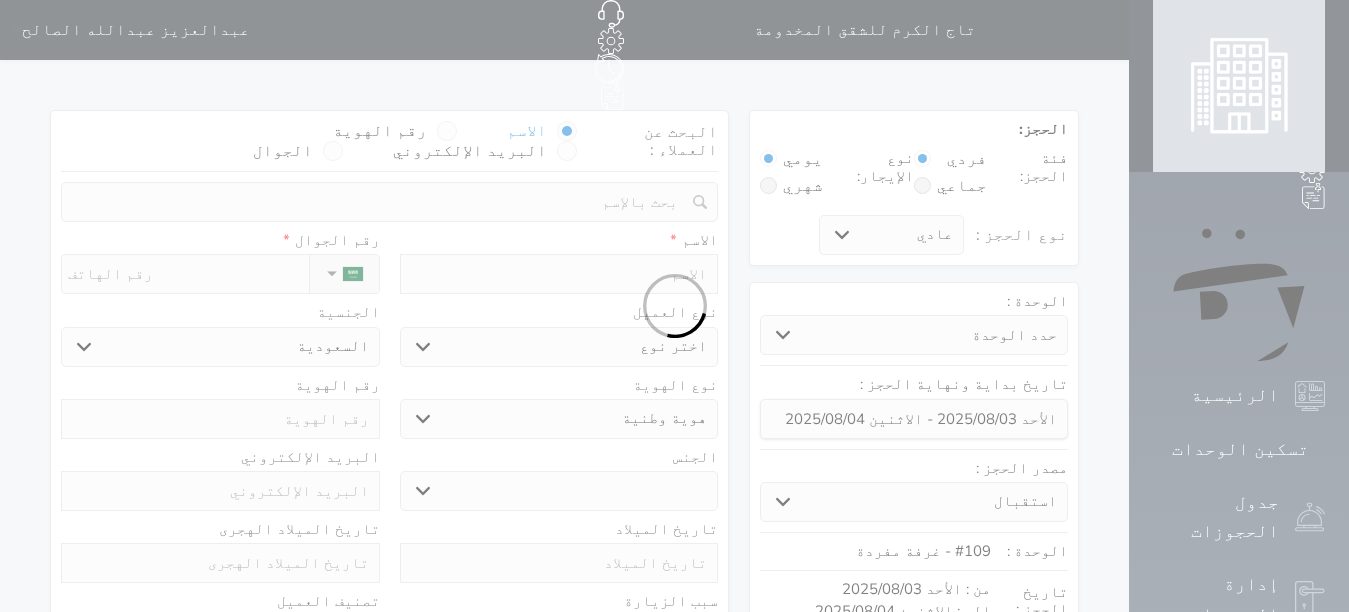 select 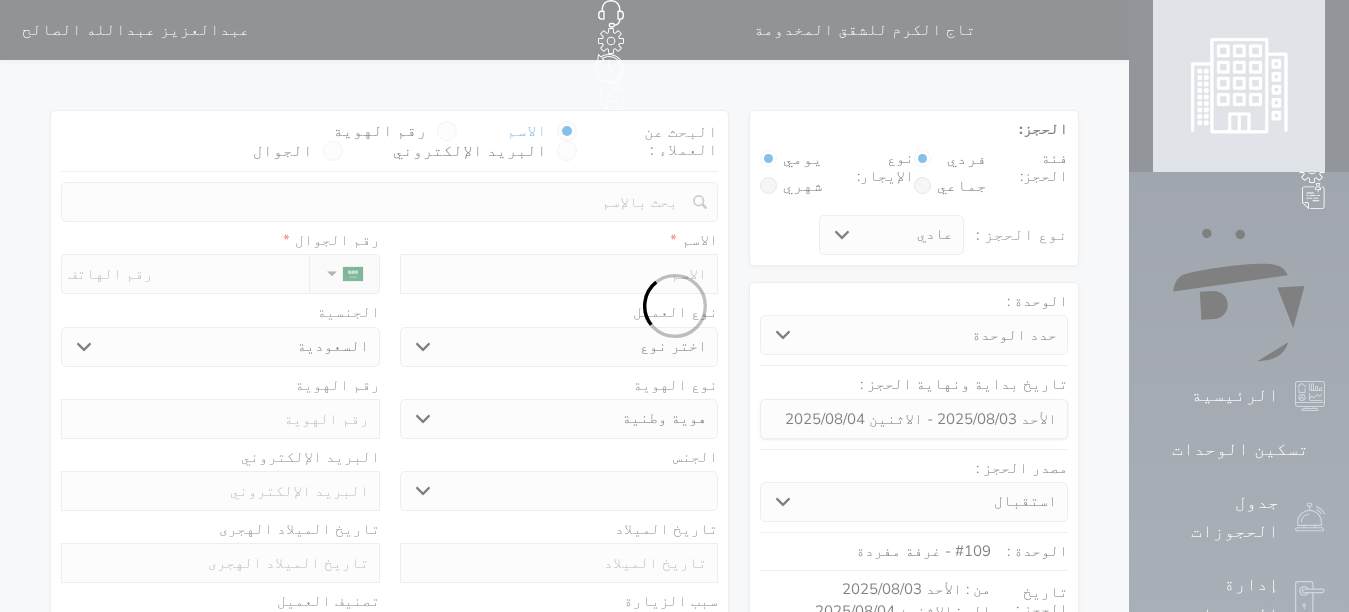 select 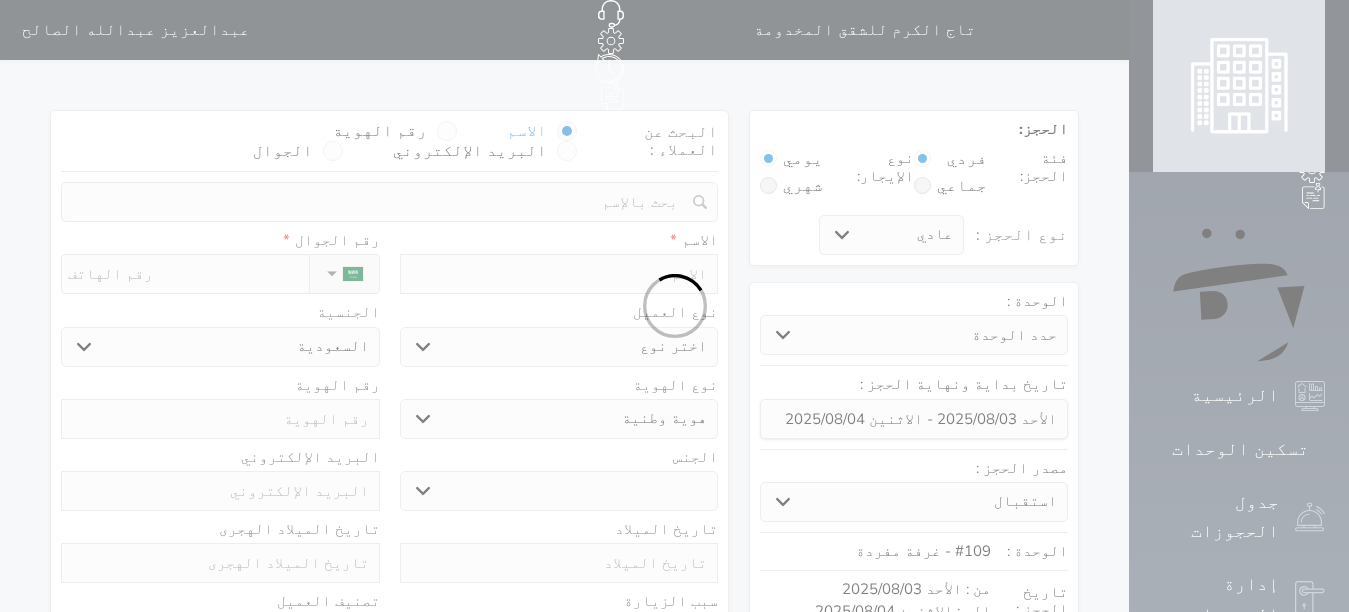 select 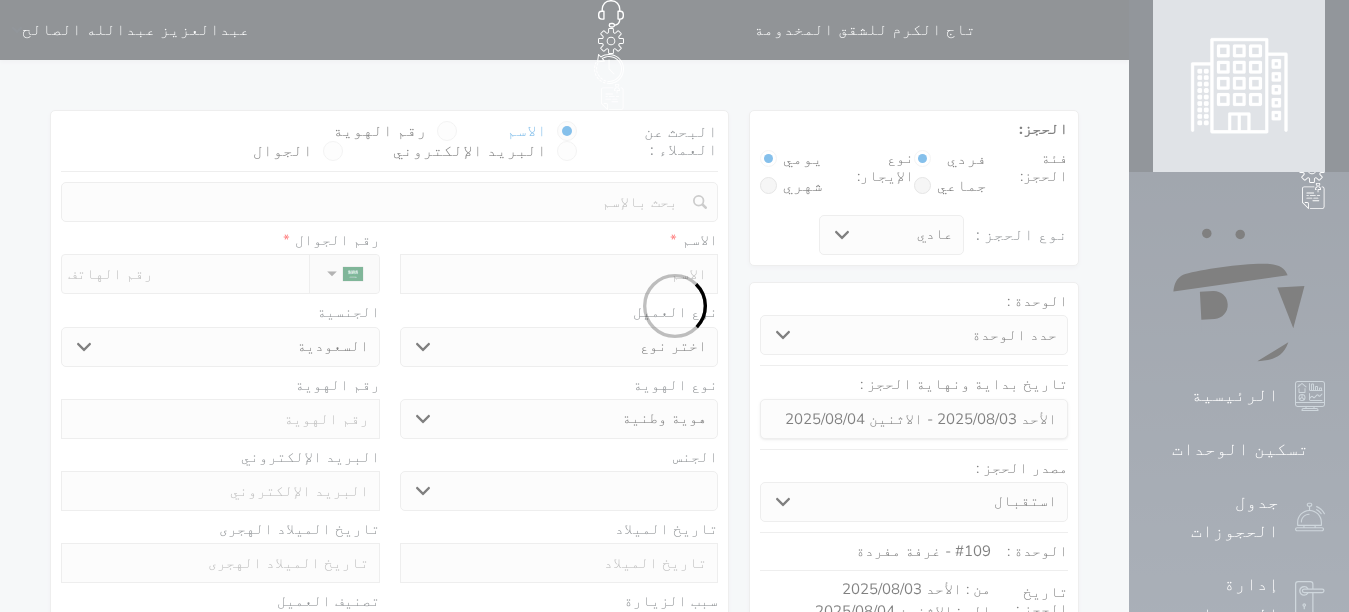 select 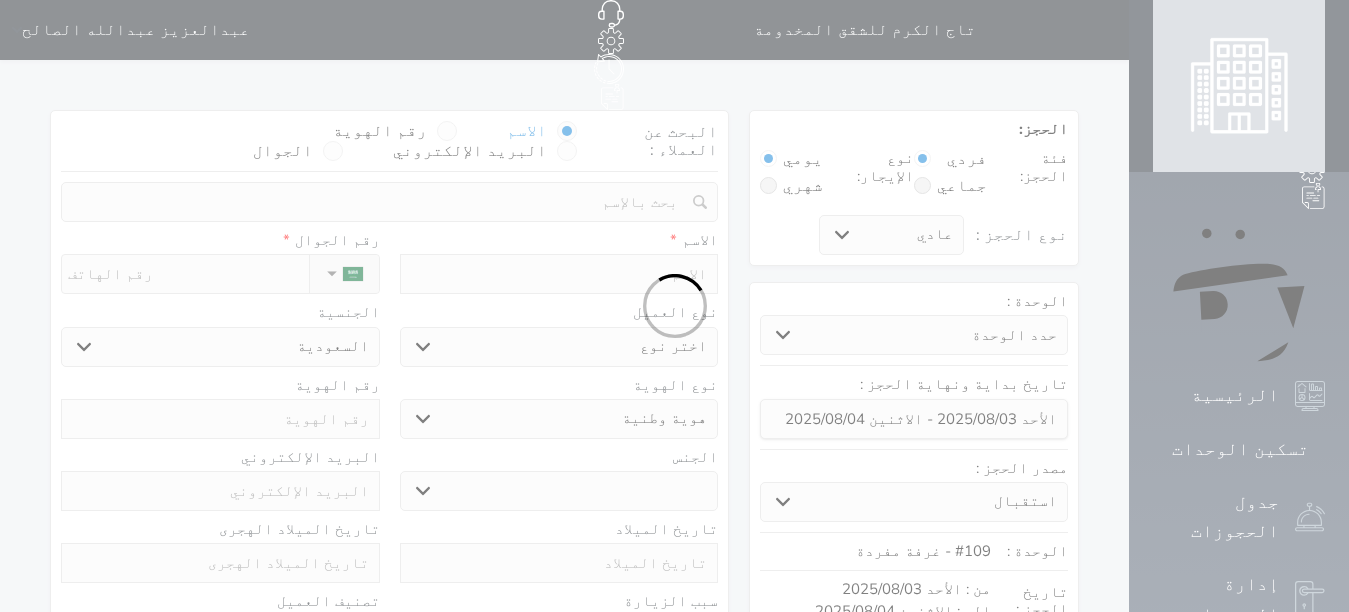 select 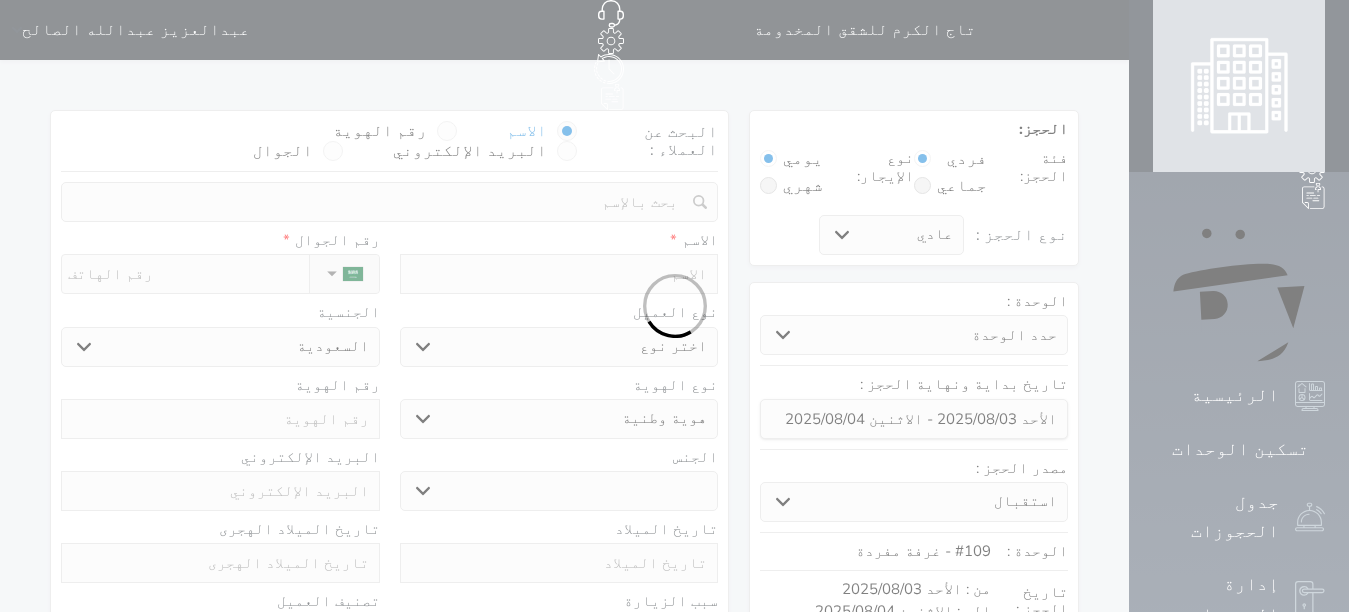 select 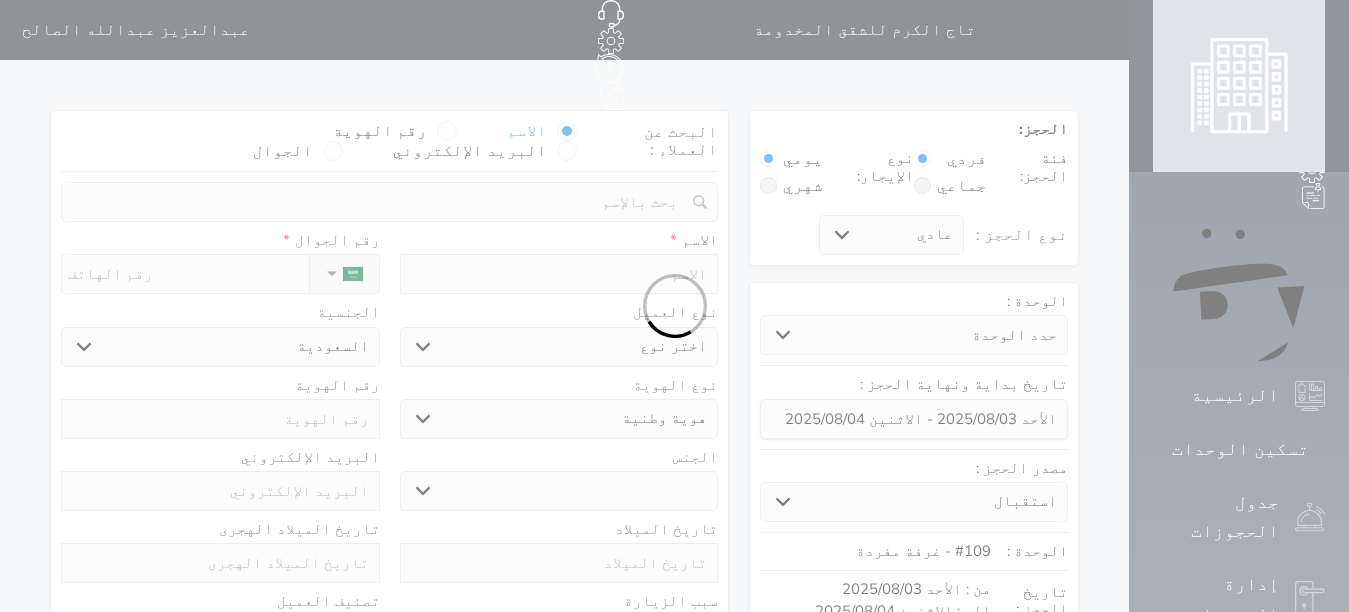 select 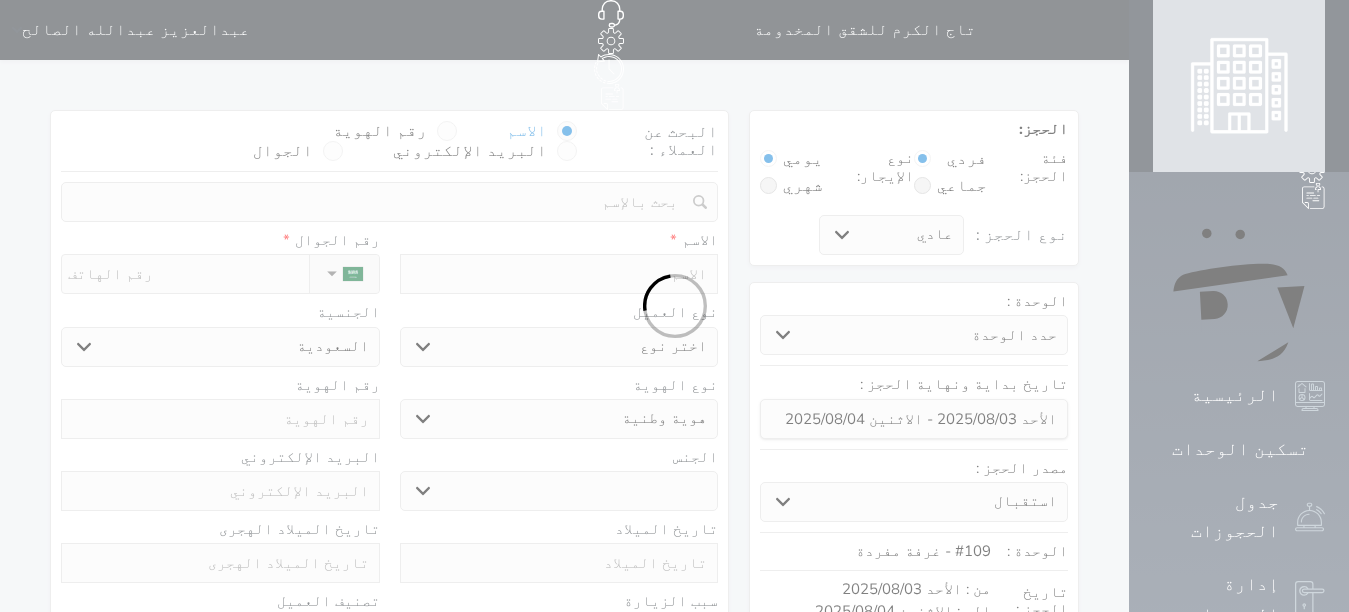 select on "1" 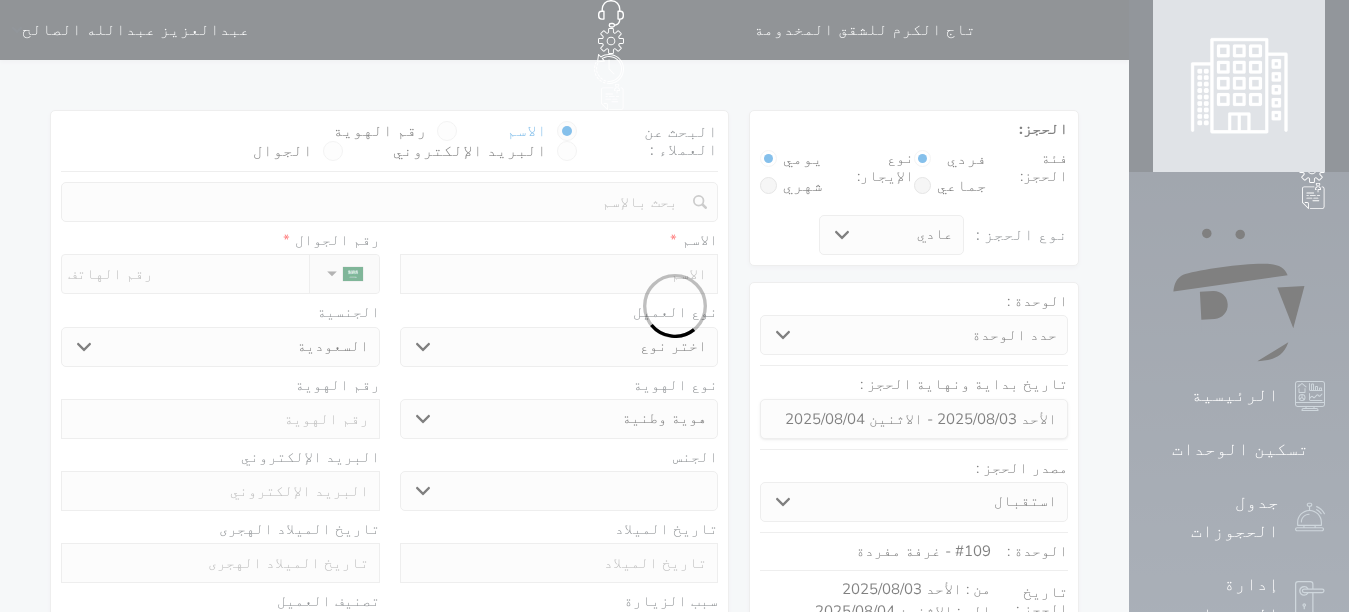 select on "7" 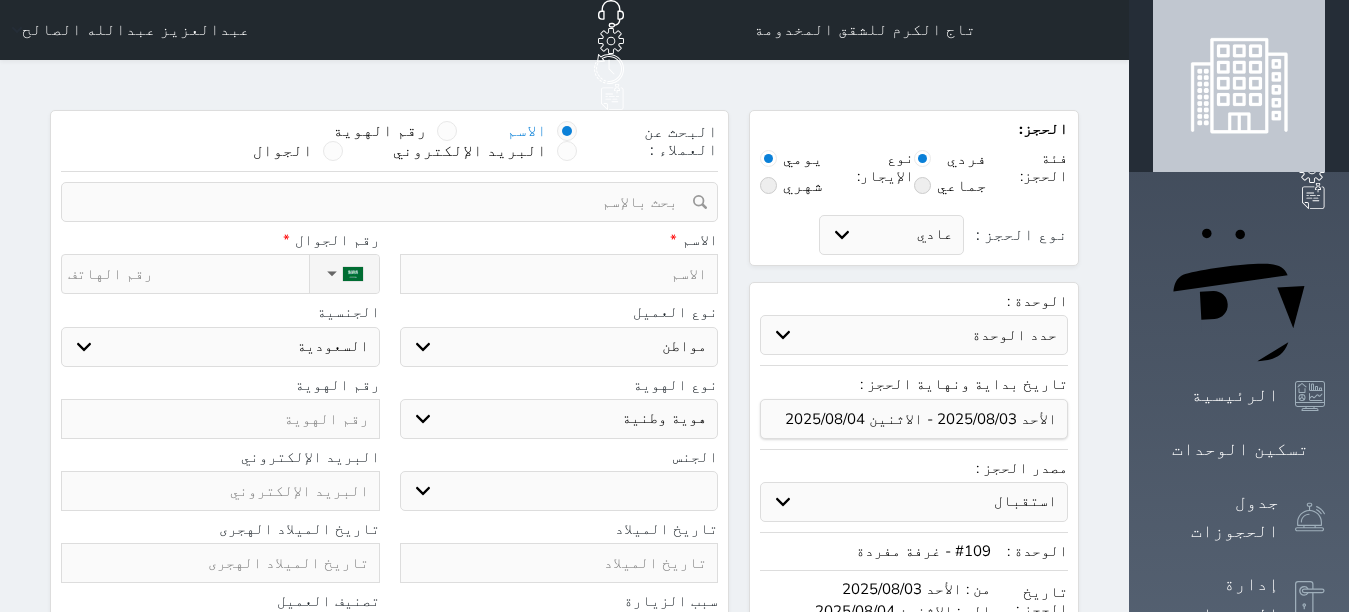 click at bounding box center (559, 274) 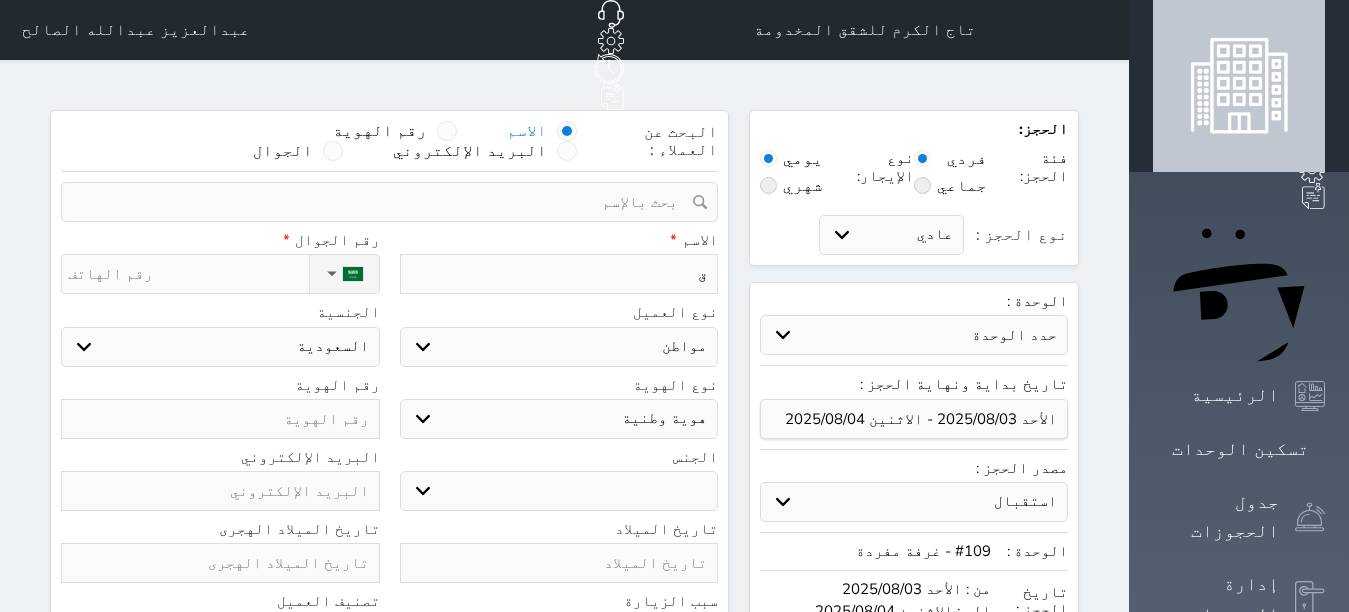 type on "قا" 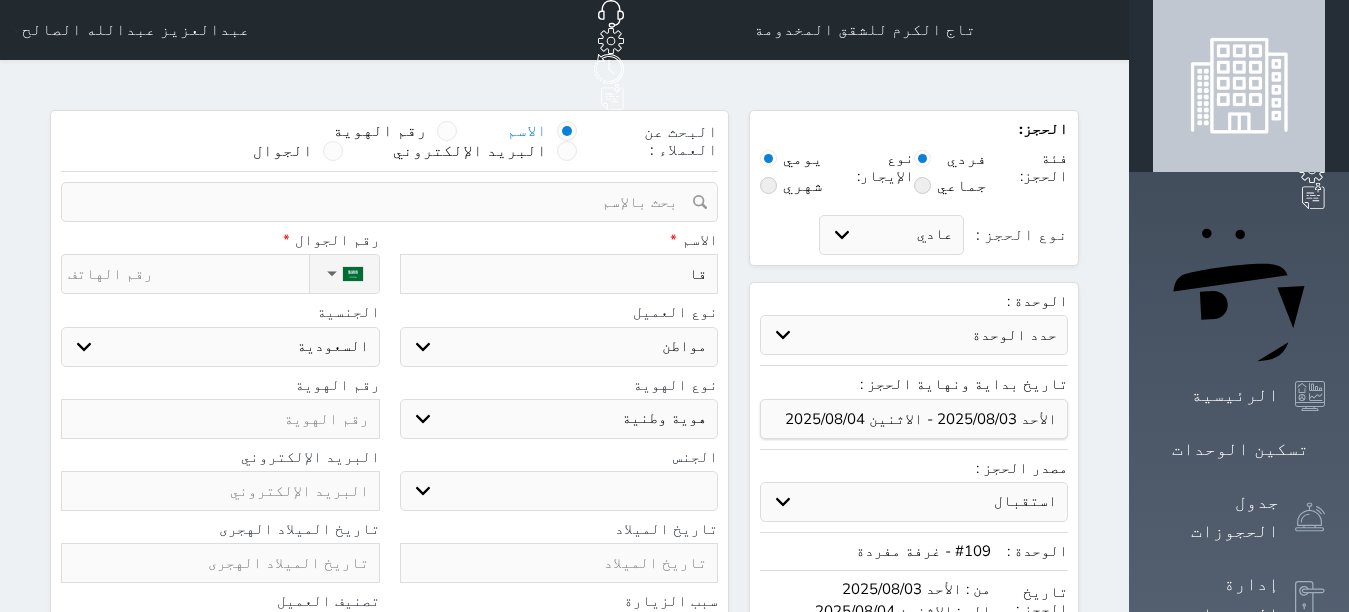 type on "قاس" 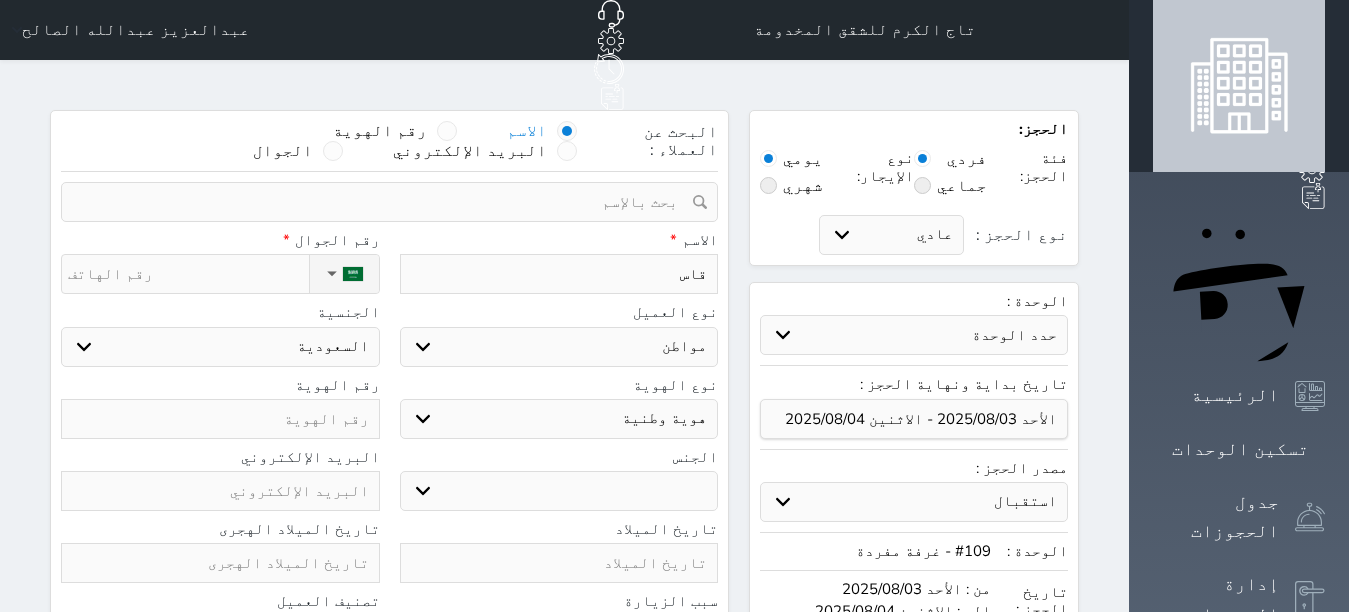 type on "قاسم" 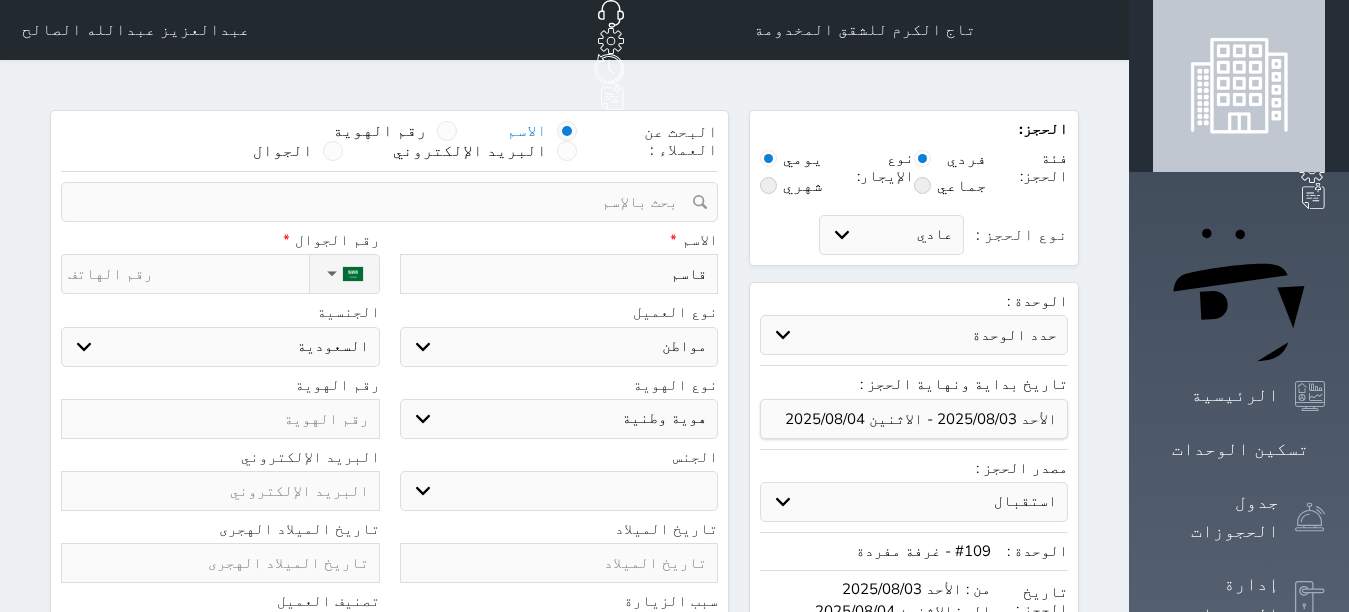 type on "قاسم" 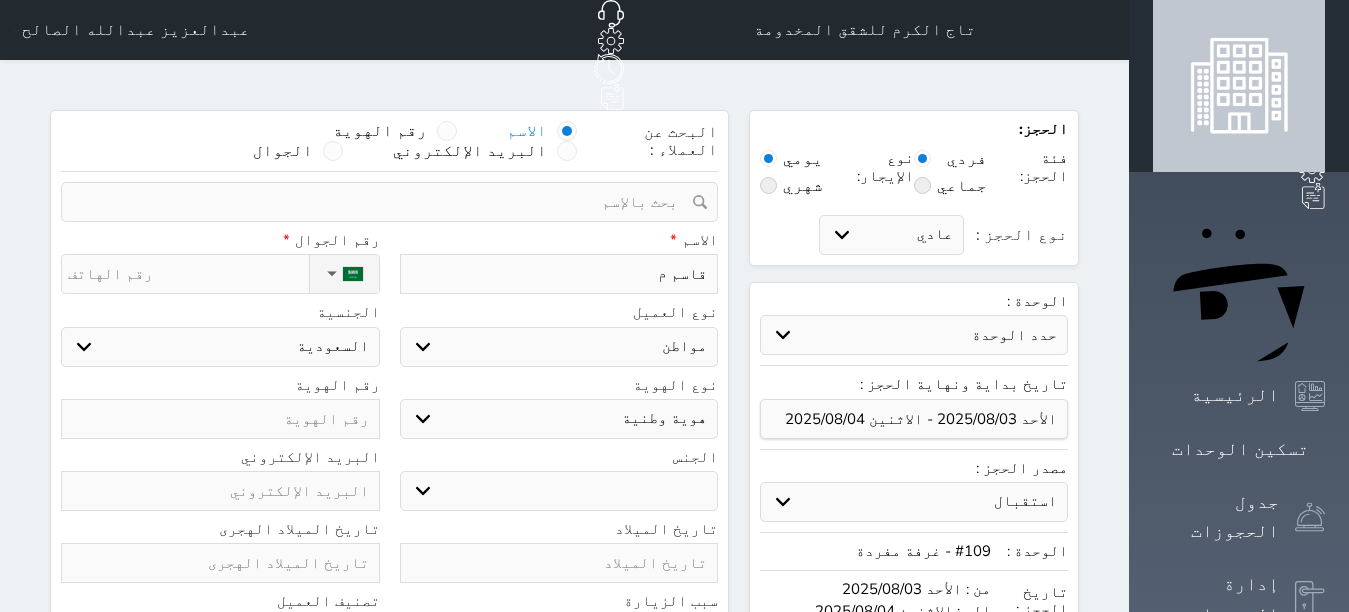 type on "قاسم مج" 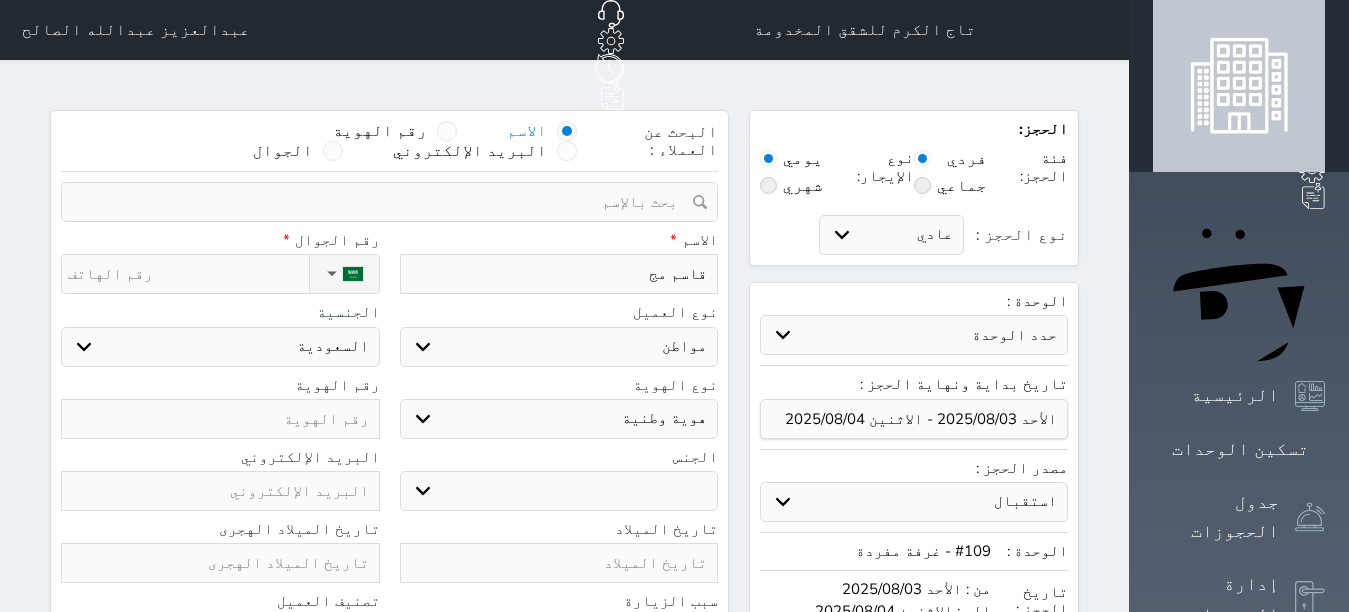type on "قاسم م" 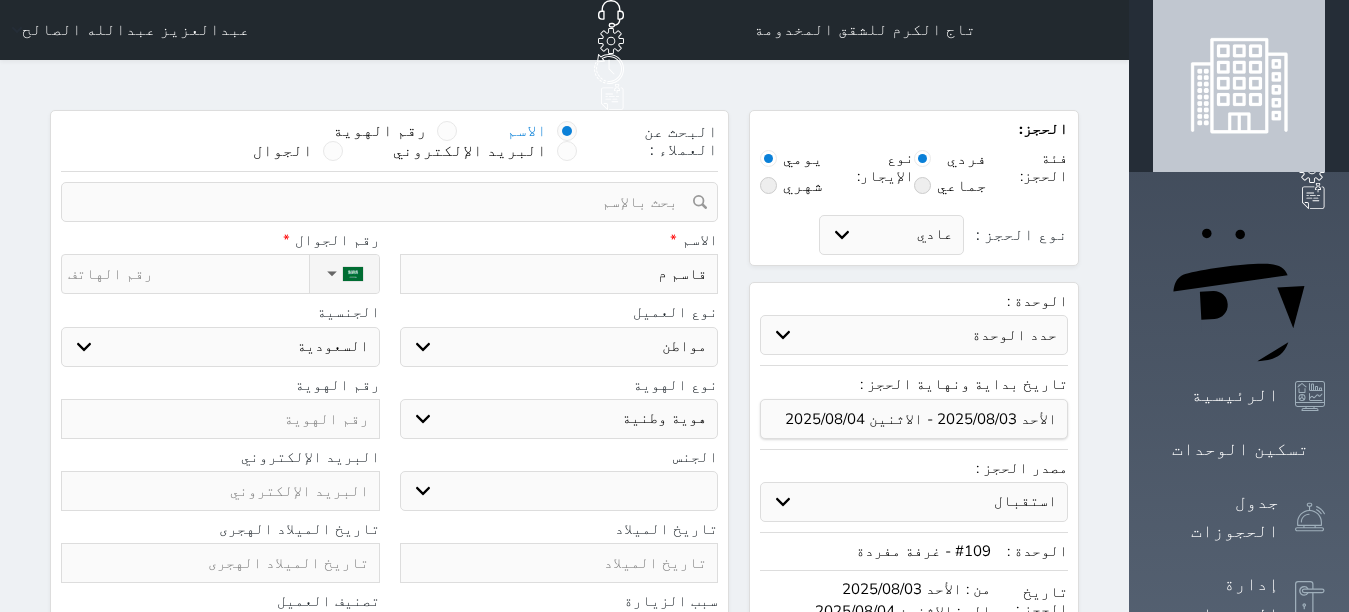 type on "[FIRST] [LAST]" 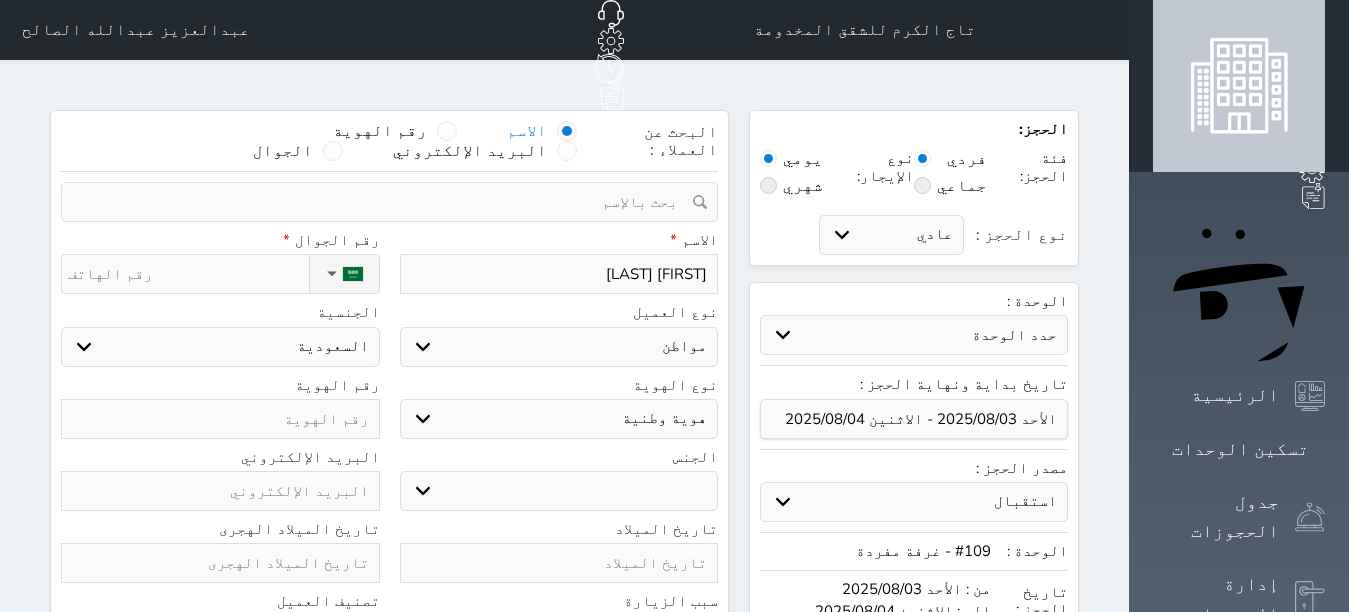 type on "قاسم محم" 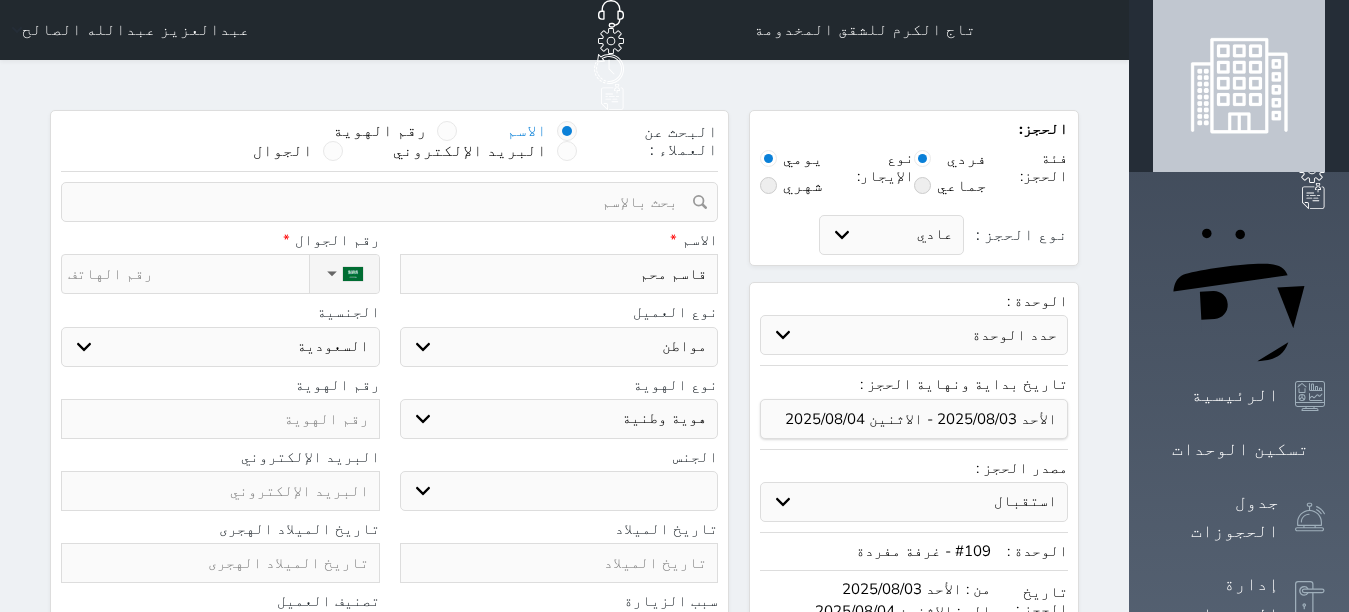 type on "قاسم محمد" 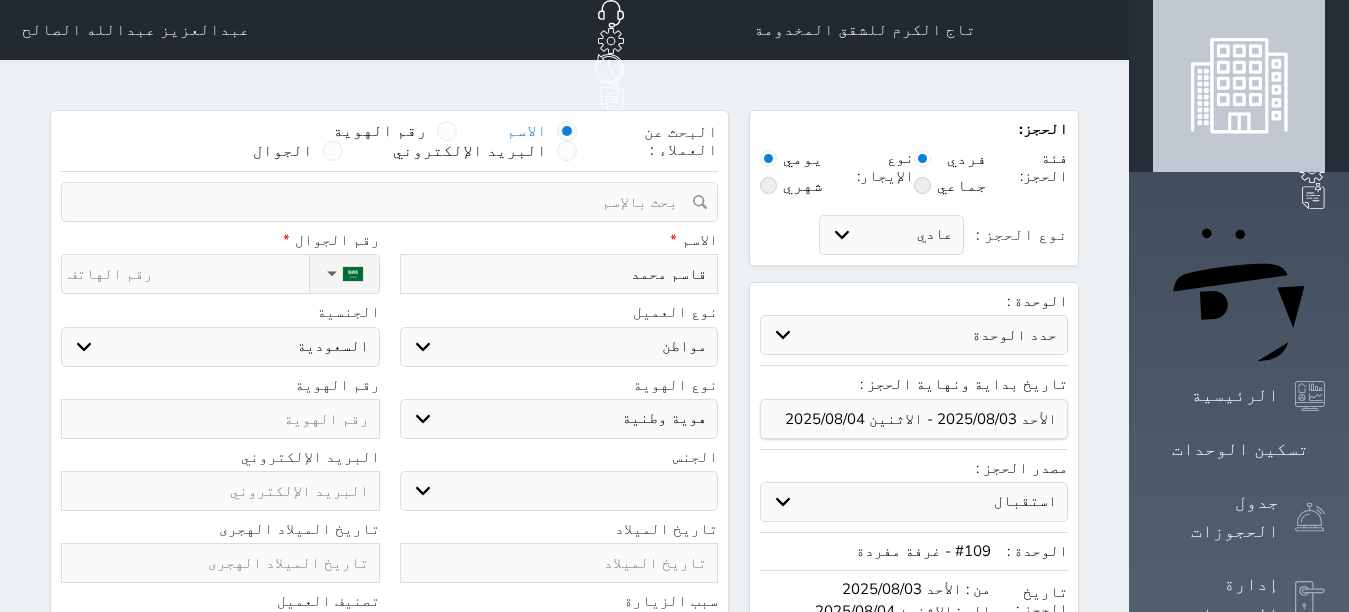 type on "قاسم محمد" 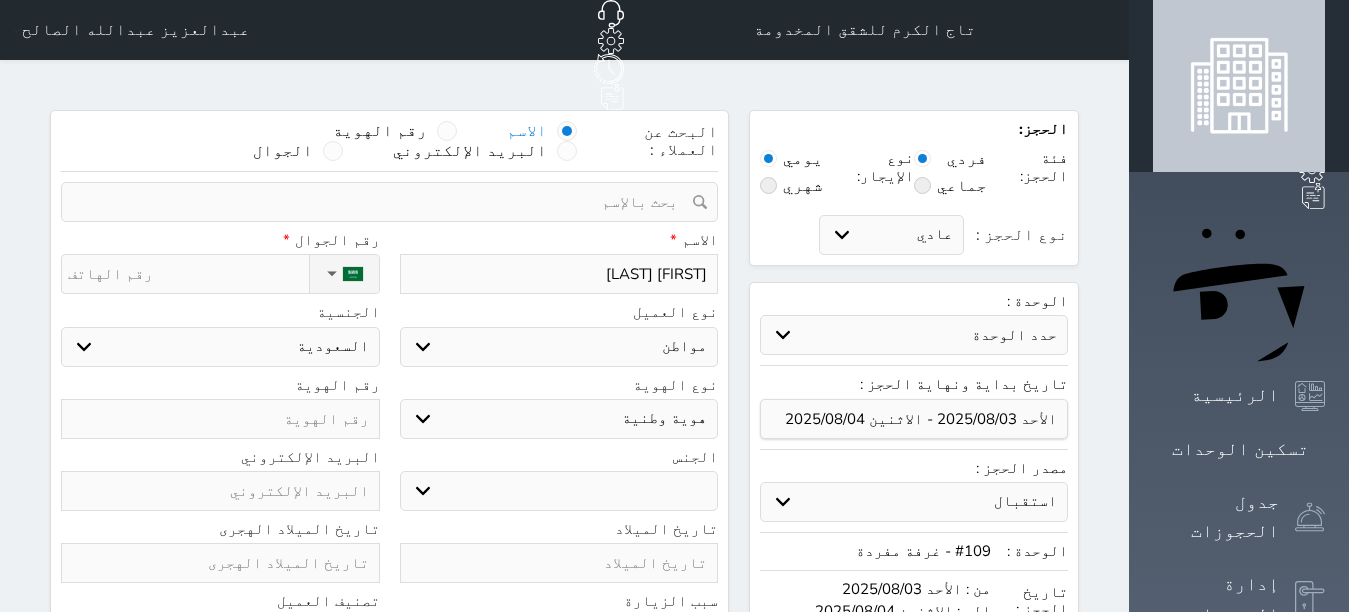 type on "قاسم محمد اح" 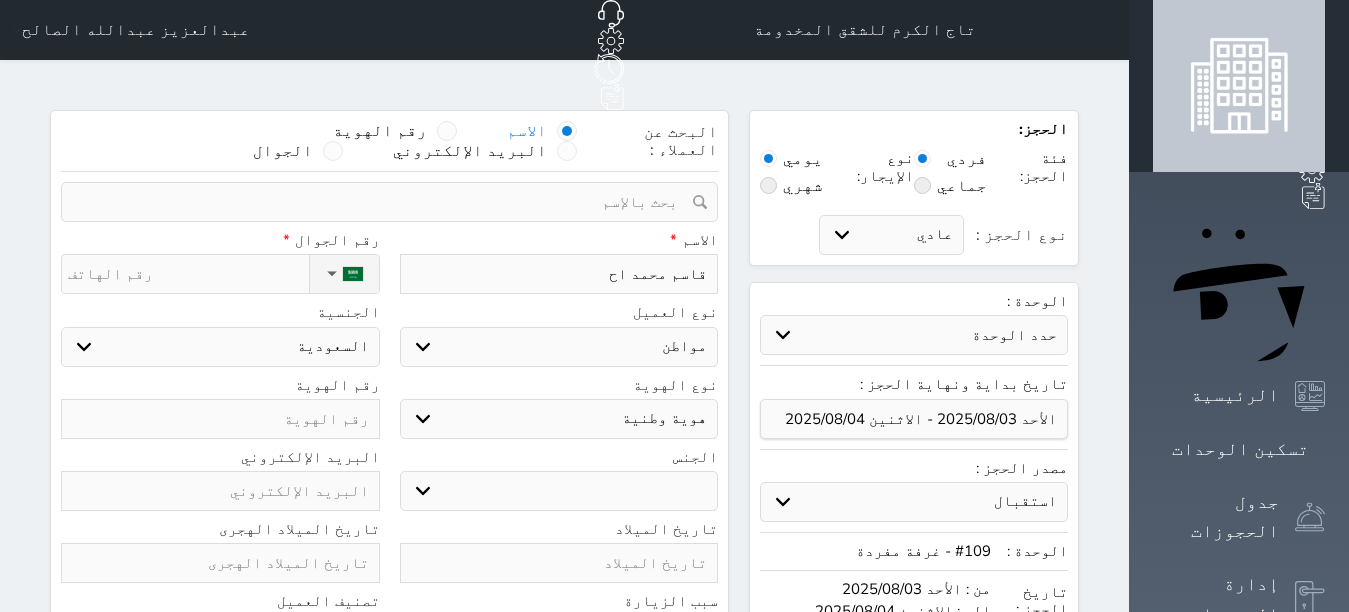 type on "قاسم محمد احم" 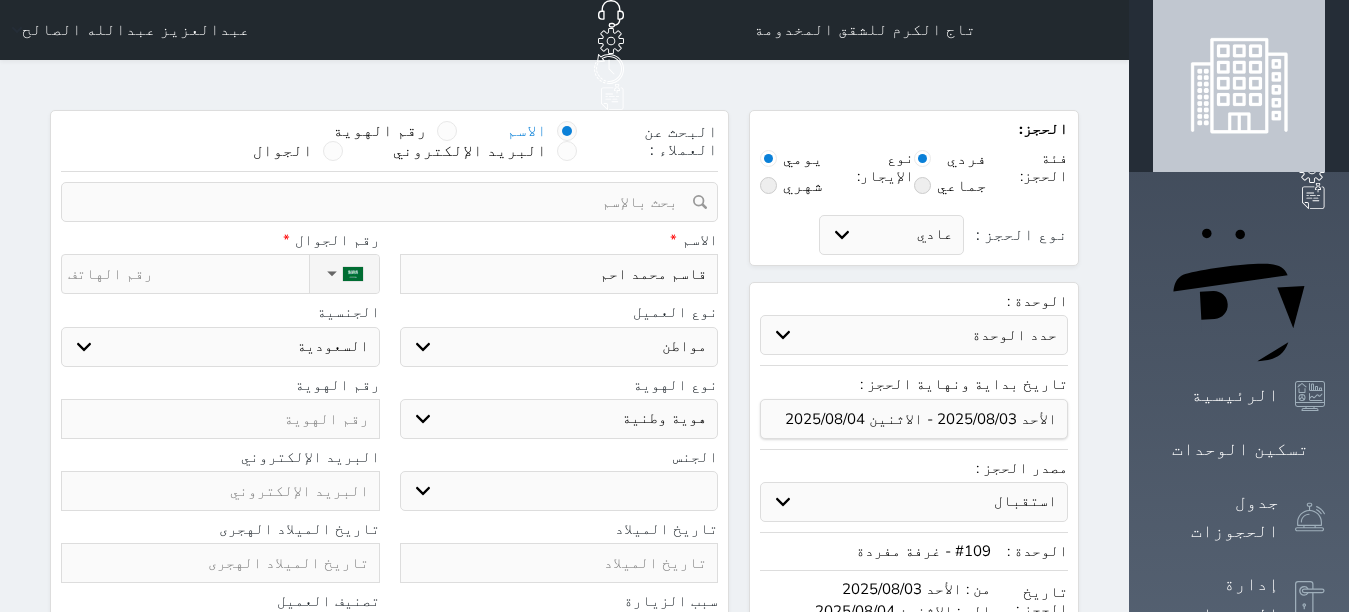 type on "[NAME]" 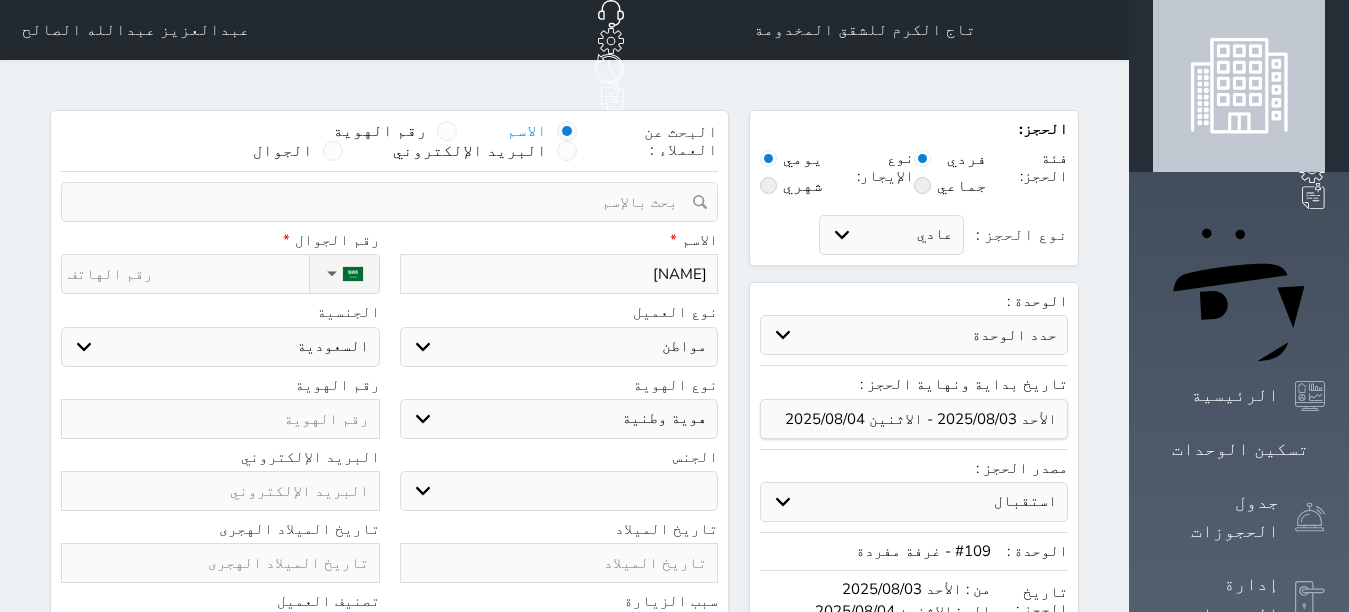 type on "[NAME]" 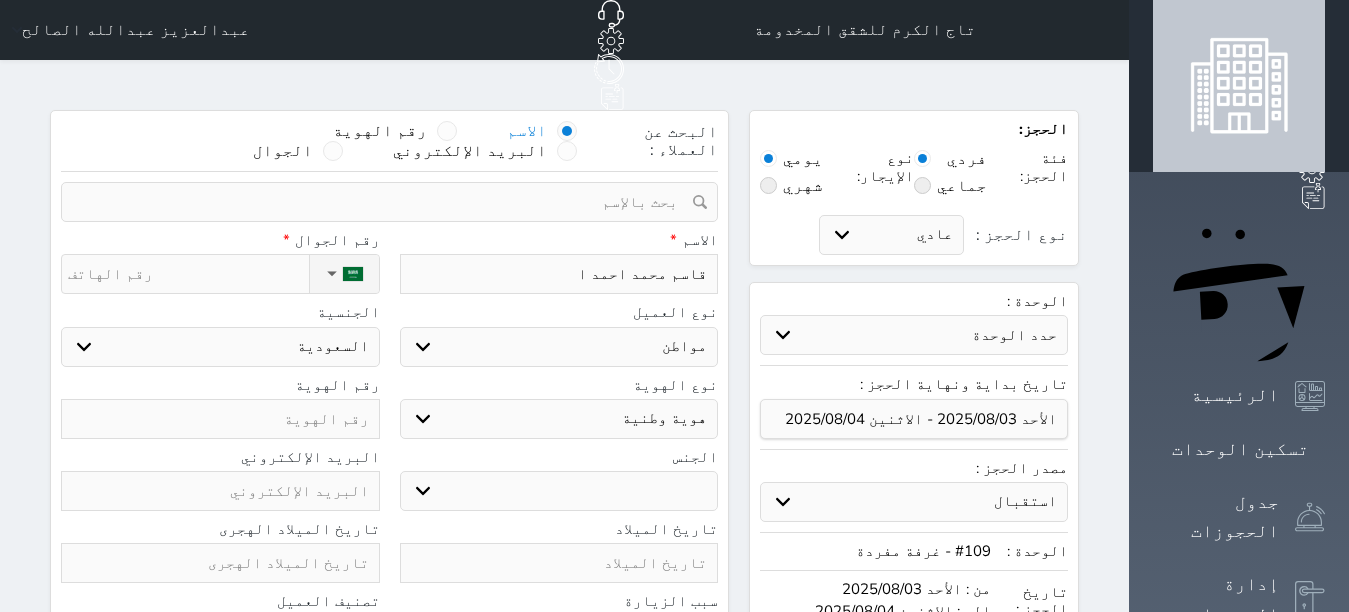 type on "قاسم محمد احمد ا" 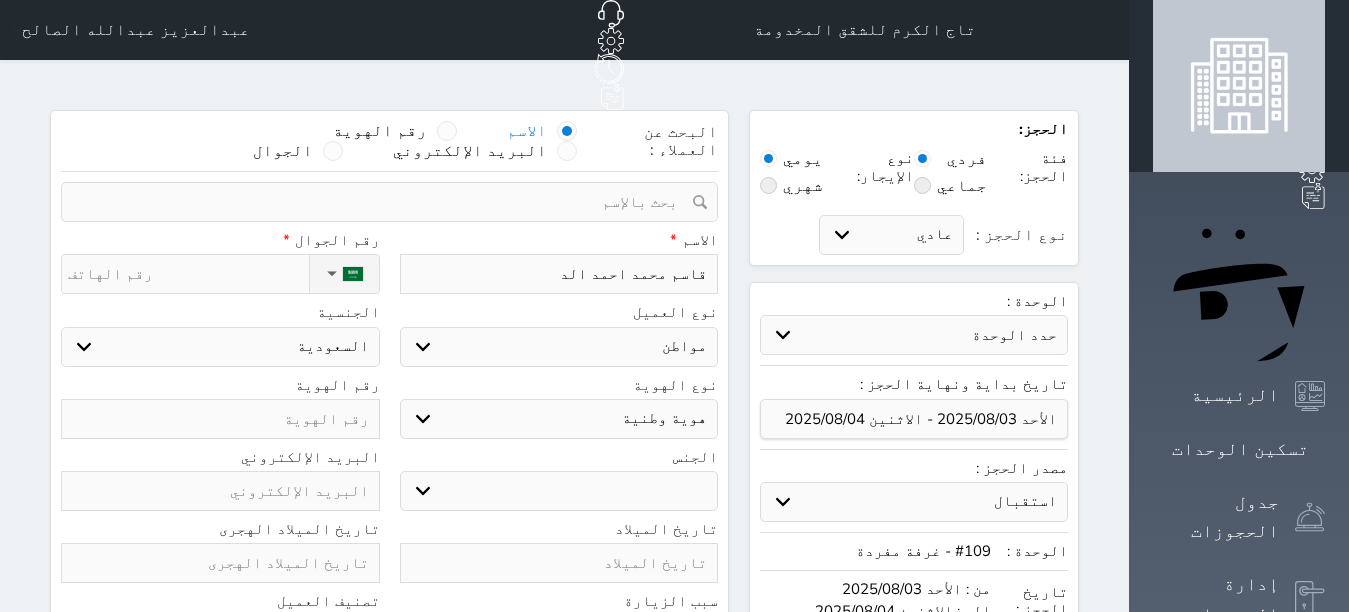 type on "قاسم محمد احمد الدر" 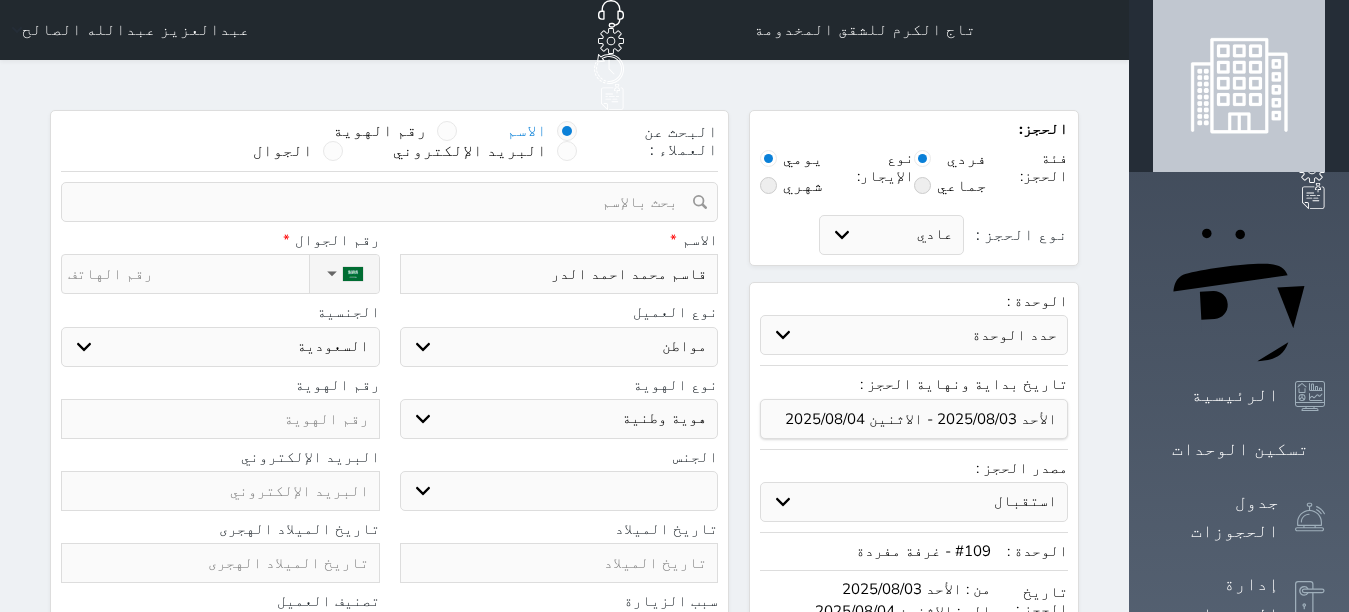 type on "قاسم محمد احمد الدرو" 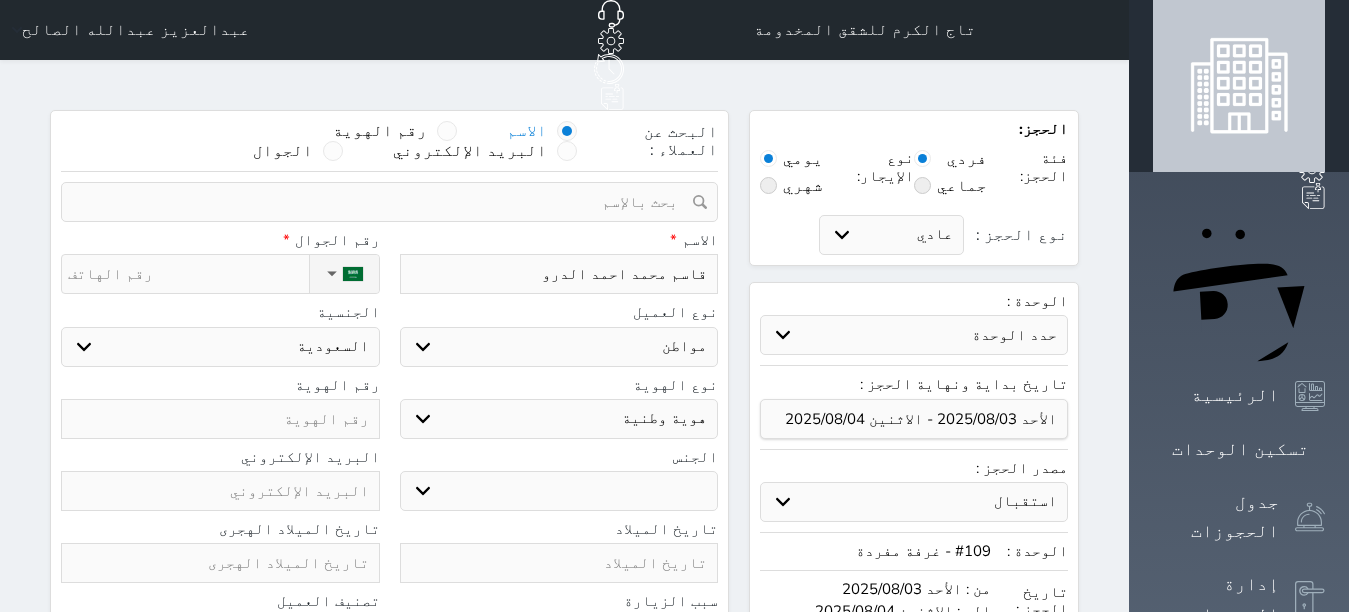 type on "قاسم محمد احمد الدروب" 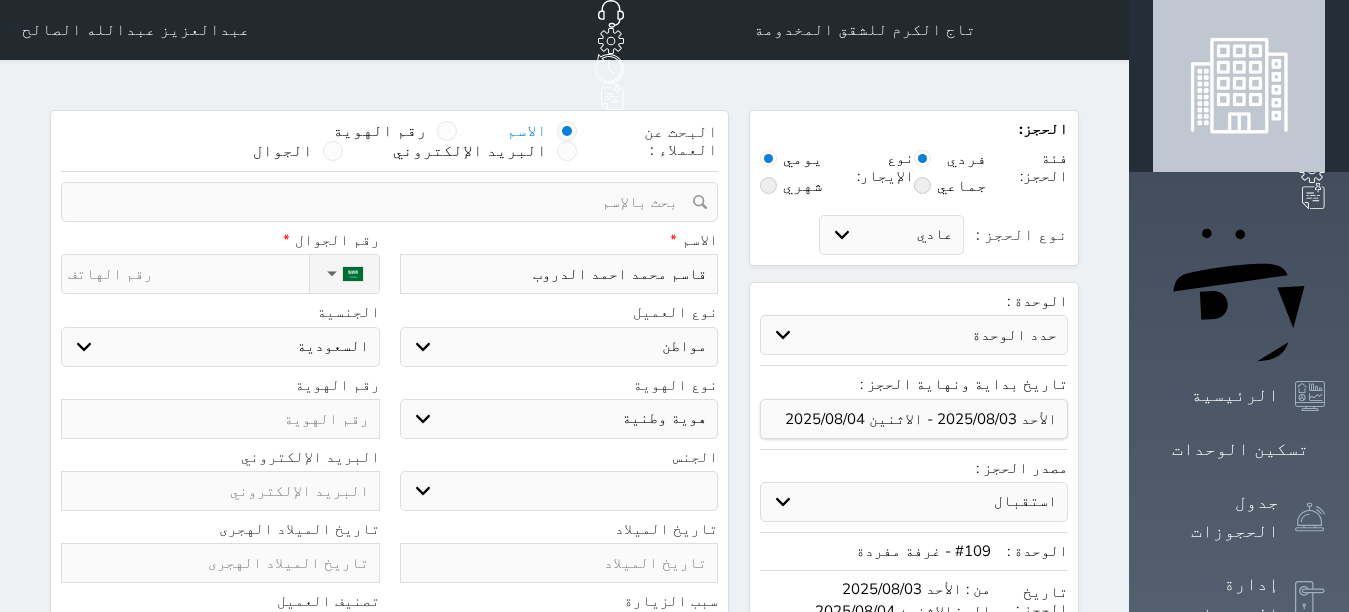 type on "قاسم محمد احمد الدروبش" 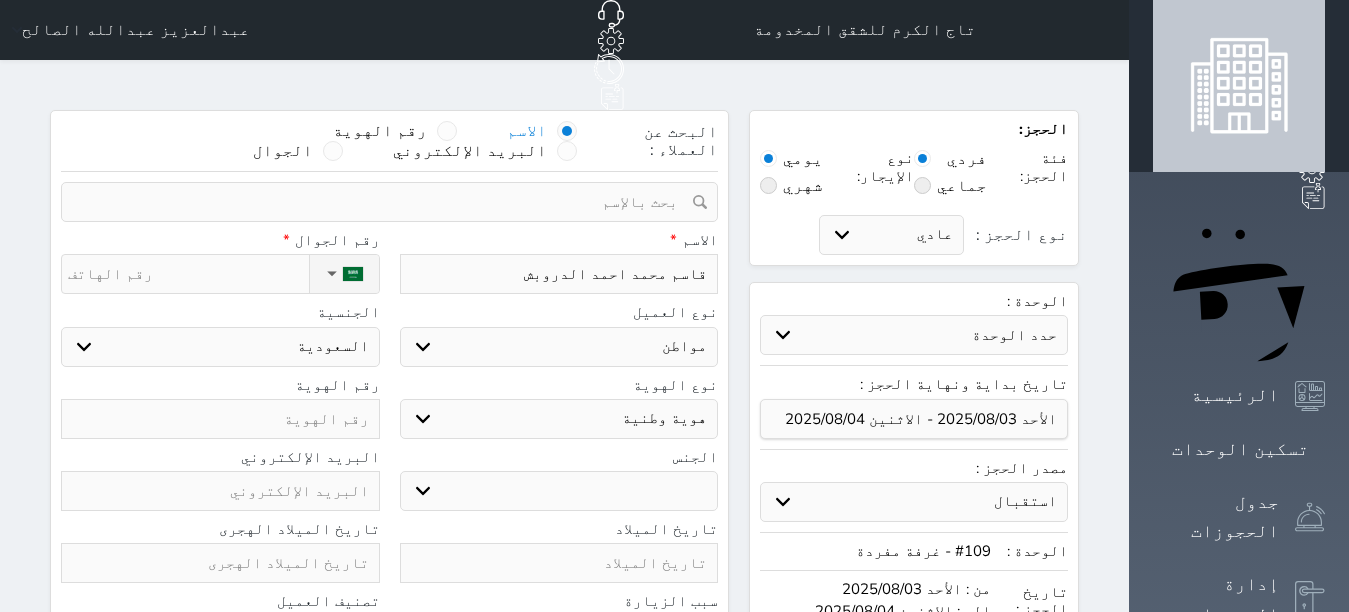 type on "قاسم محمد احمد الدروبش" 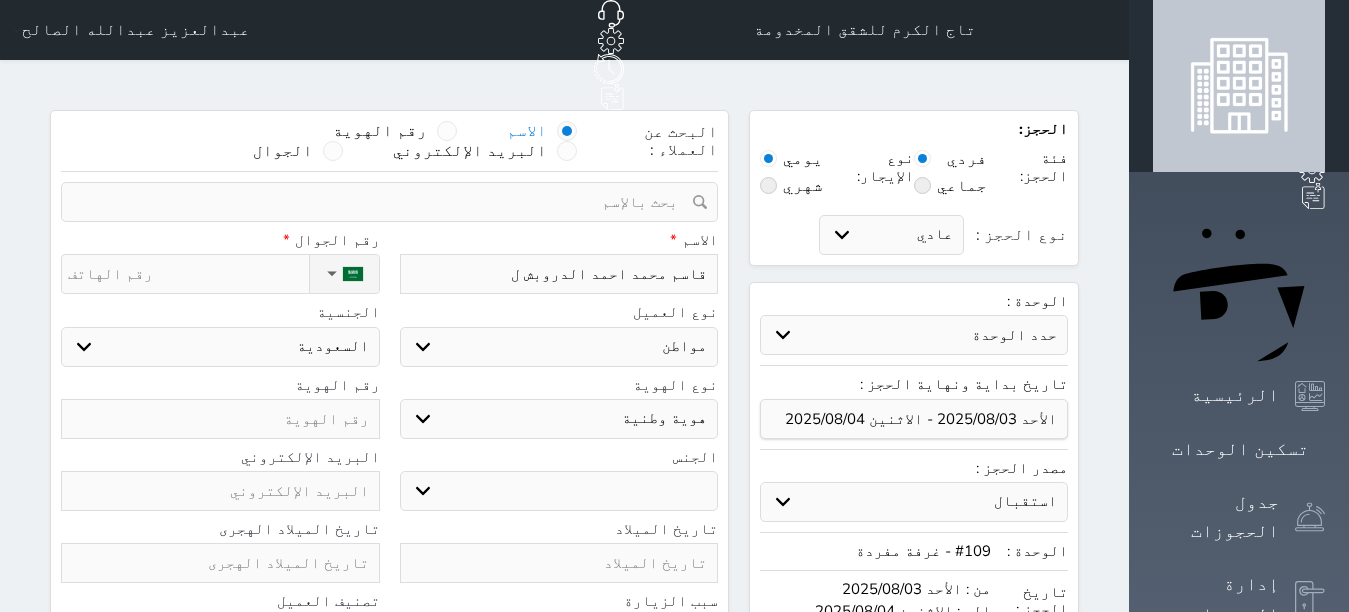 type on "قاسم محمد احمد الدروبش ل" 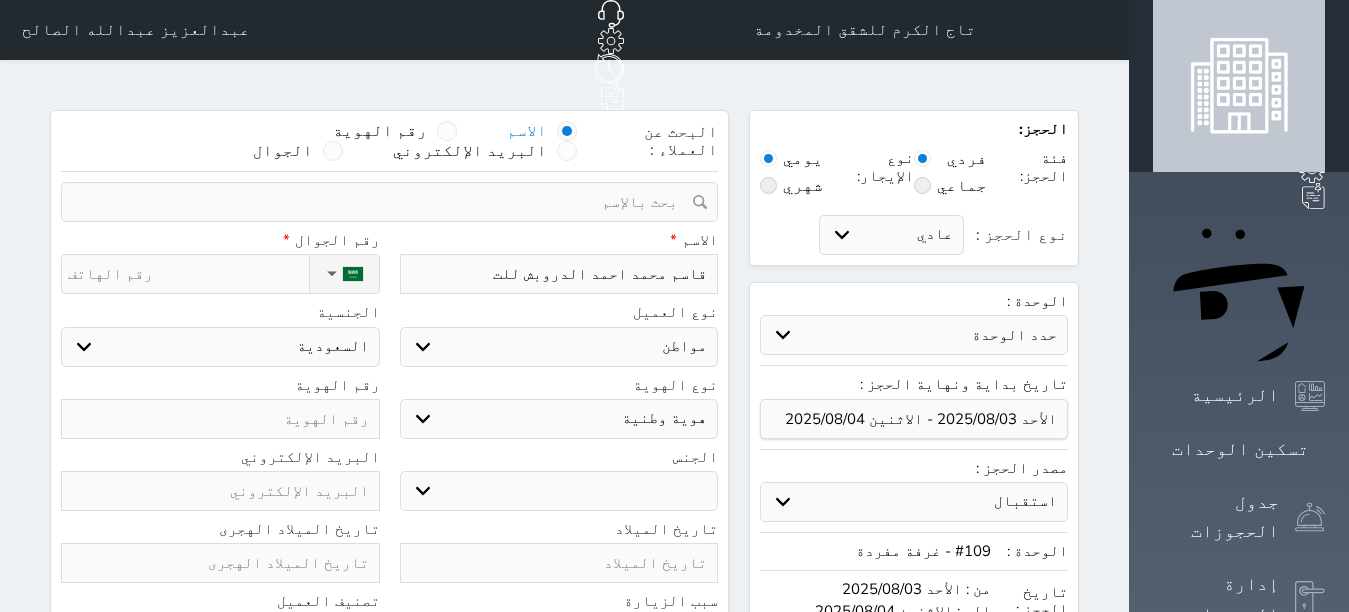 type on "قاسم محمد احمد الدروبش للتج" 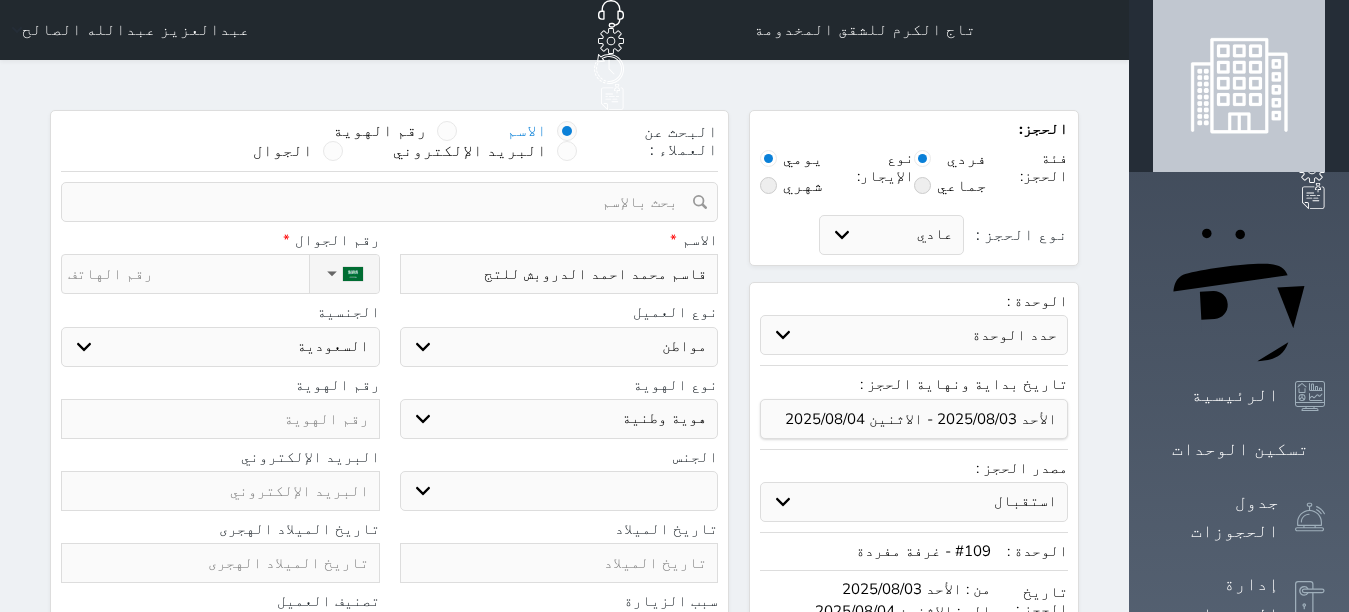 type on "قاسم محمد احمد الدروبش للتجا" 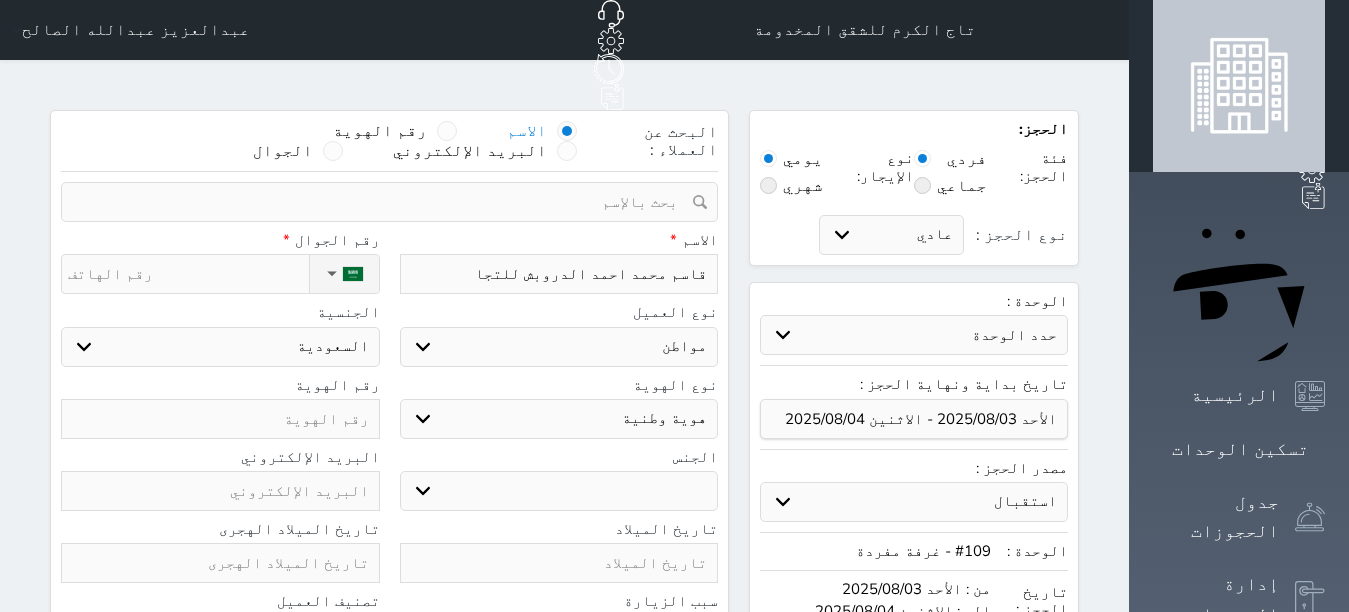type on "قاسم محمد احمد الدروبش للتجار" 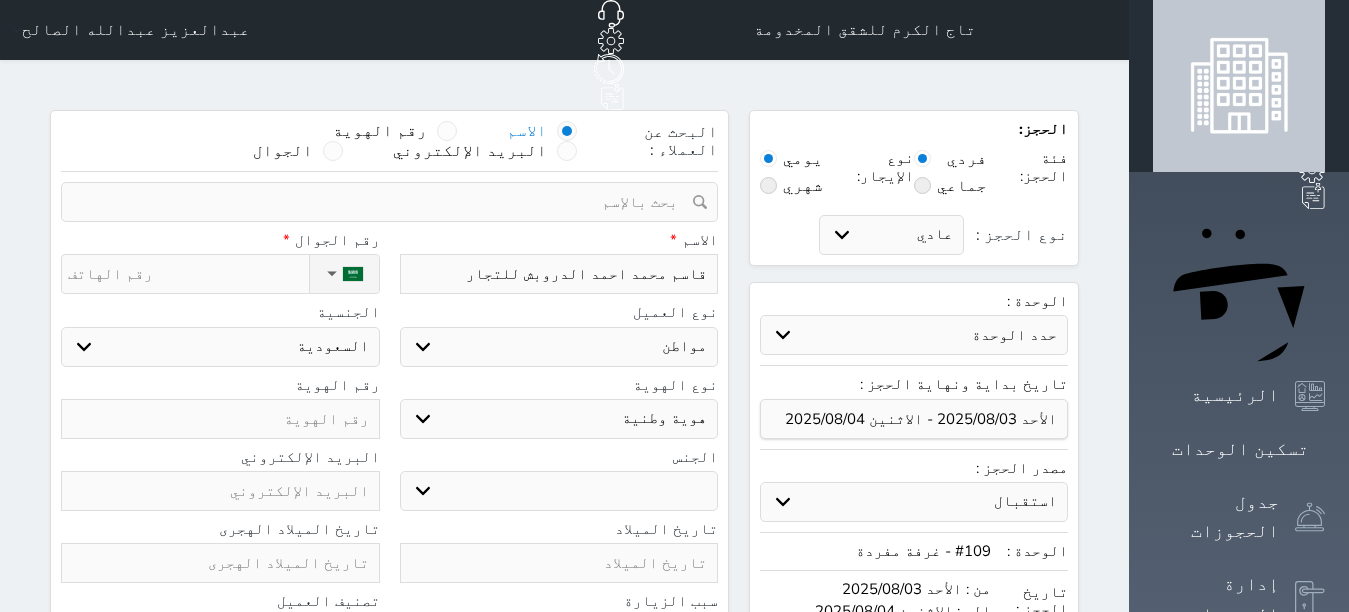 type on "قاسم محمد احمد الدروبش للتجاره" 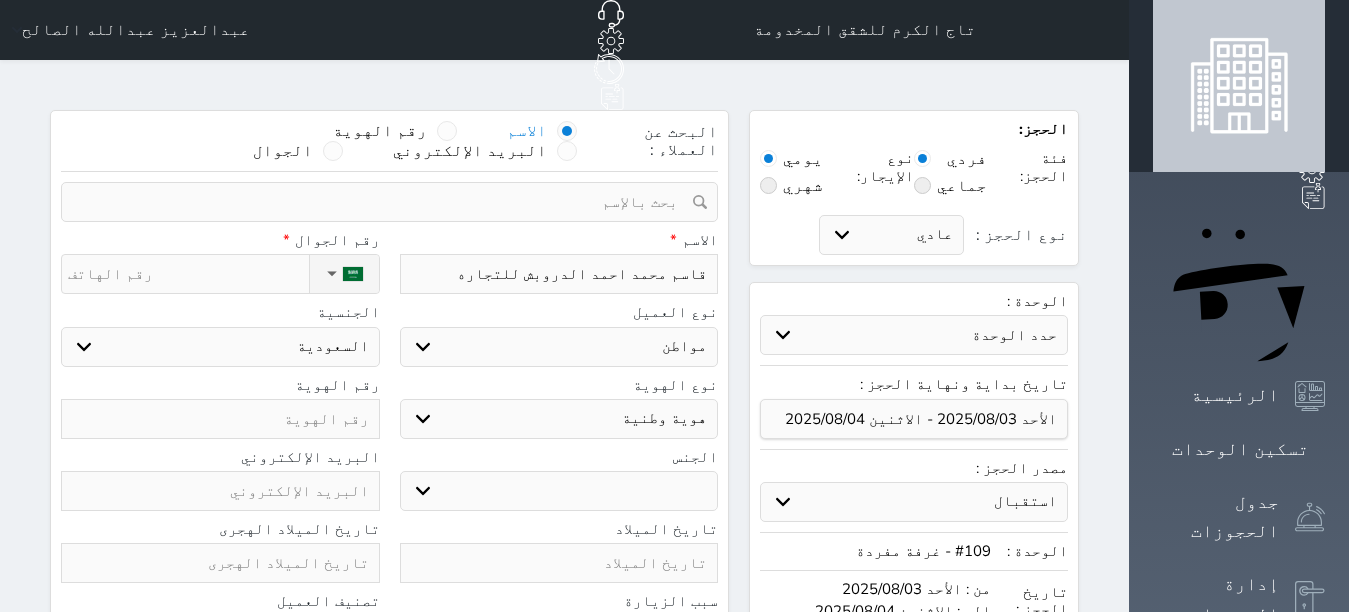 type on "قاسم محمد احمد الدروبش للتجاره" 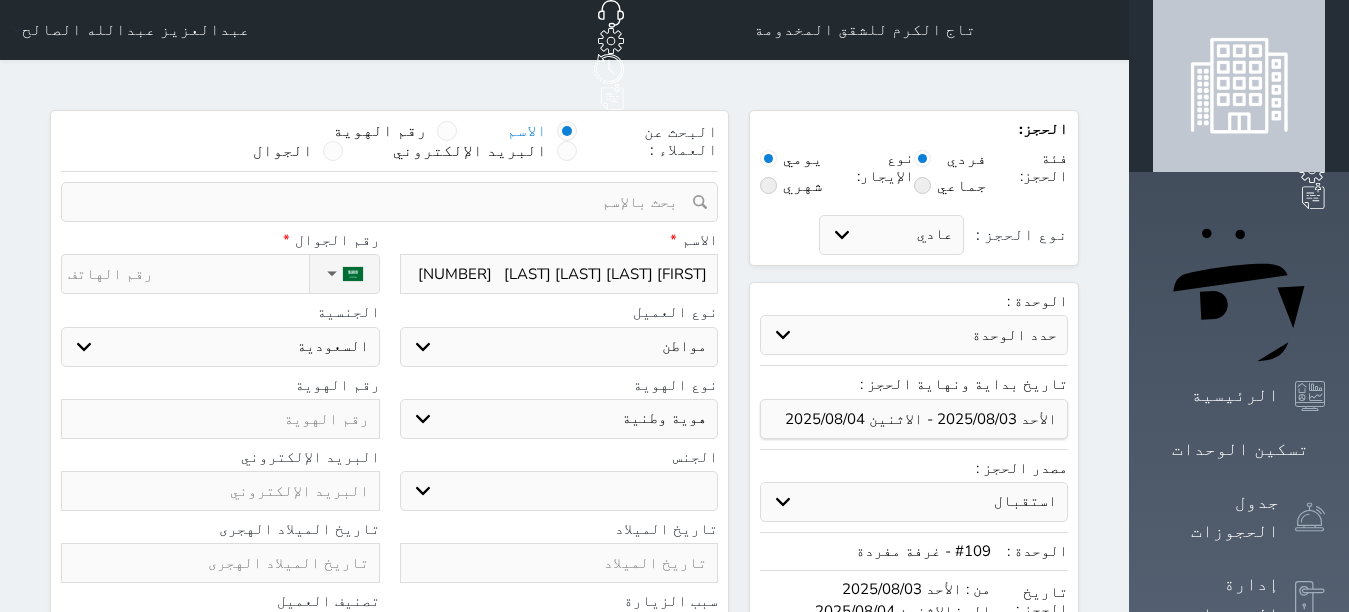 type on "قاسم محمد احمد الدروبش للتجاره   30" 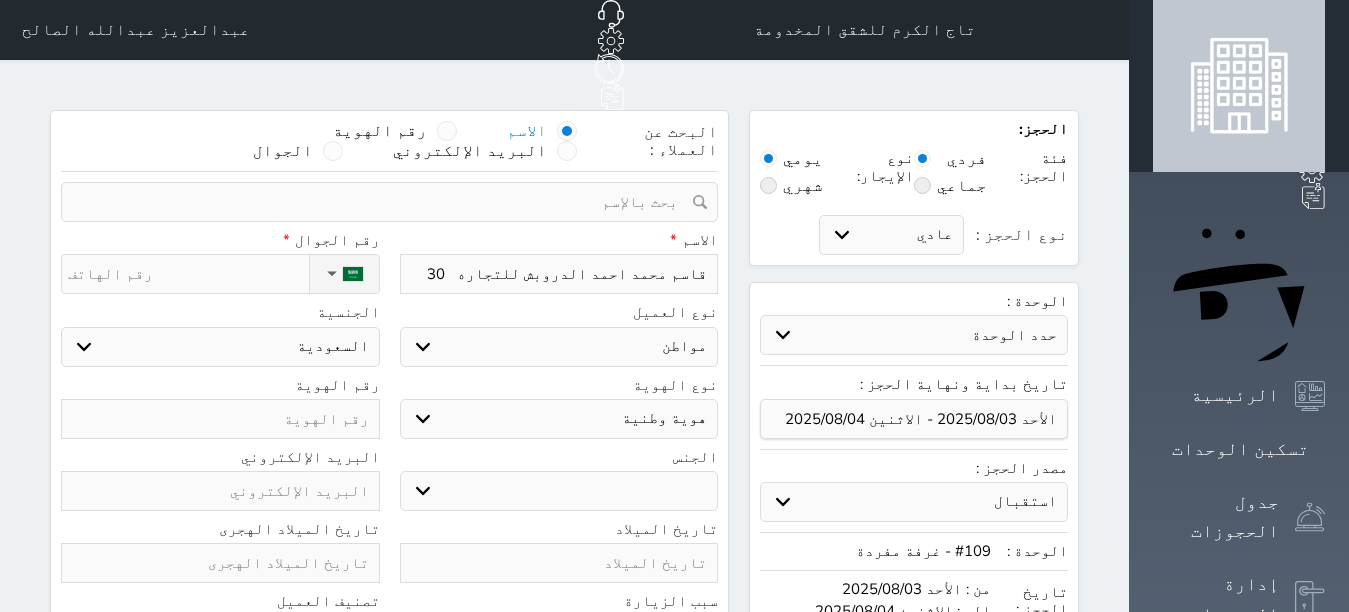 type on "قاسم محمد احمد الدروبش للتجاره   300" 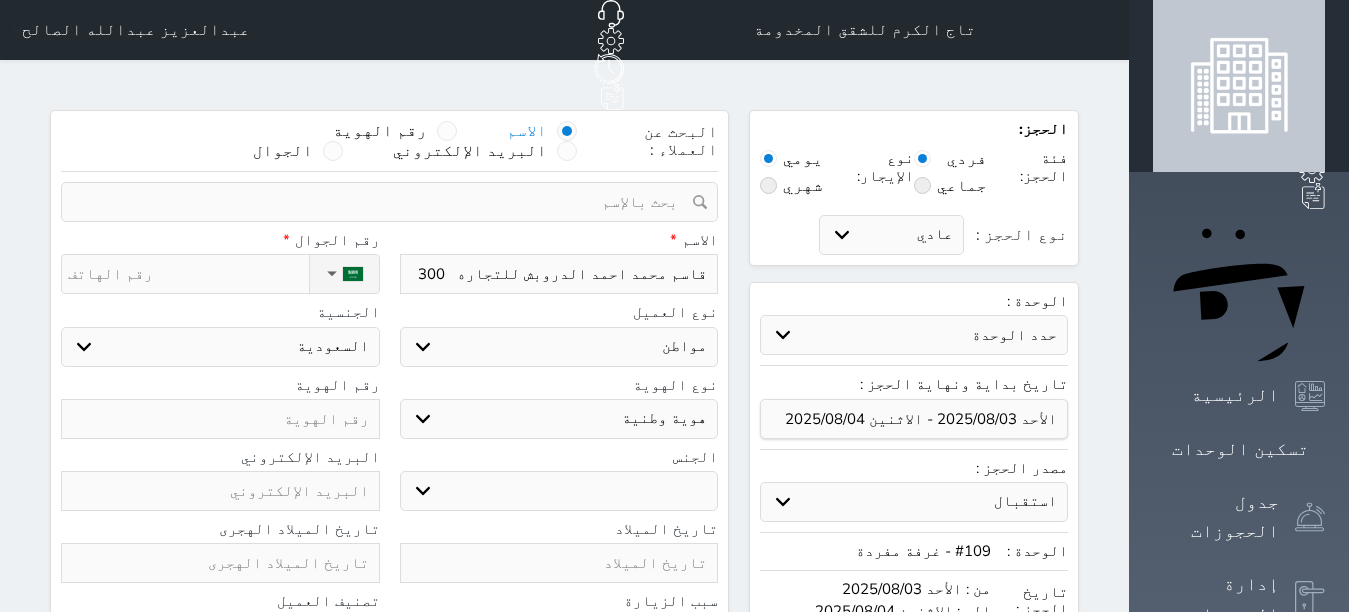 type on "قاسم محمد احمد الدروبش للتجاره   3005" 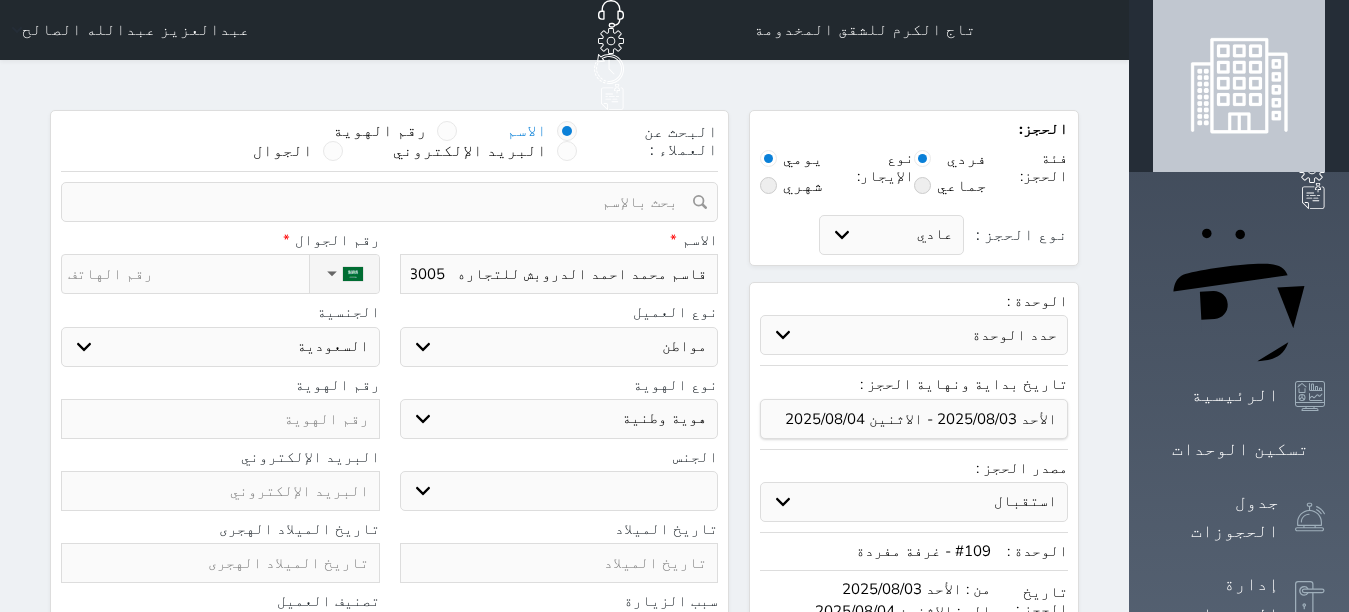 type on "قاسم محمد احمد الدروبش للتجاره   30054" 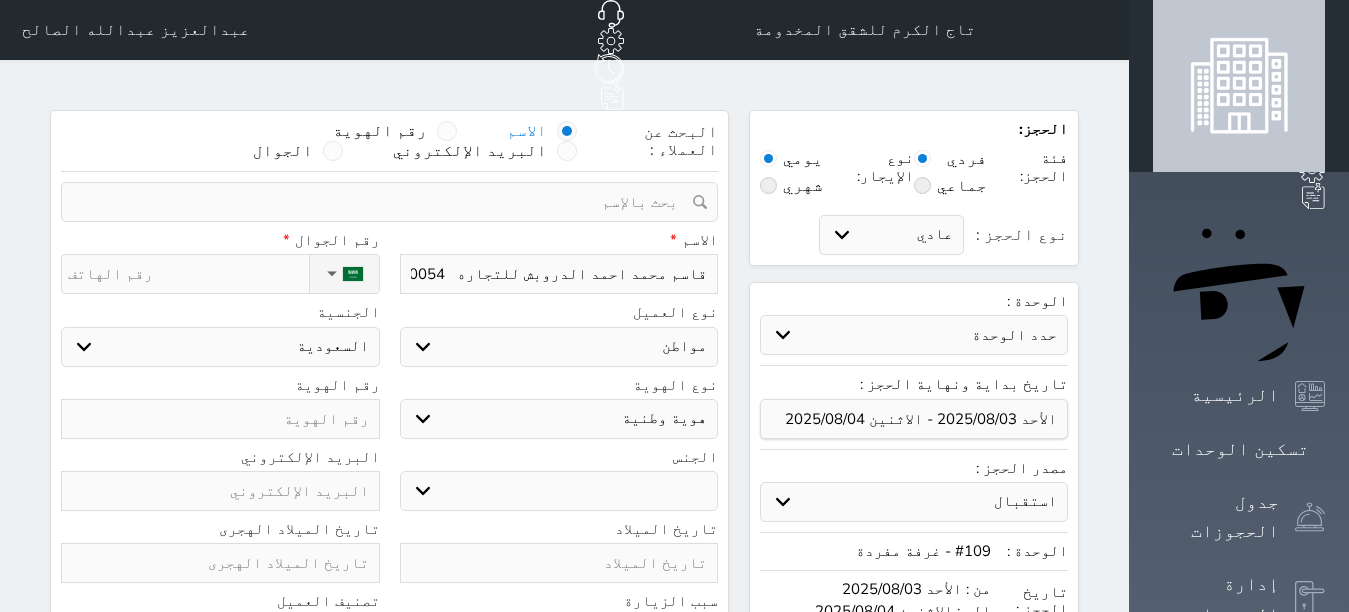 type on "[FIRST] [LAST] [LAST] [LAST]   [NUMBER]" 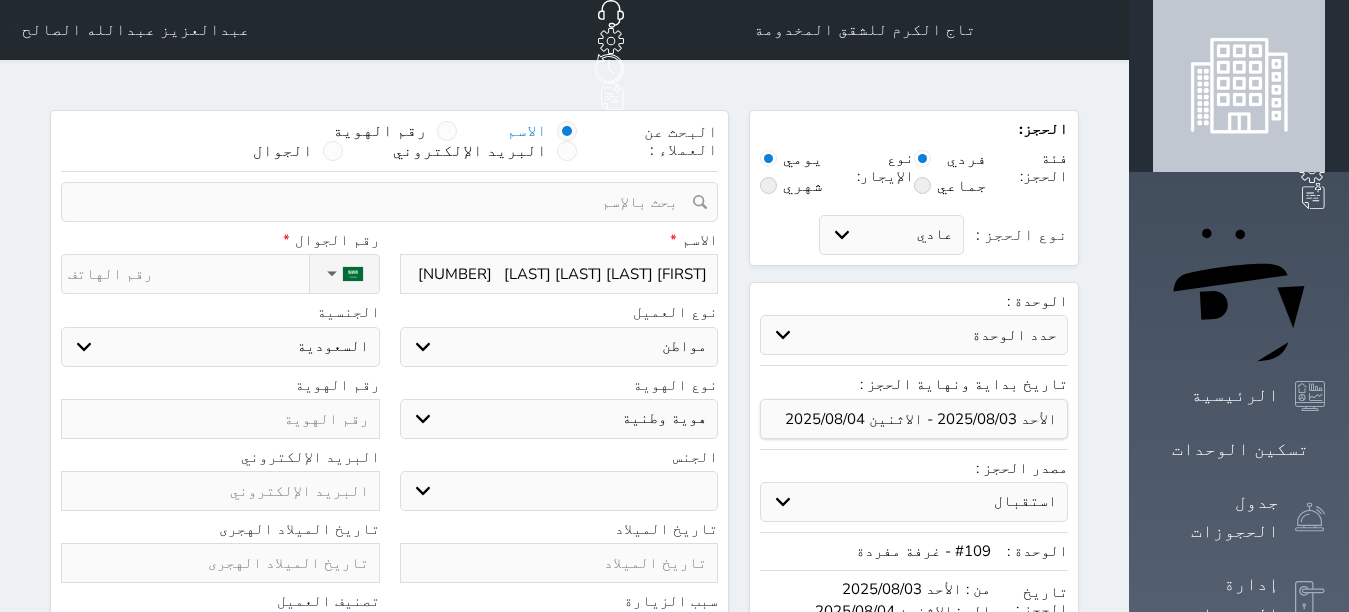 type on "قاسم محمد احمد الدروبش للتجاره   3005418" 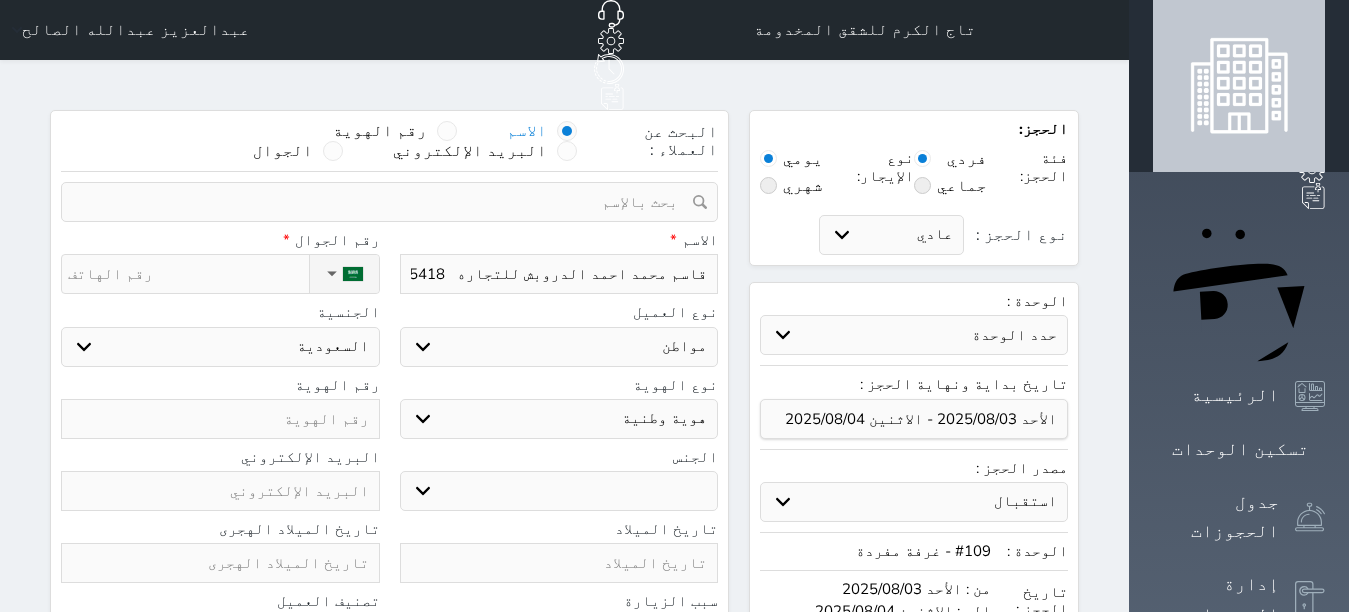 type on "[FIRST] [LAST] [LAST] [LAST]   [NUMBER]" 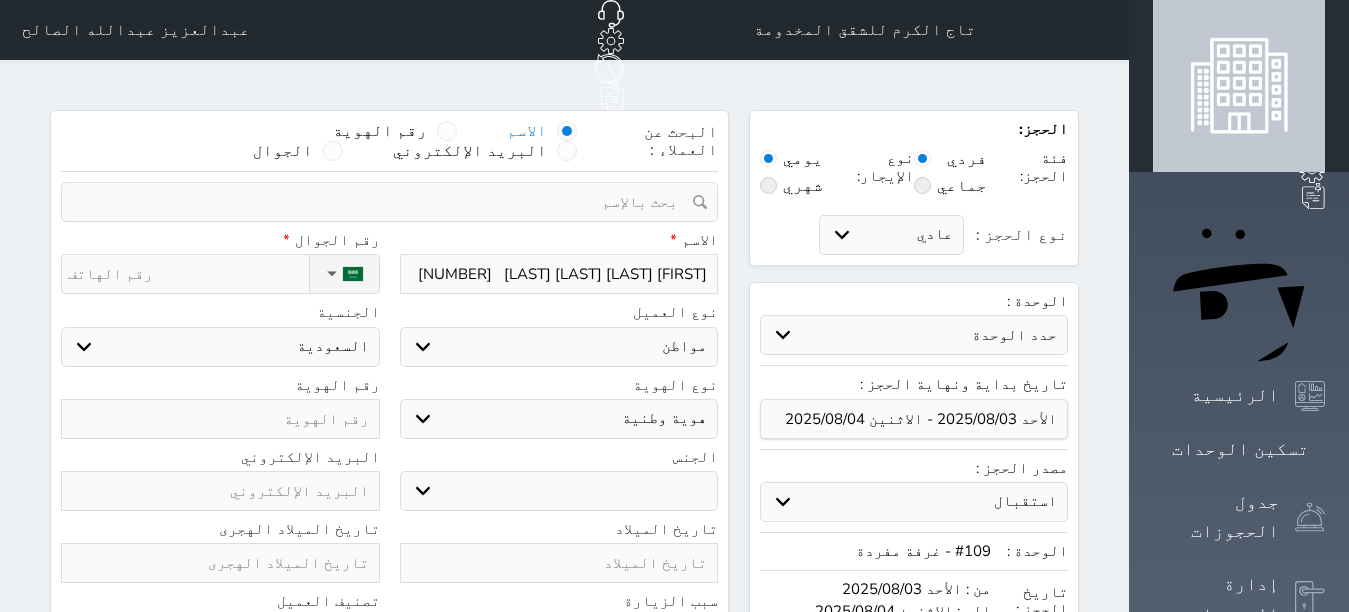 type on "[FIRST] [LAST] [LAST] [LAST]   [NUMBER]" 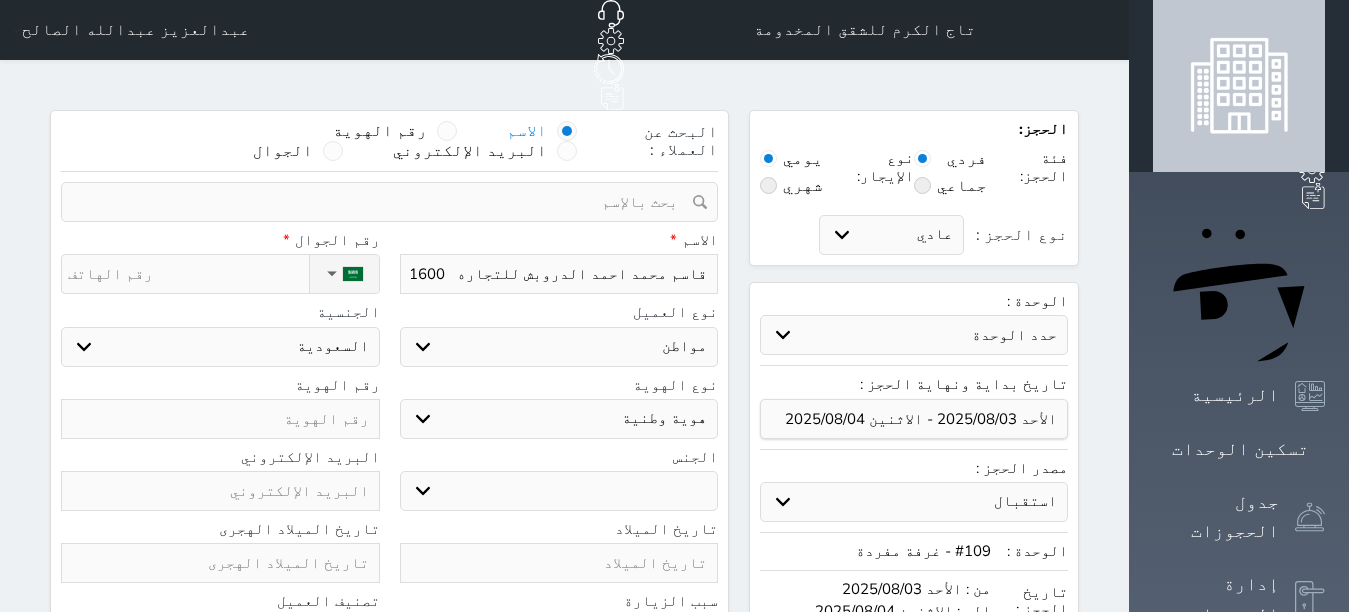 type on "قاسم محمد احمد الدروبش للتجاره   30054181600" 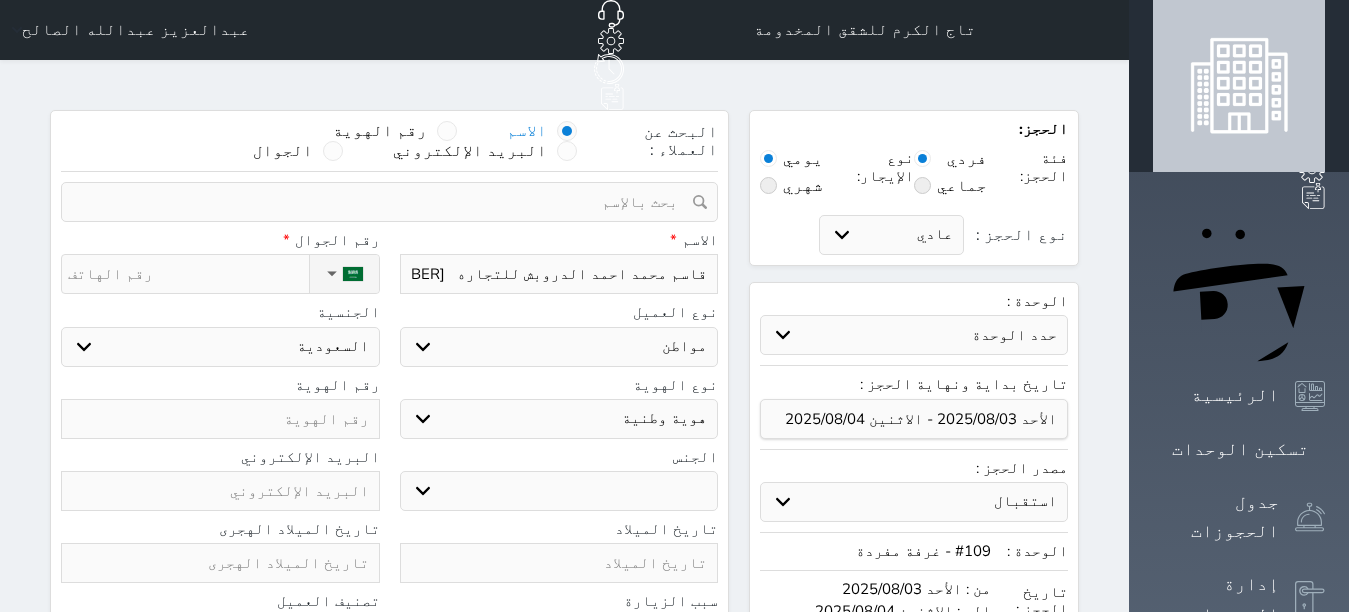 select 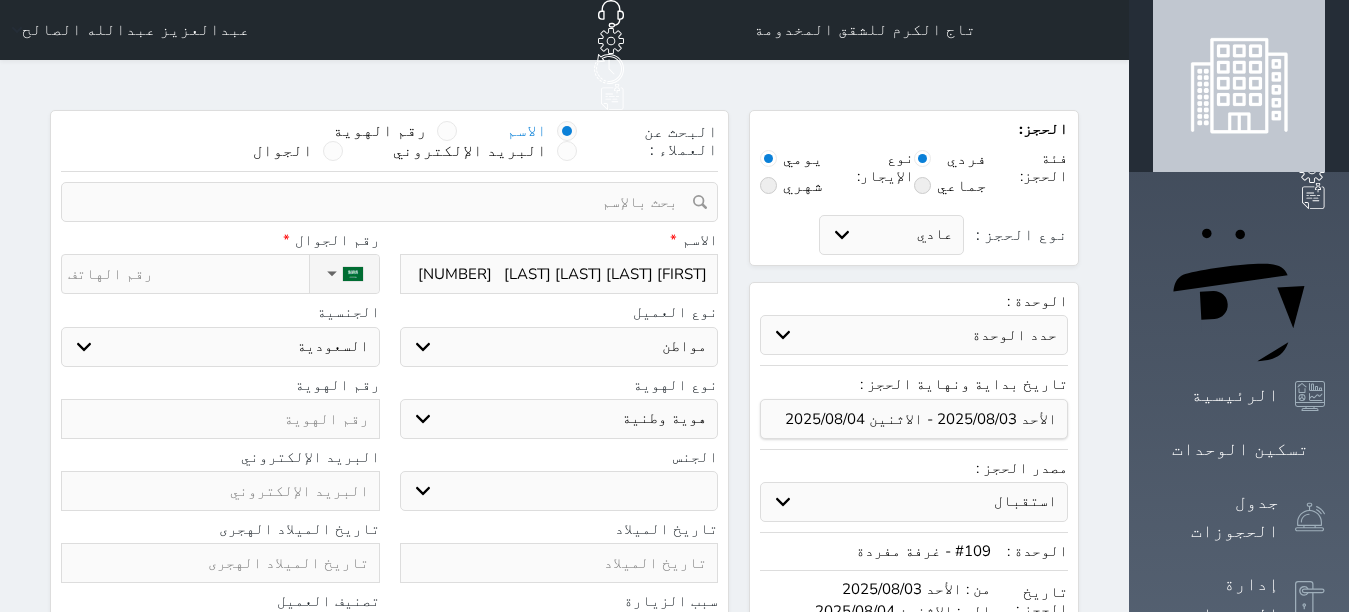 click on "[FIRST] [LAST] [LAST] [LAST]   [NUMBER]" at bounding box center (559, 274) 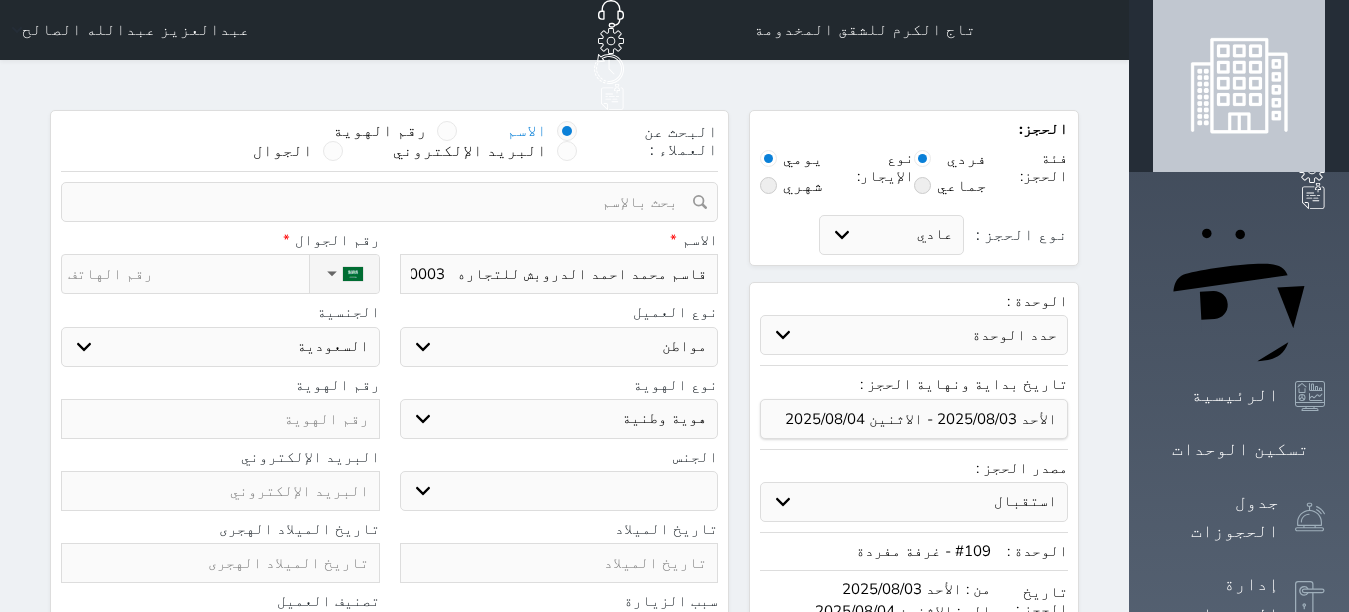 select 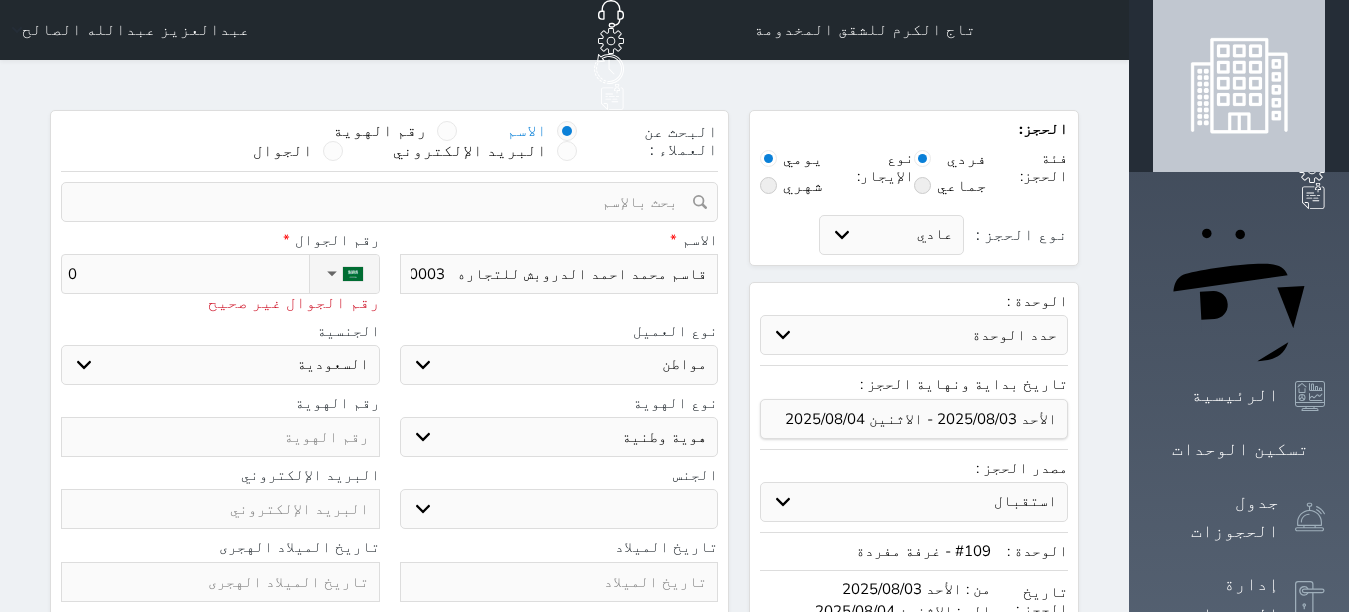 type on "05" 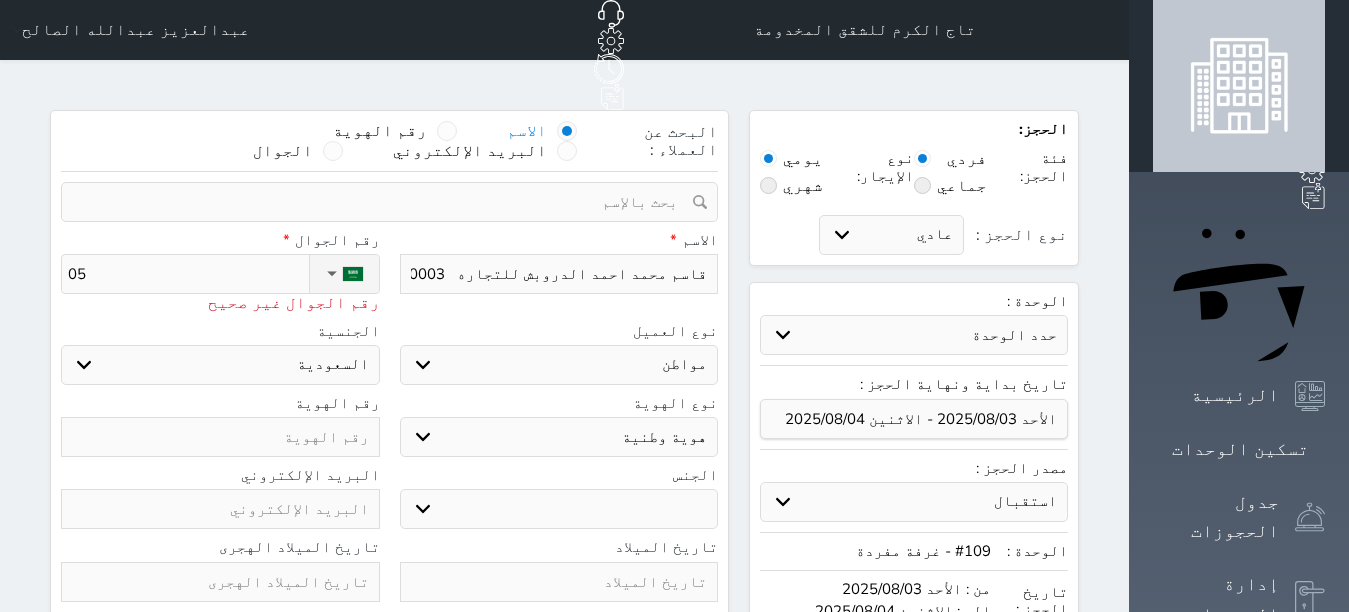 type on "054" 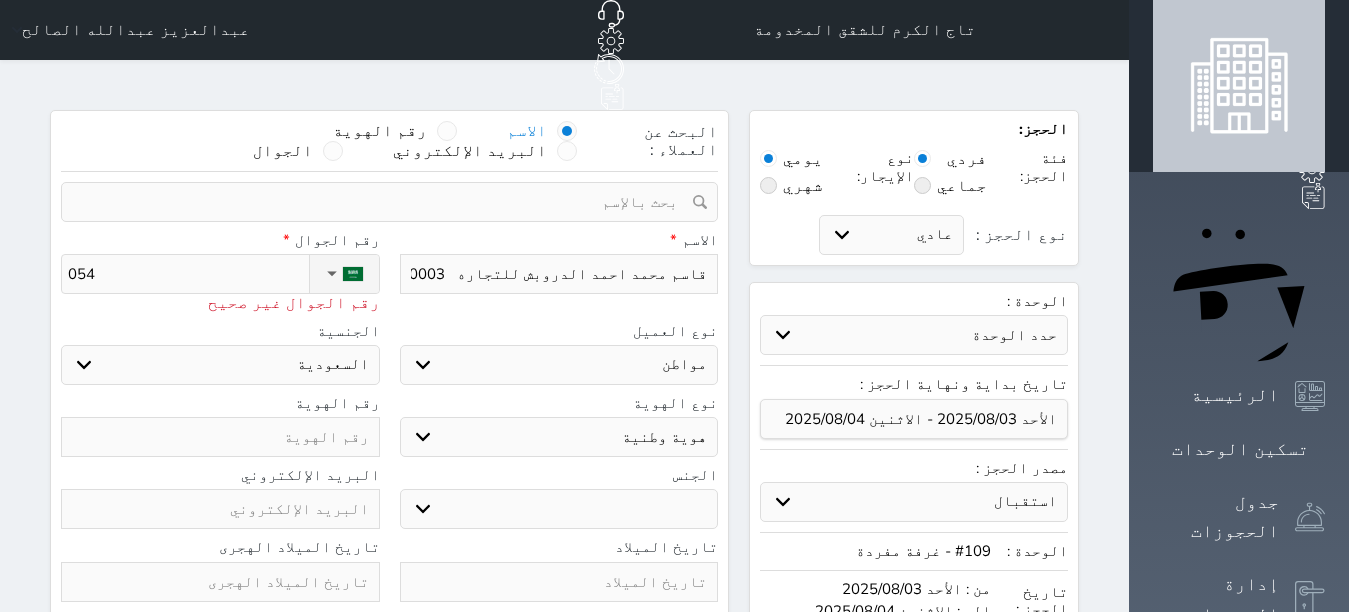 type on "0541" 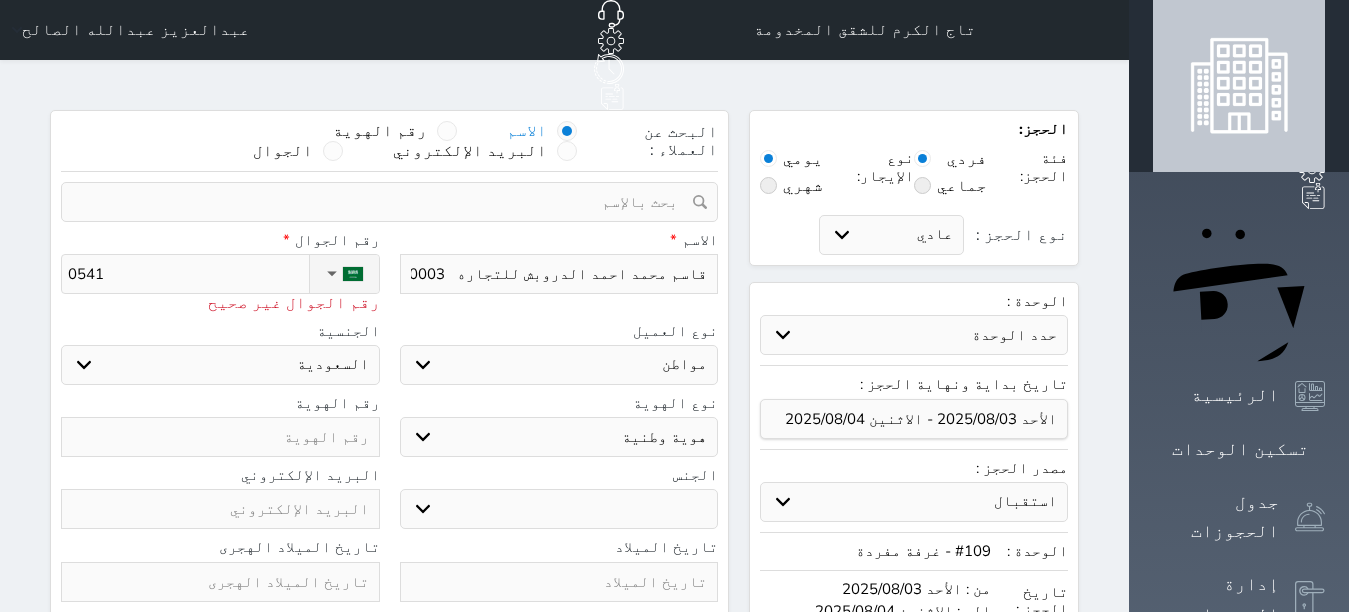 type on "05410" 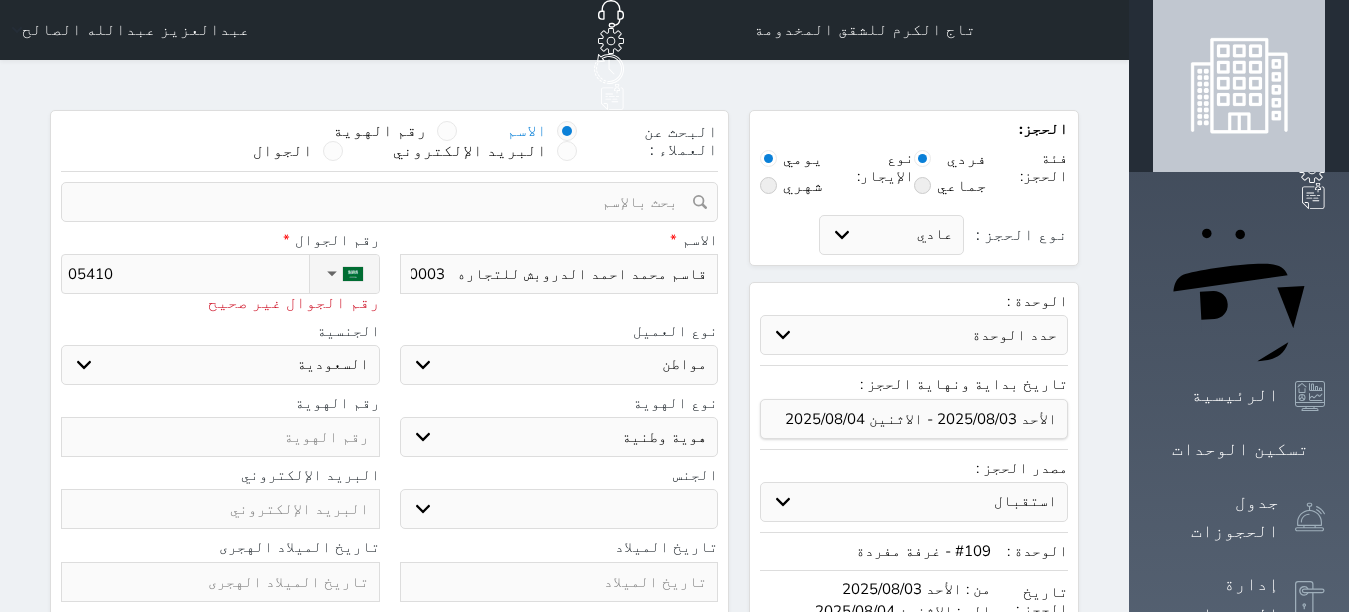 type on "054104" 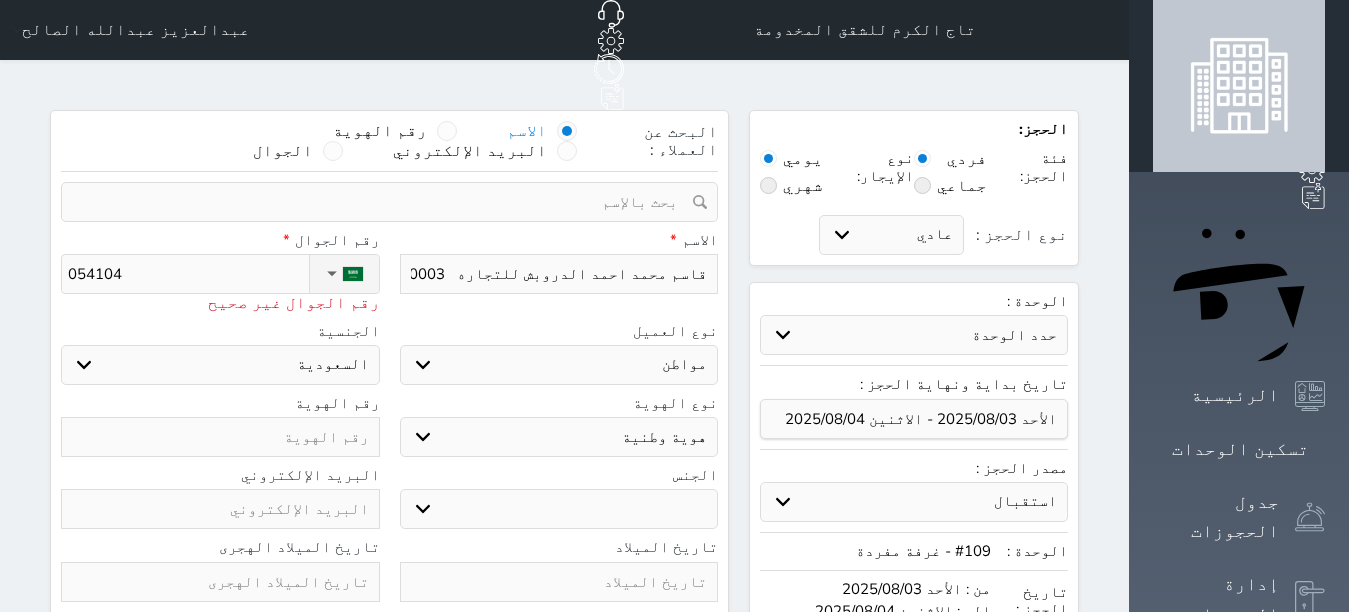 type on "0541042" 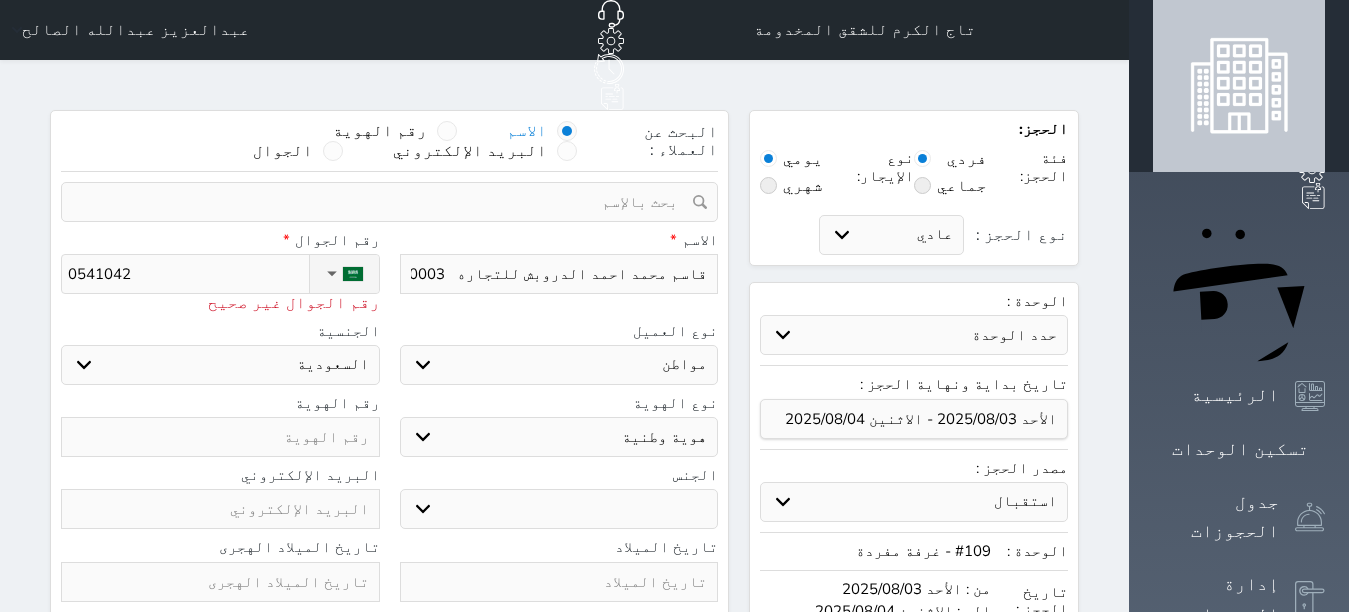 select 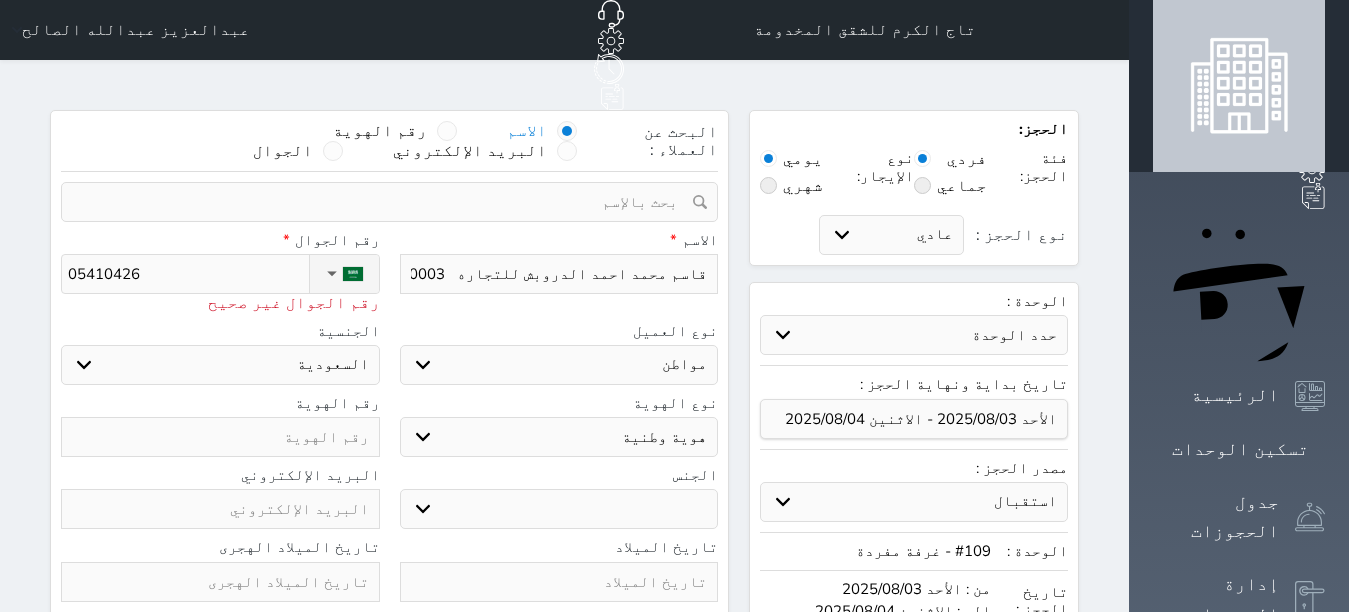 type on "054104268" 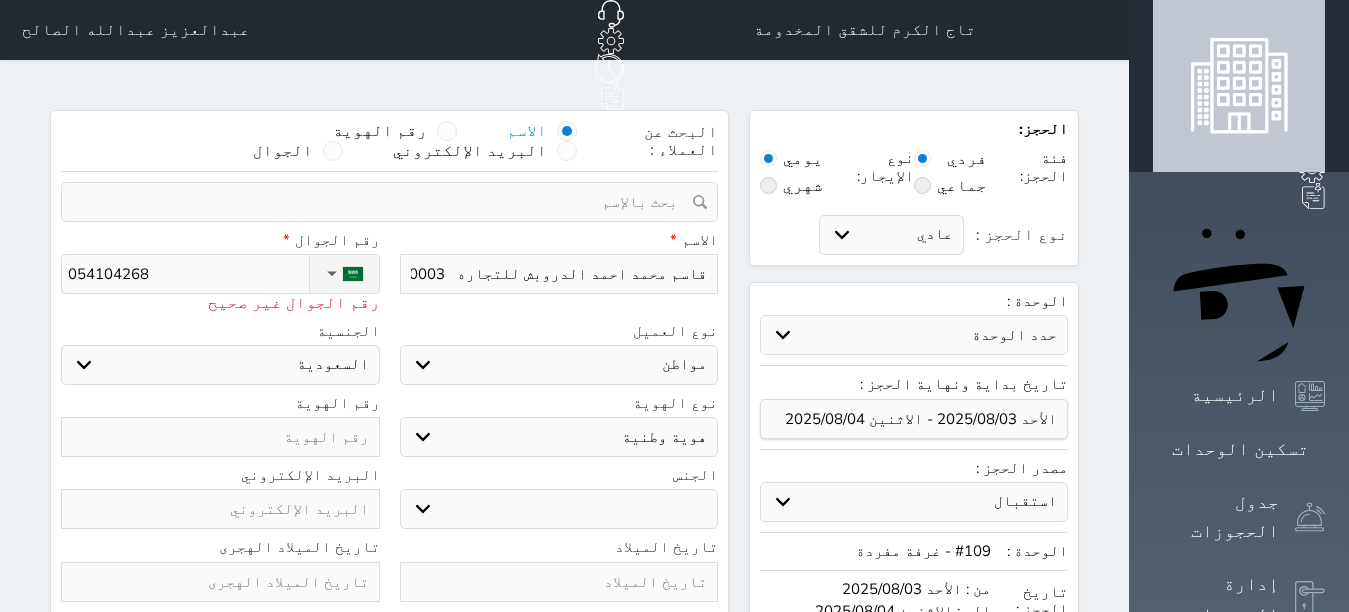 type on "+966 [PHONE]" 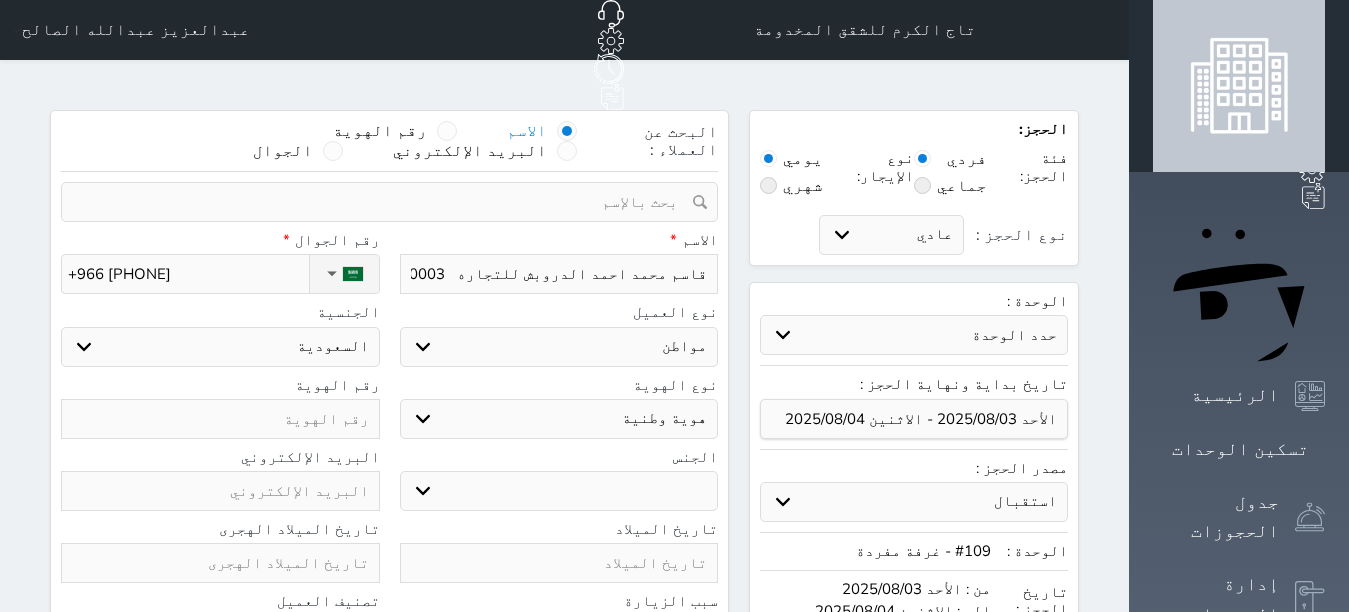 type on "+966 [PHONE]" 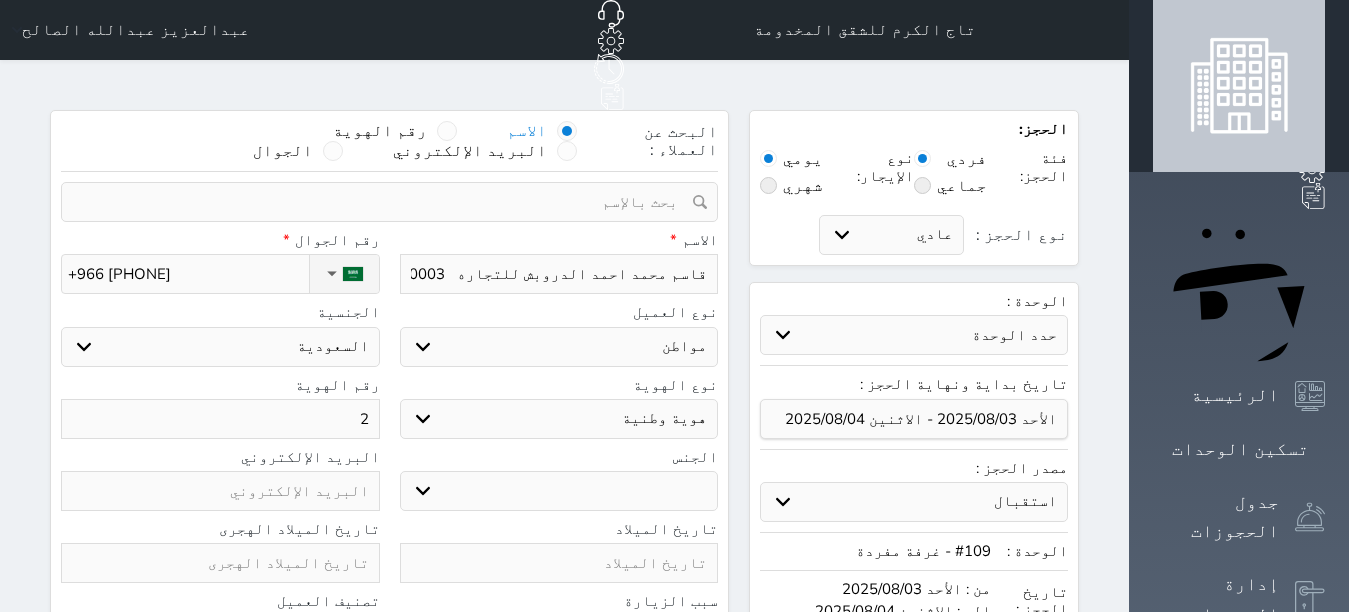 select 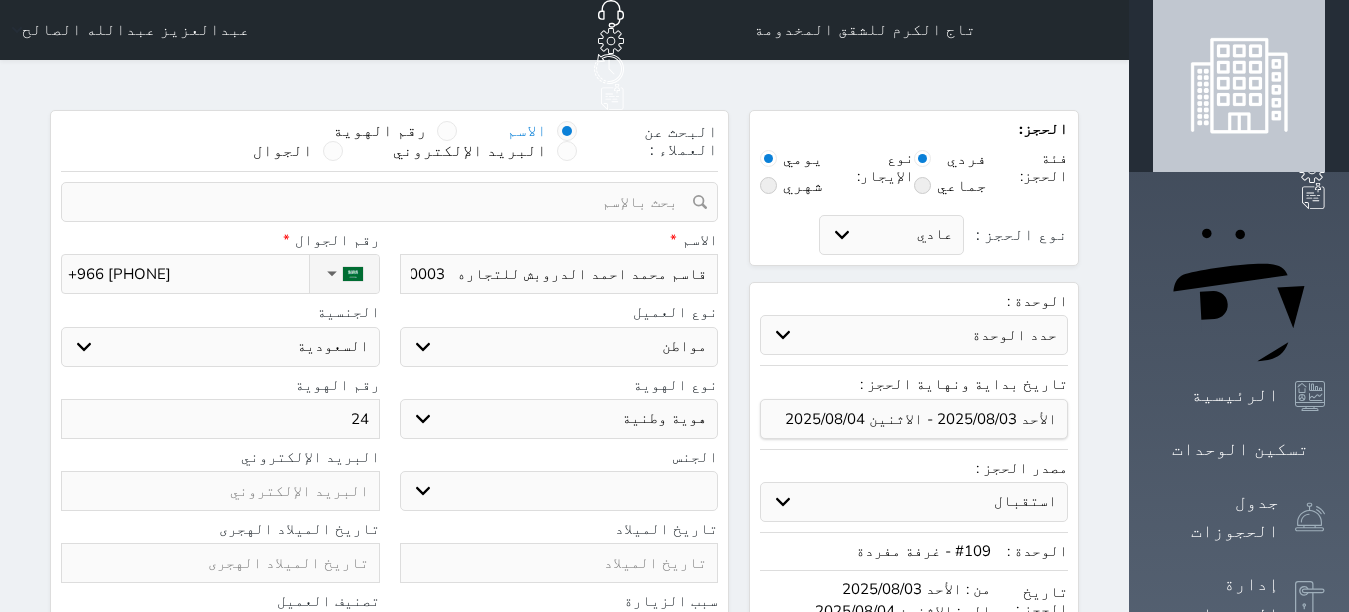 type on "247" 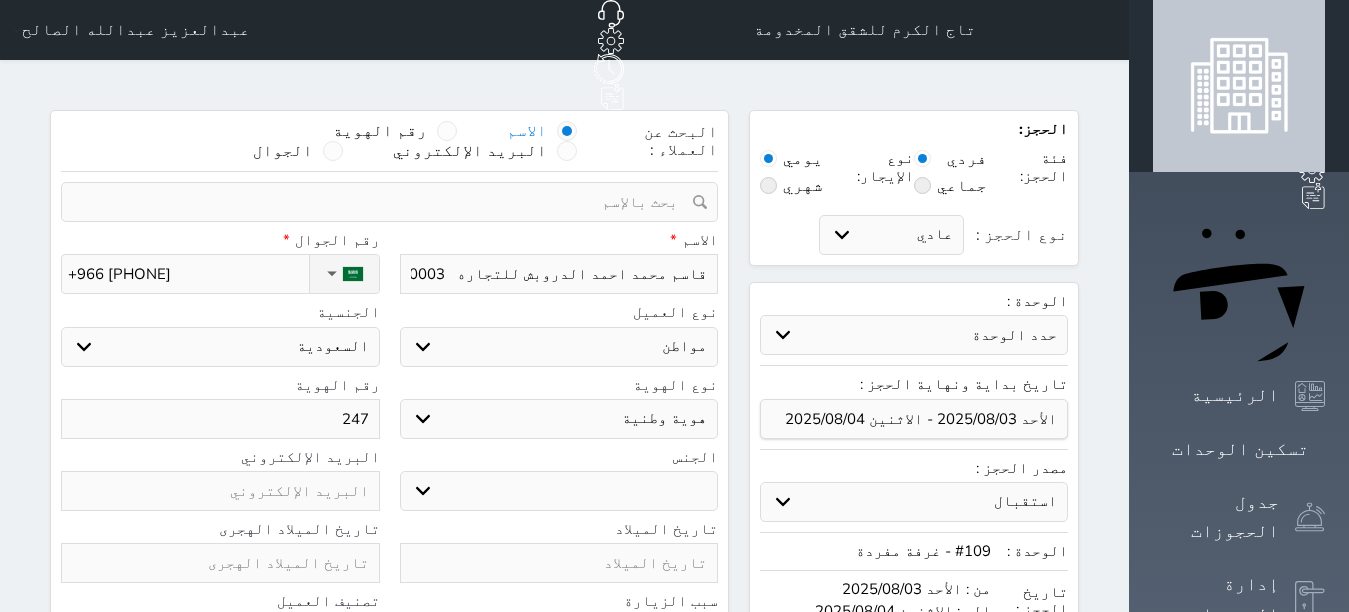 select 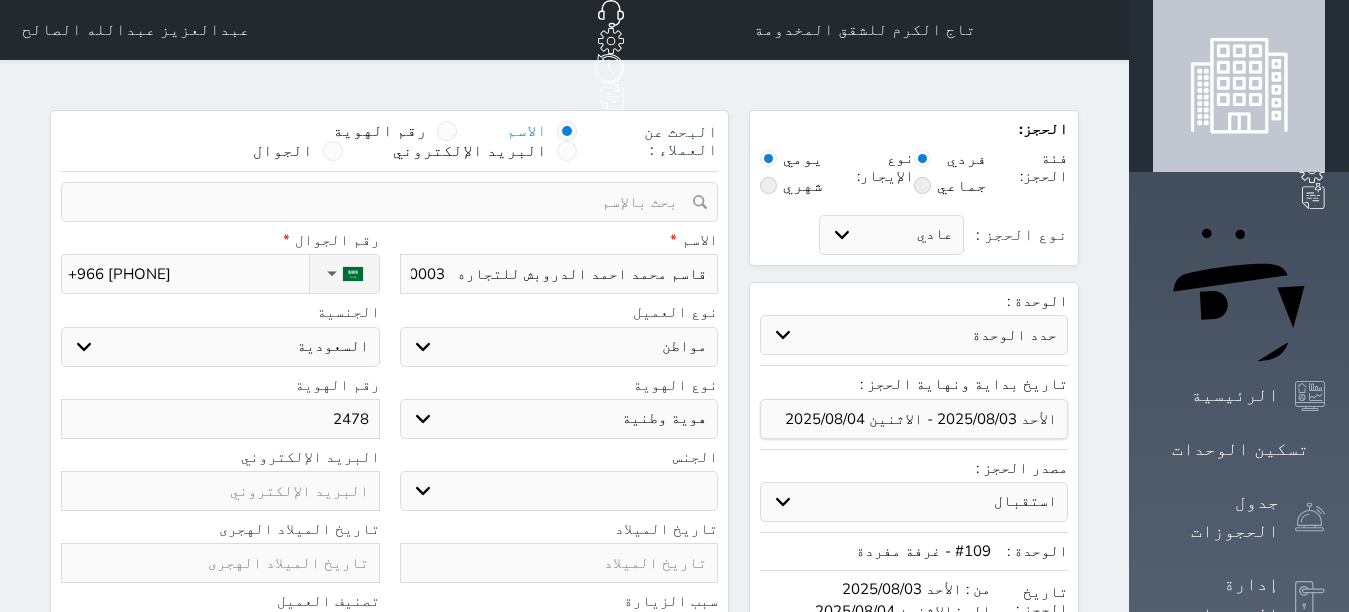 select 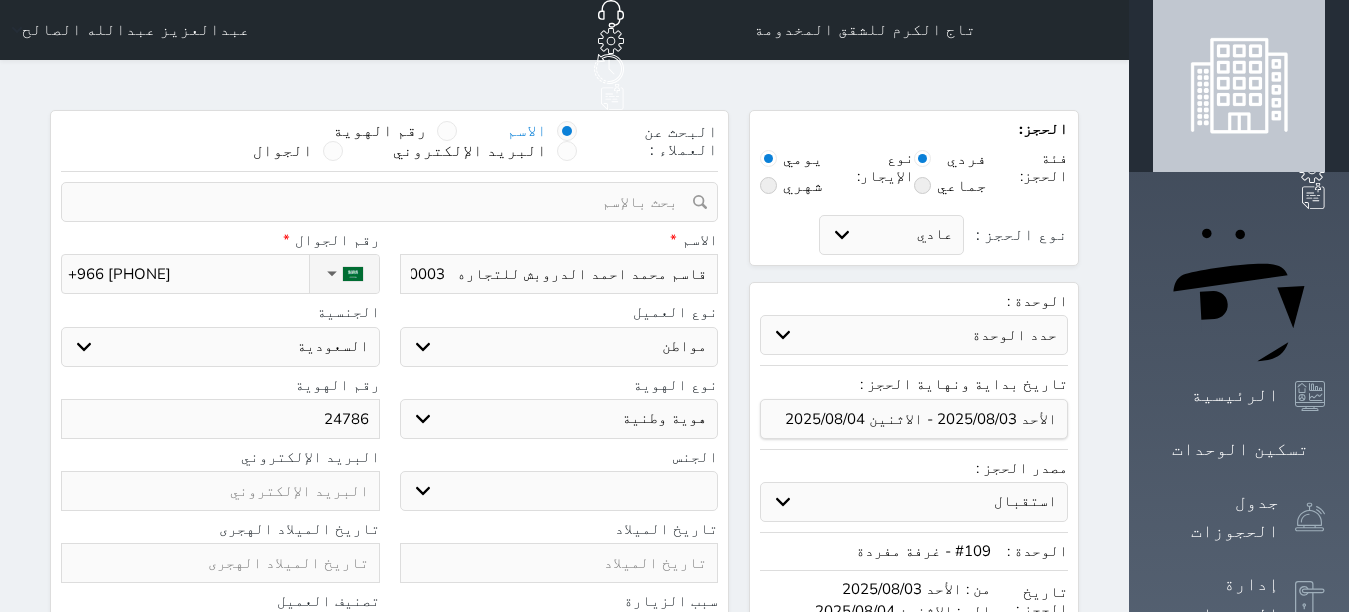 type on "247865" 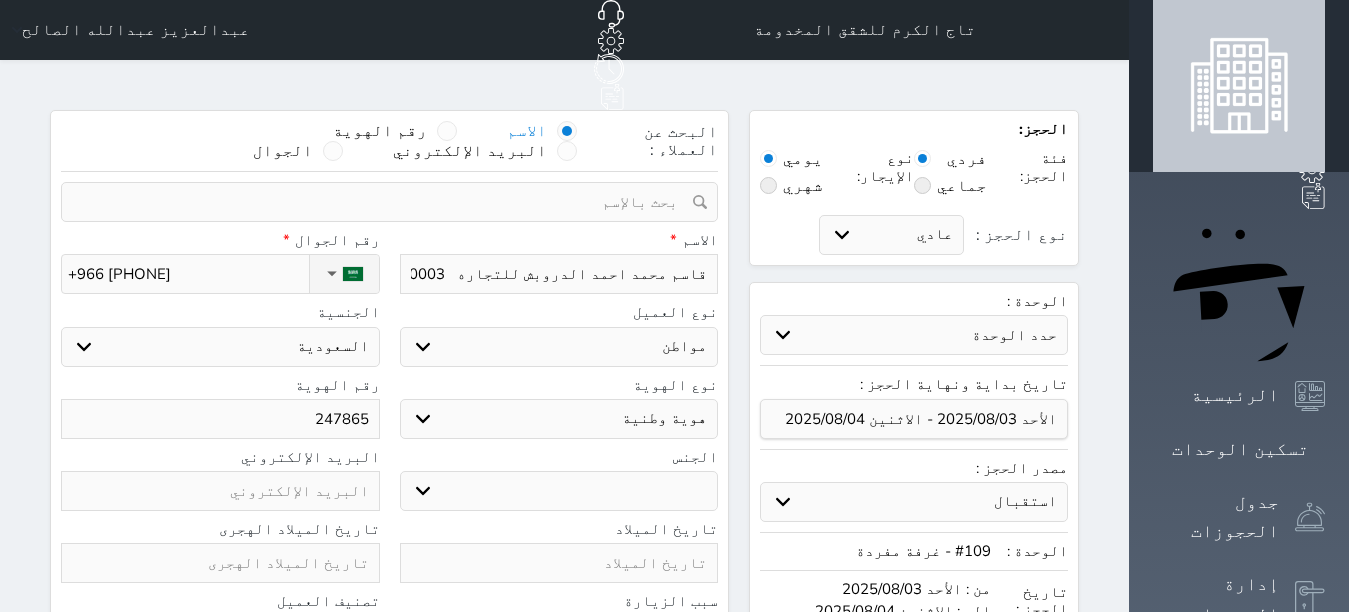 type on "2478656" 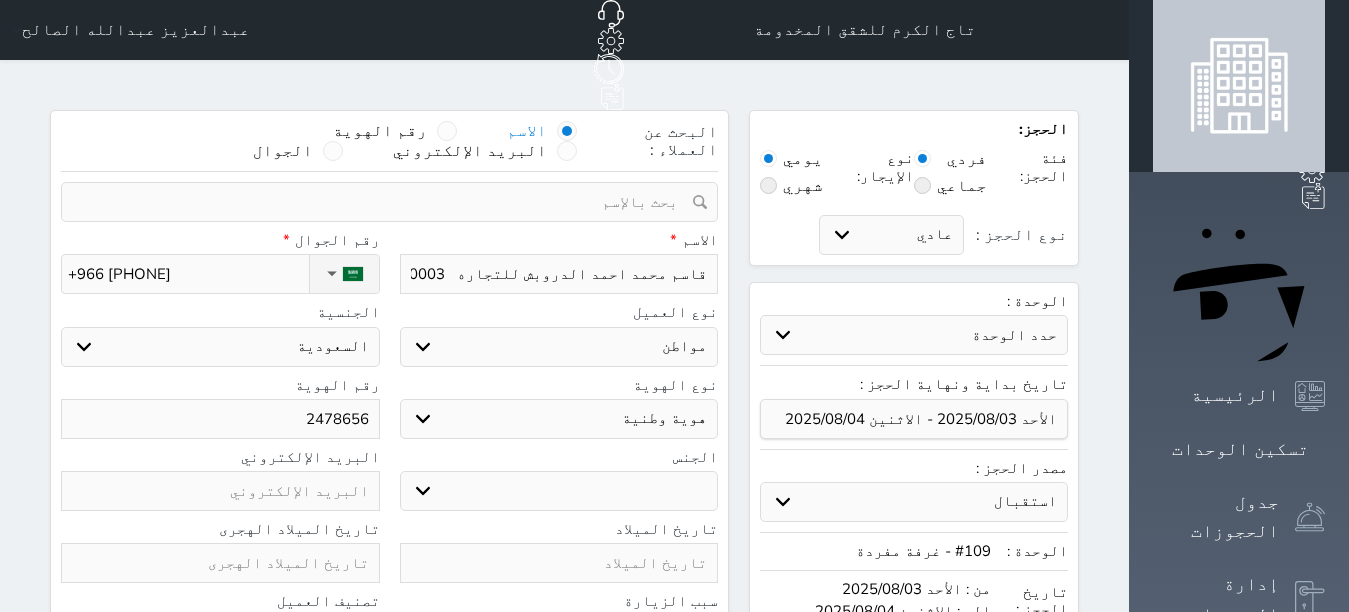 select 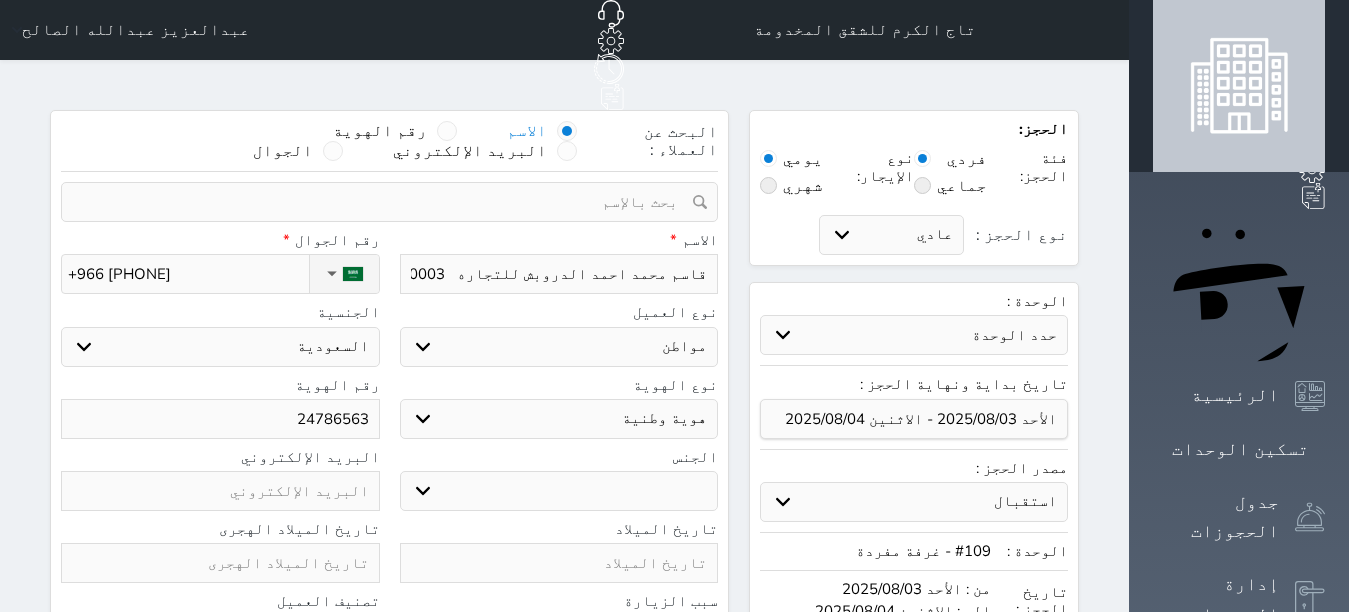type on "247865636" 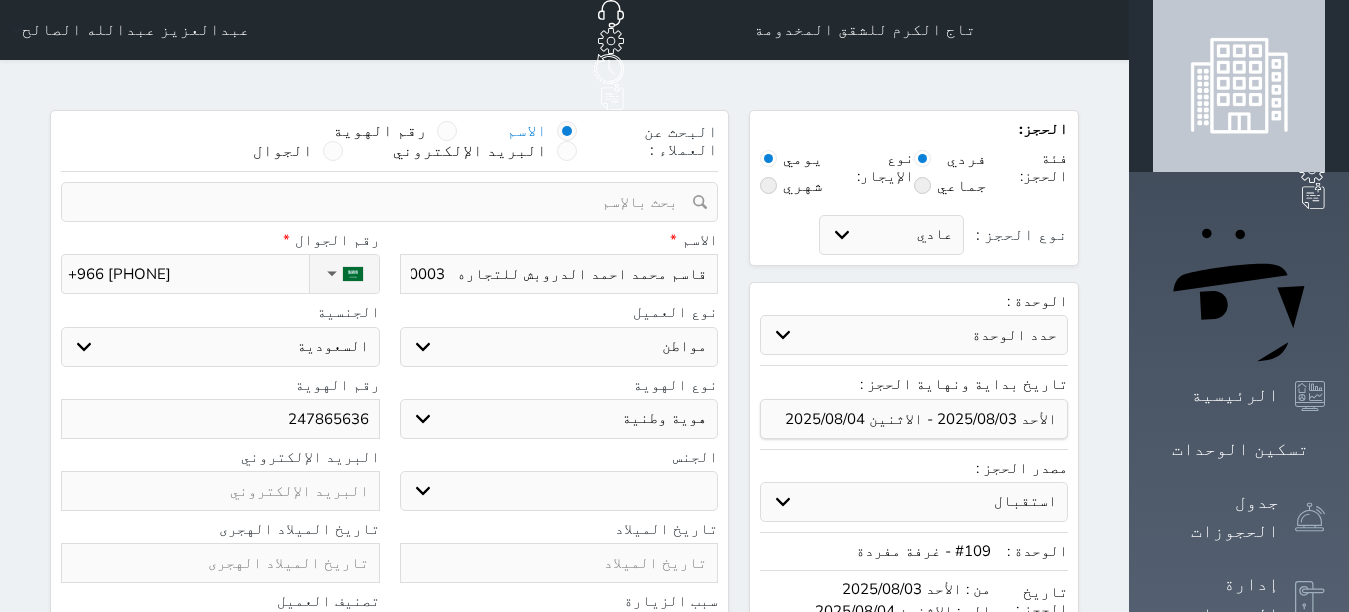 type on "24786563" 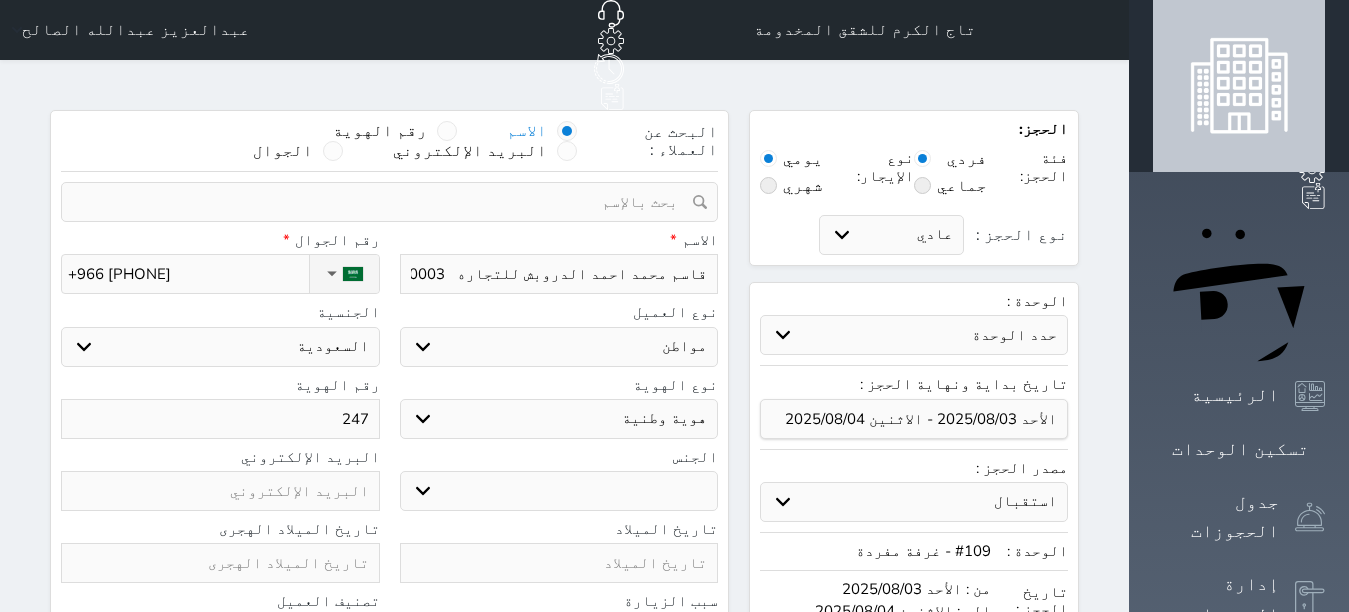 type on "24" 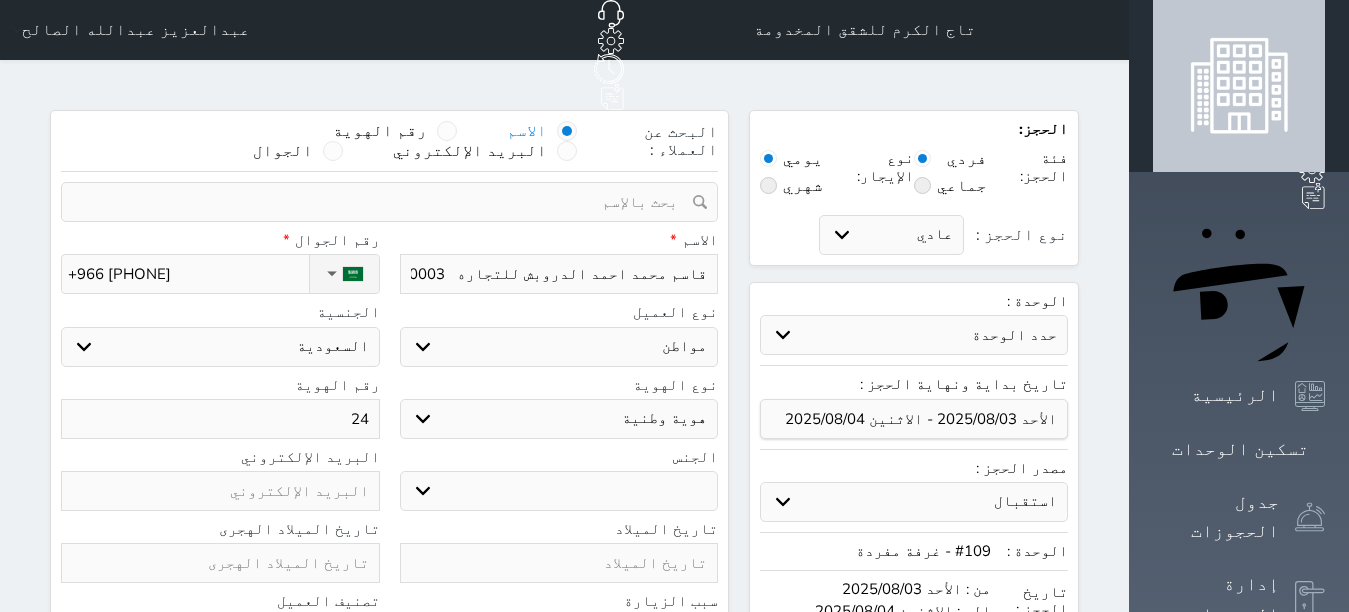 type on "2" 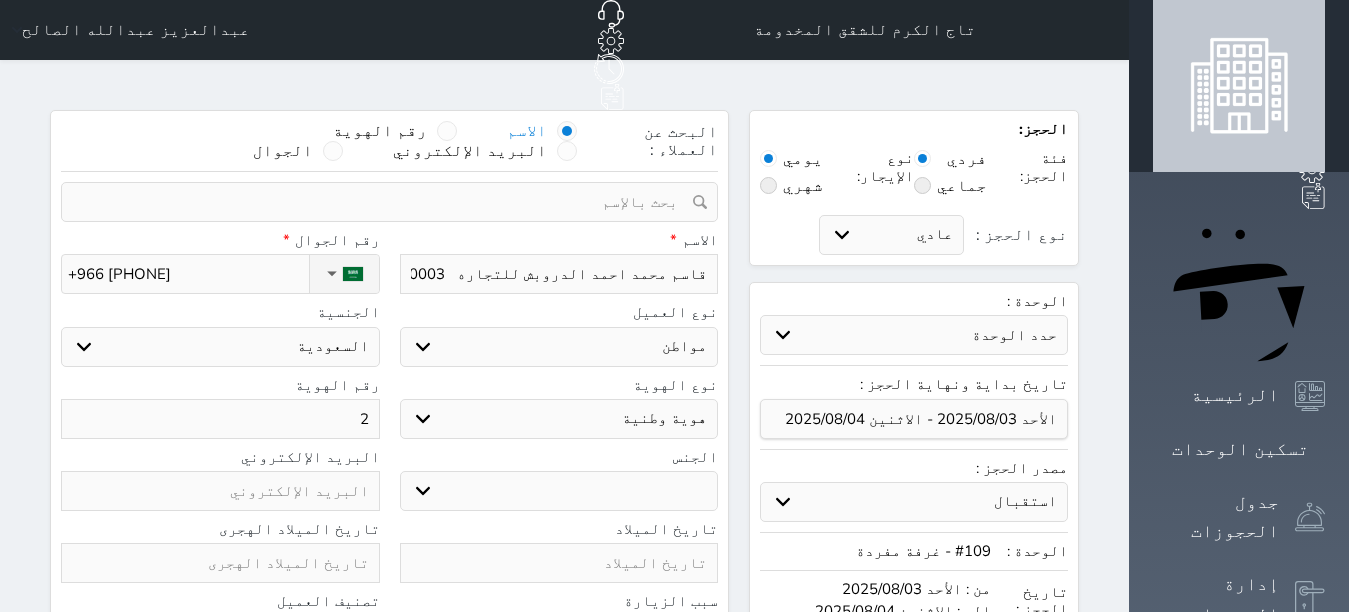 type 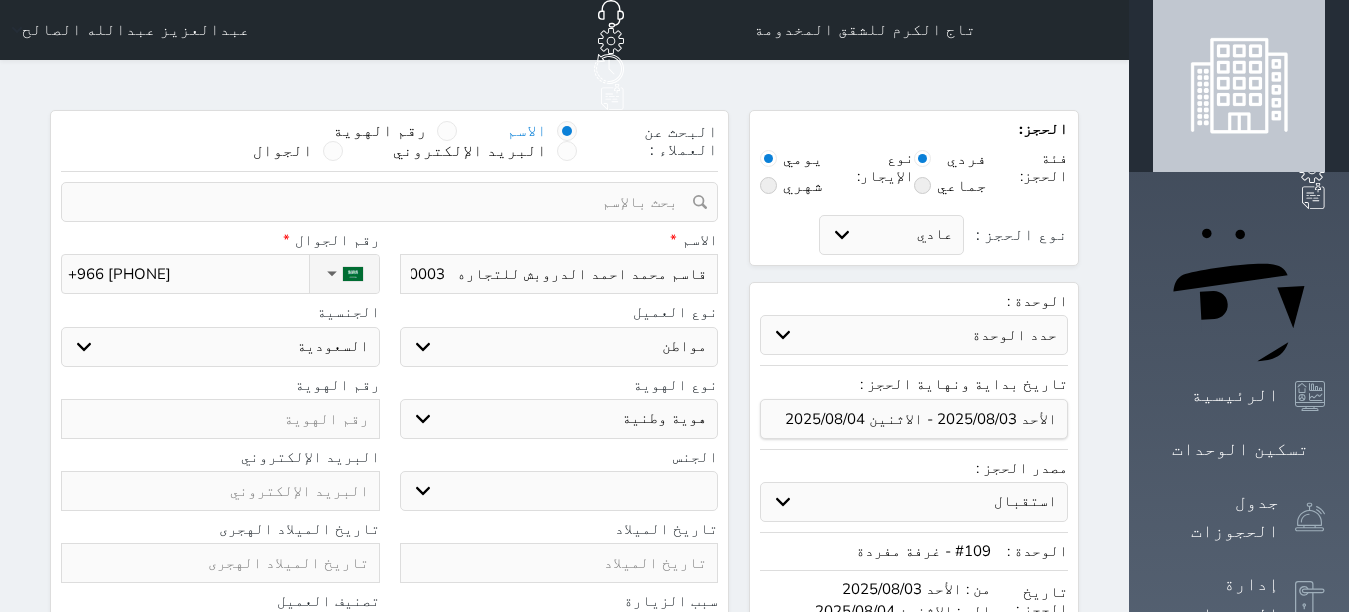 select 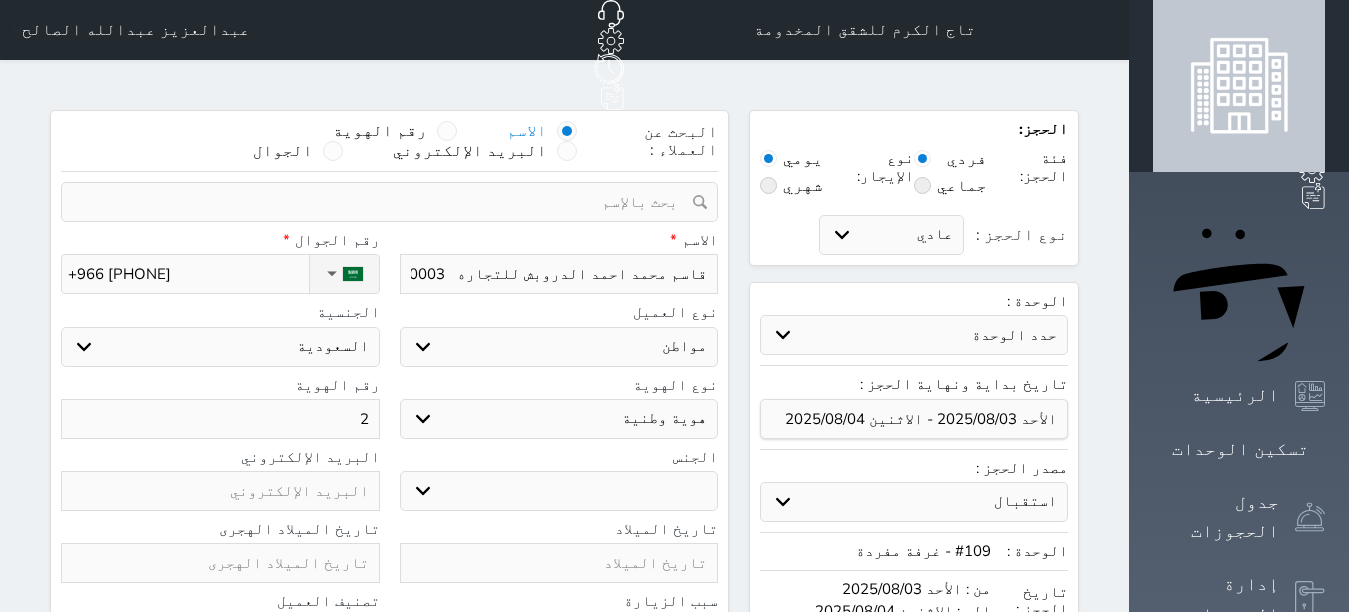 select 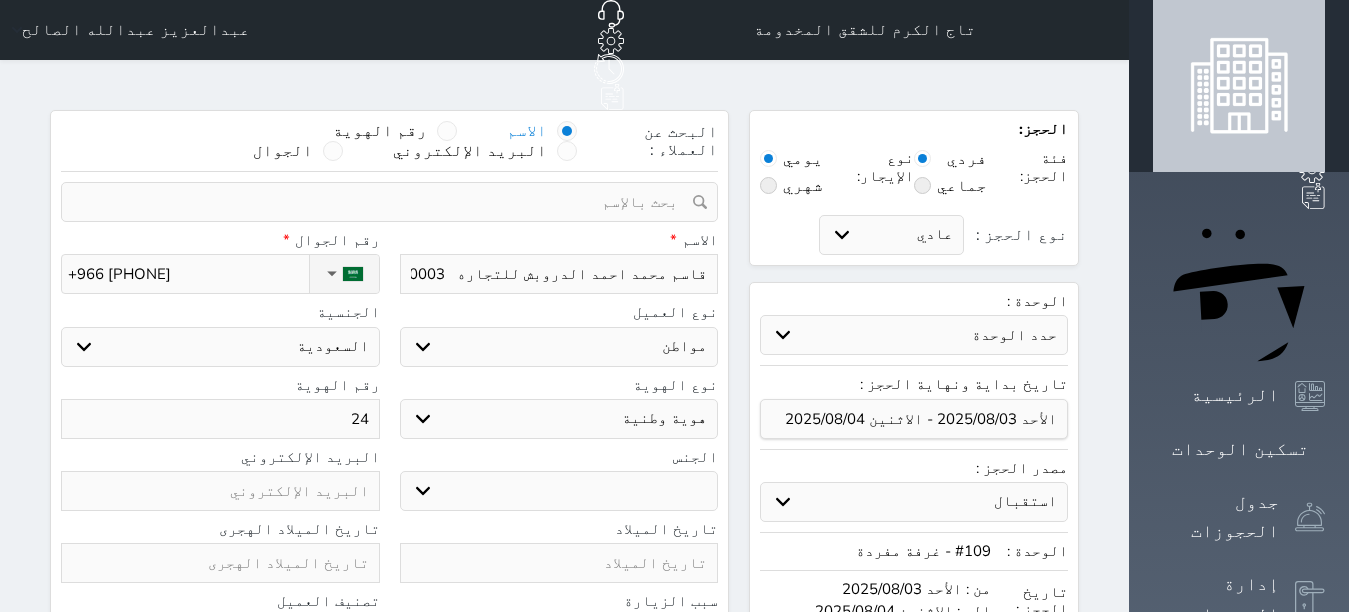 type on "247" 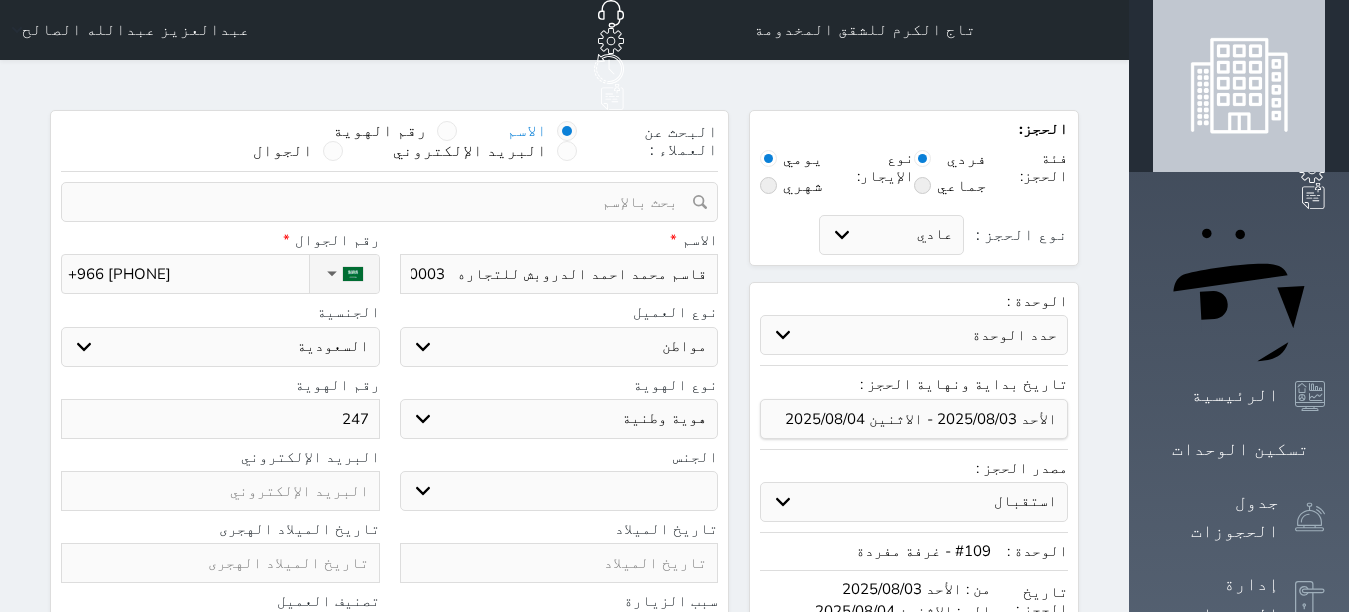 type on "2478" 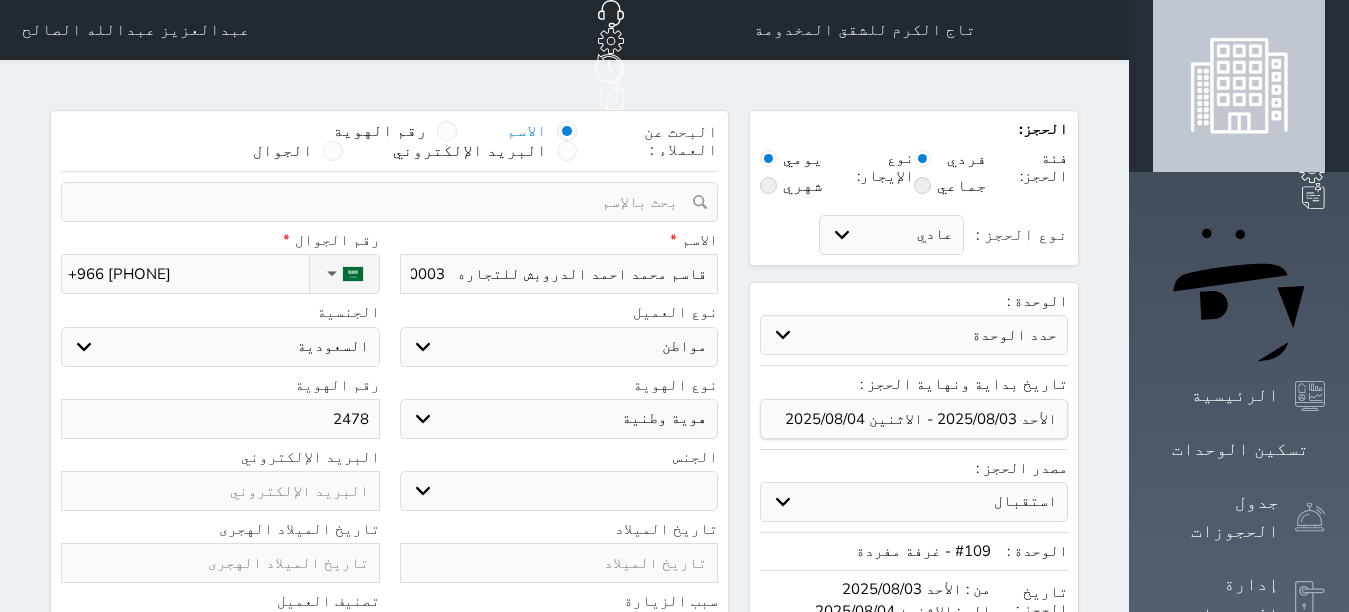 type on "[NUMBER]" 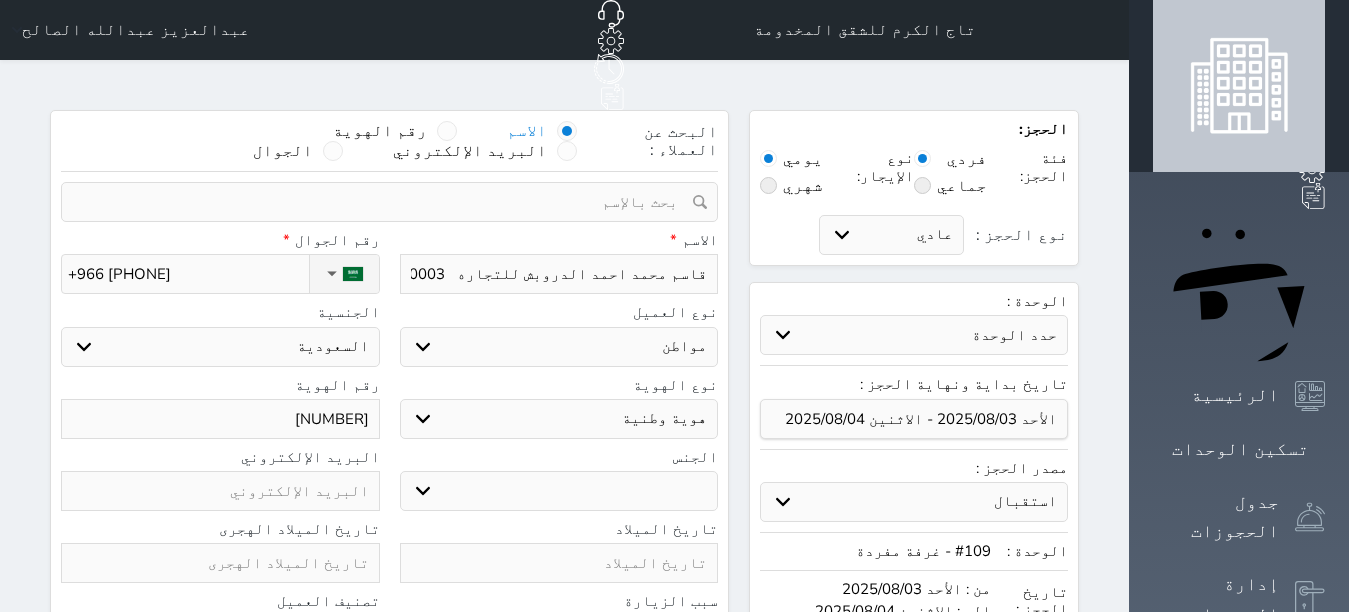 type on "247886" 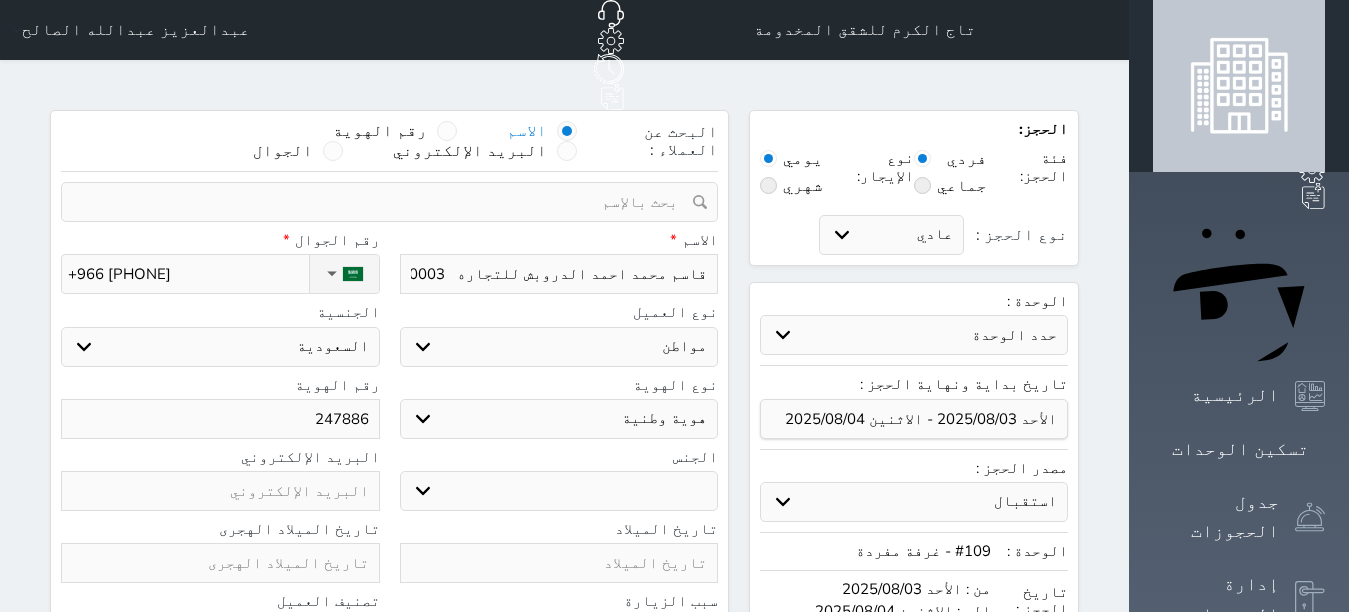 type on "2478865" 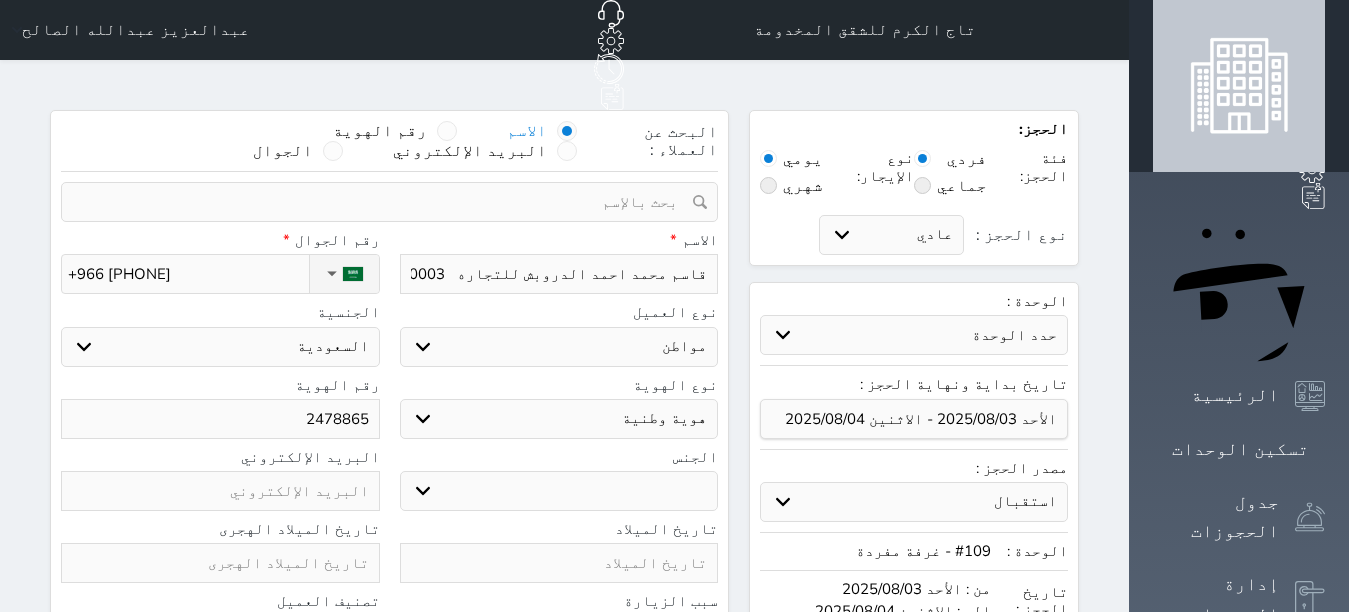 type on "[NUMBER]" 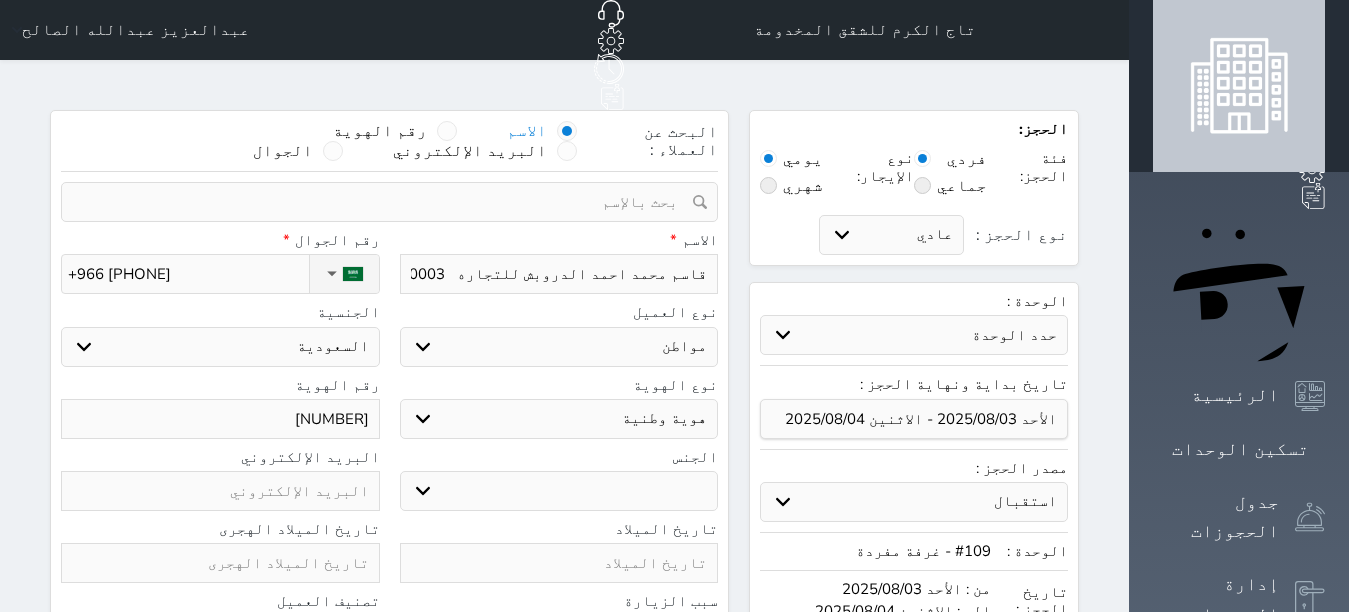 type on "247886563" 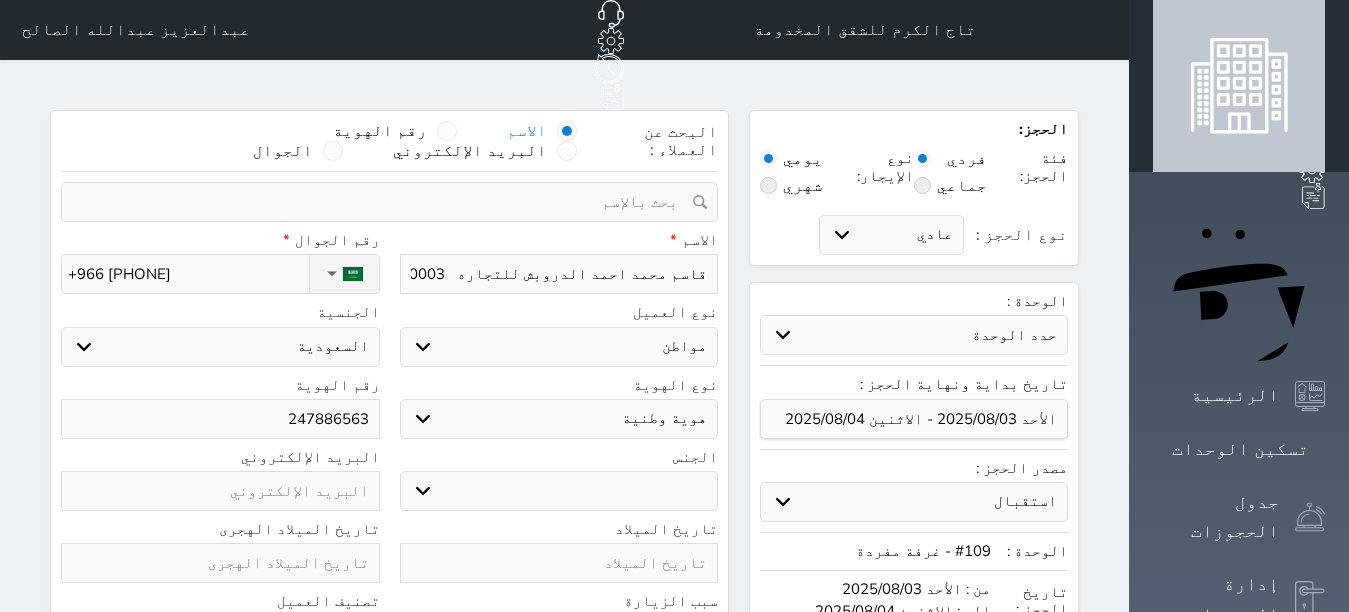 type on "[NUMBER]" 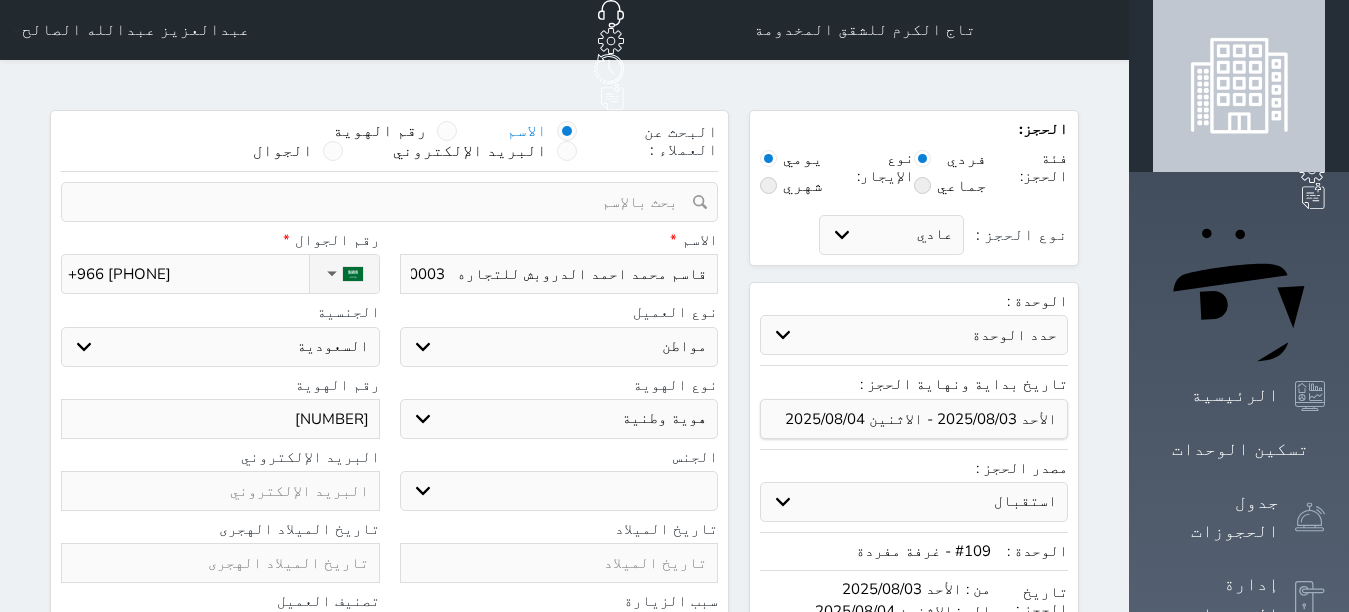 type on "[NUMBER]" 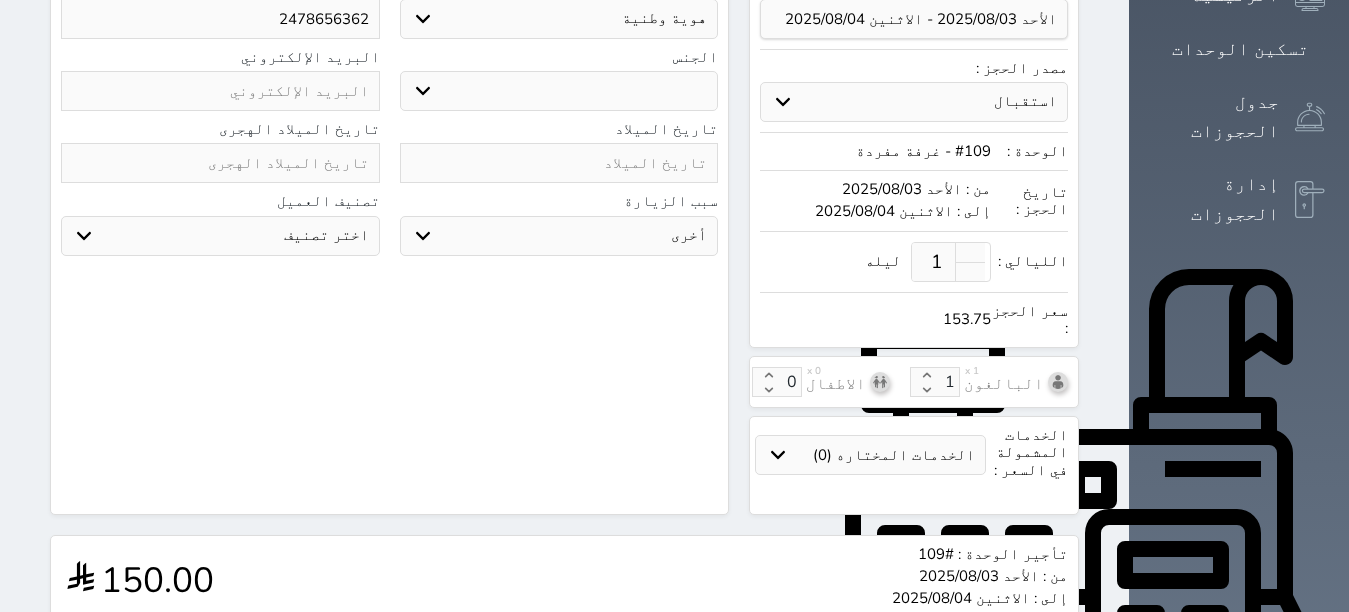 scroll, scrollTop: 697, scrollLeft: 0, axis: vertical 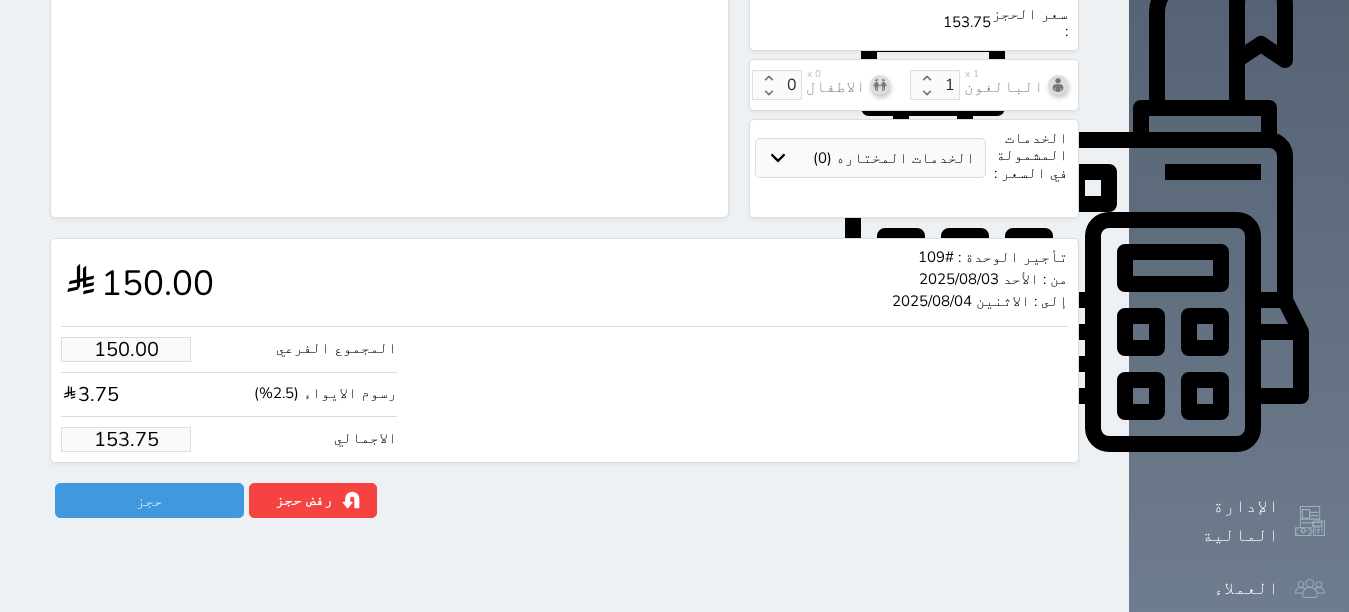 type on "2478656362" 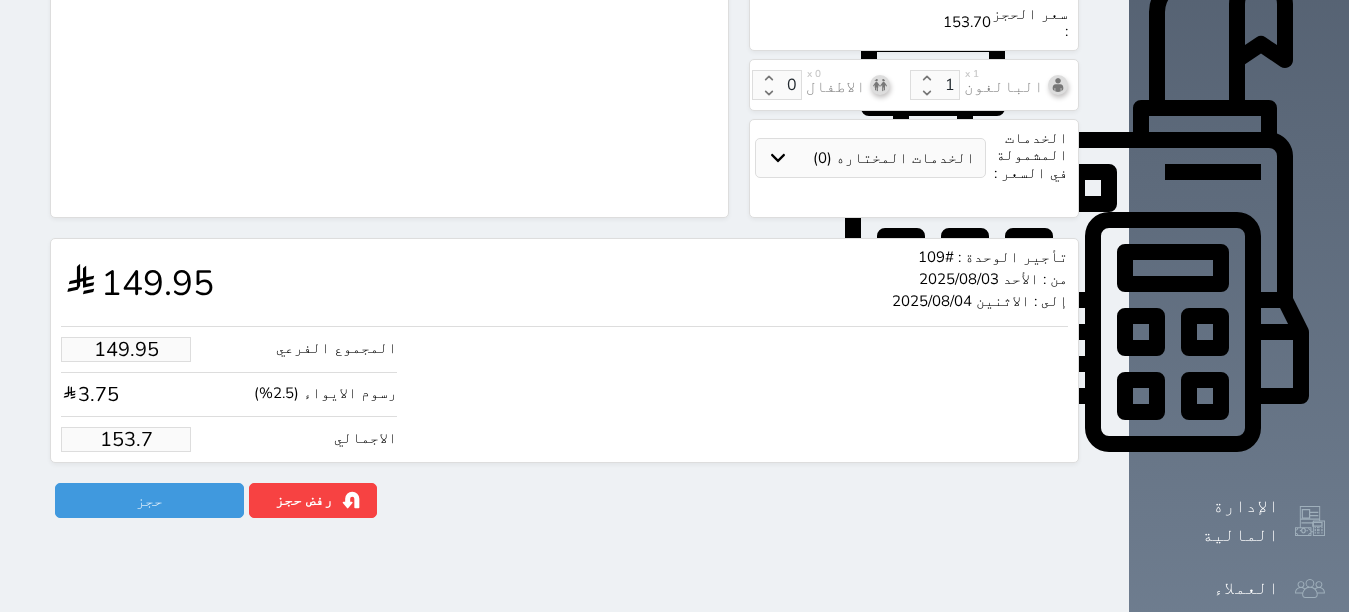 type on "149.27" 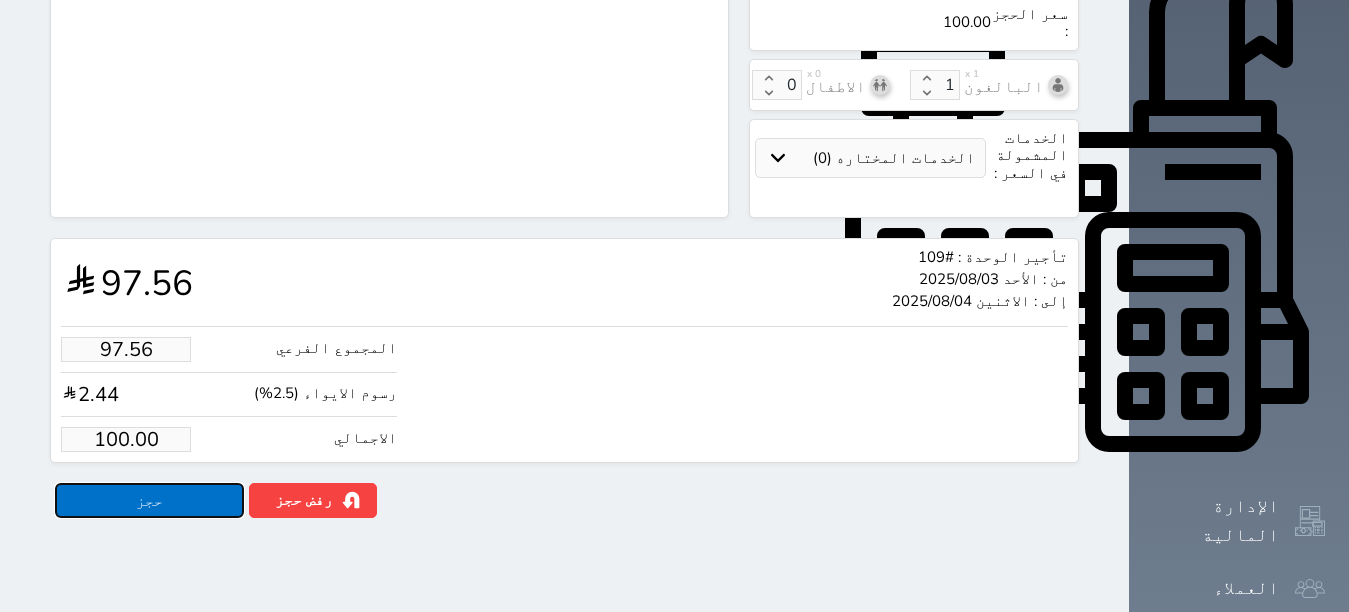 click on "حجز" at bounding box center [149, 500] 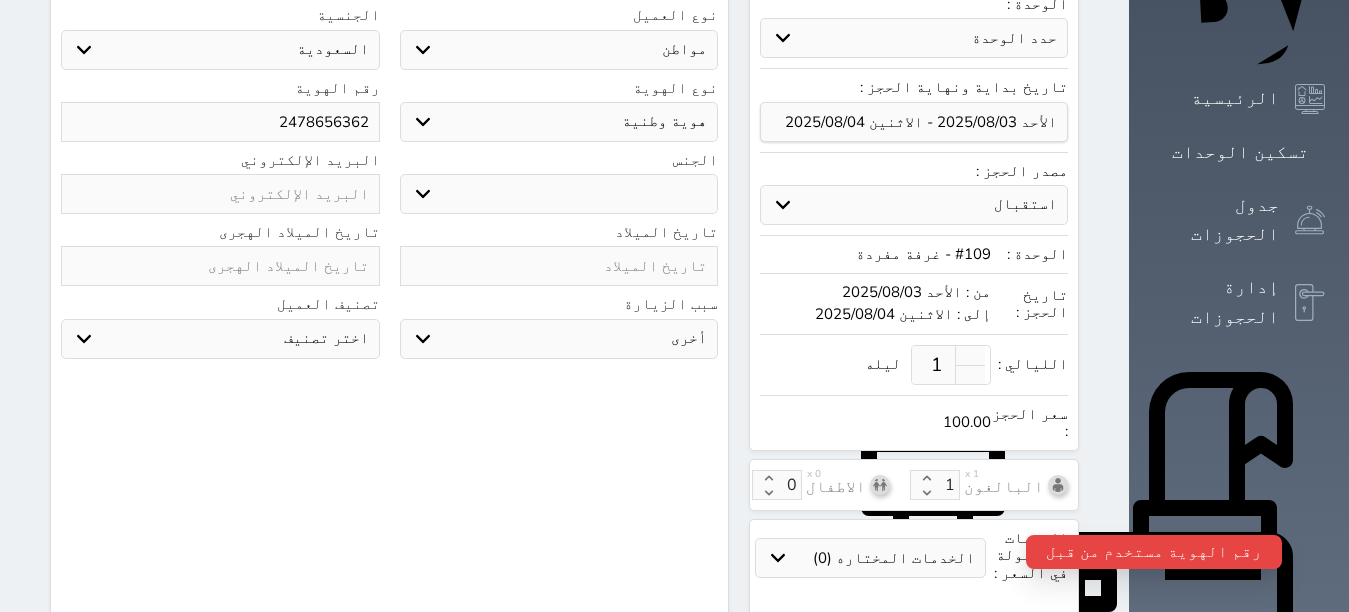 scroll, scrollTop: 97, scrollLeft: 0, axis: vertical 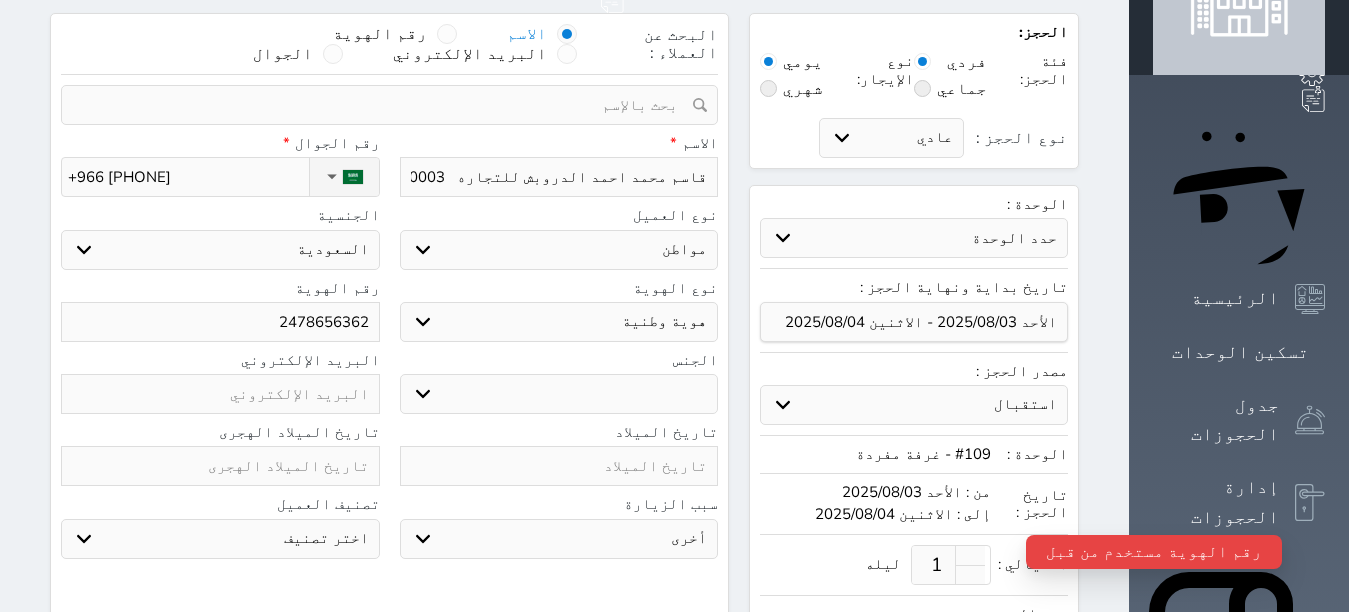 click on "2478656362" at bounding box center [220, 322] 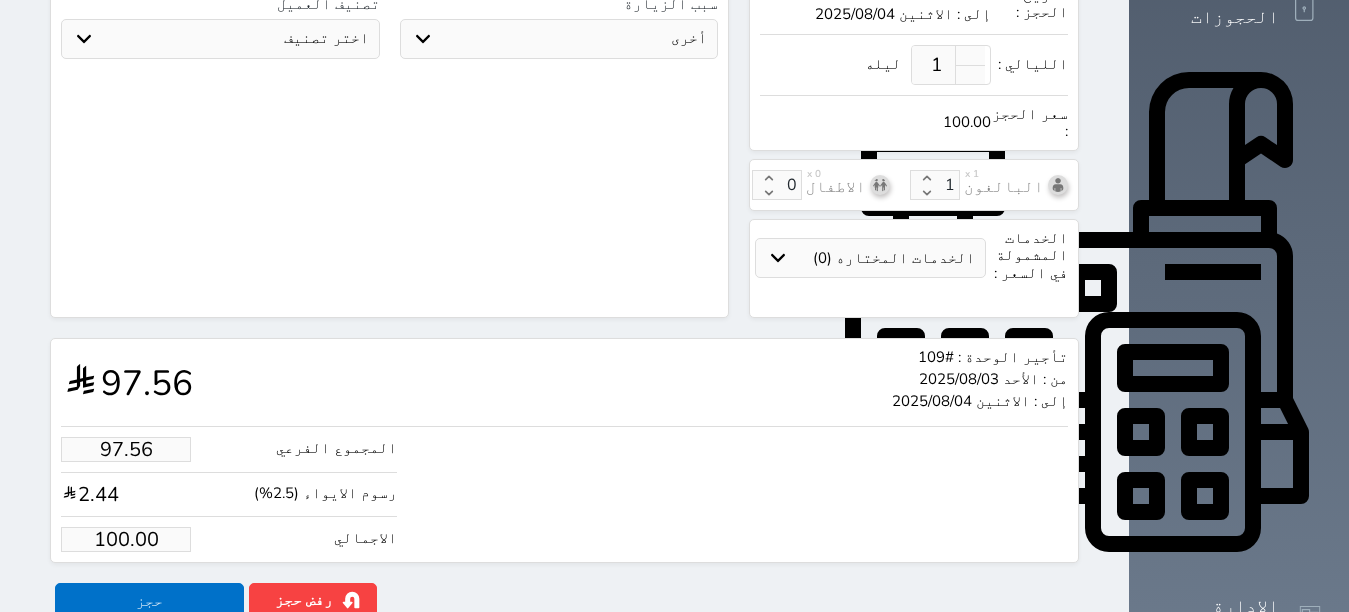 scroll, scrollTop: 697, scrollLeft: 0, axis: vertical 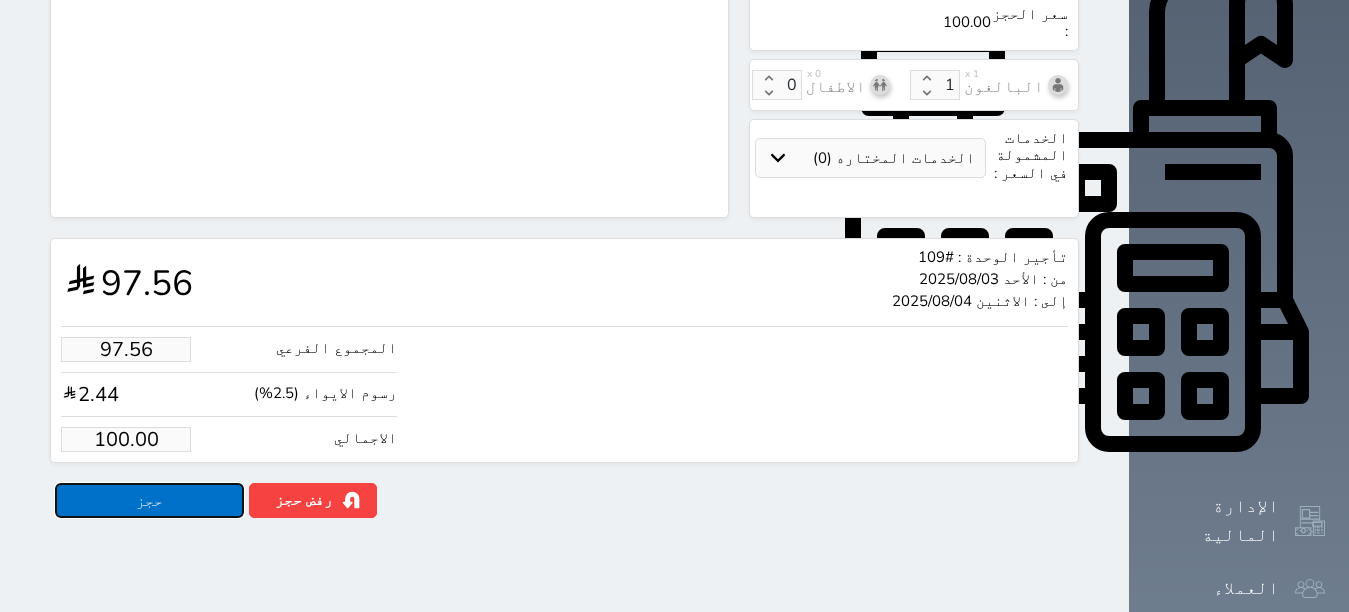 click on "حجز" at bounding box center [149, 500] 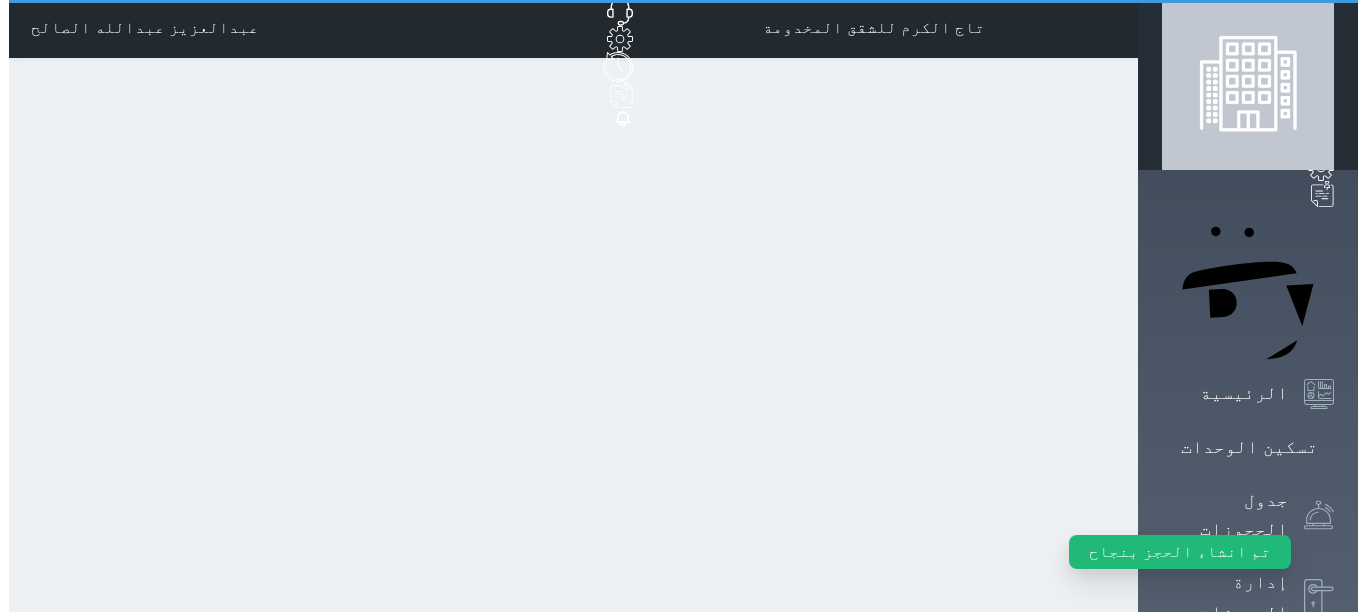 scroll, scrollTop: 0, scrollLeft: 0, axis: both 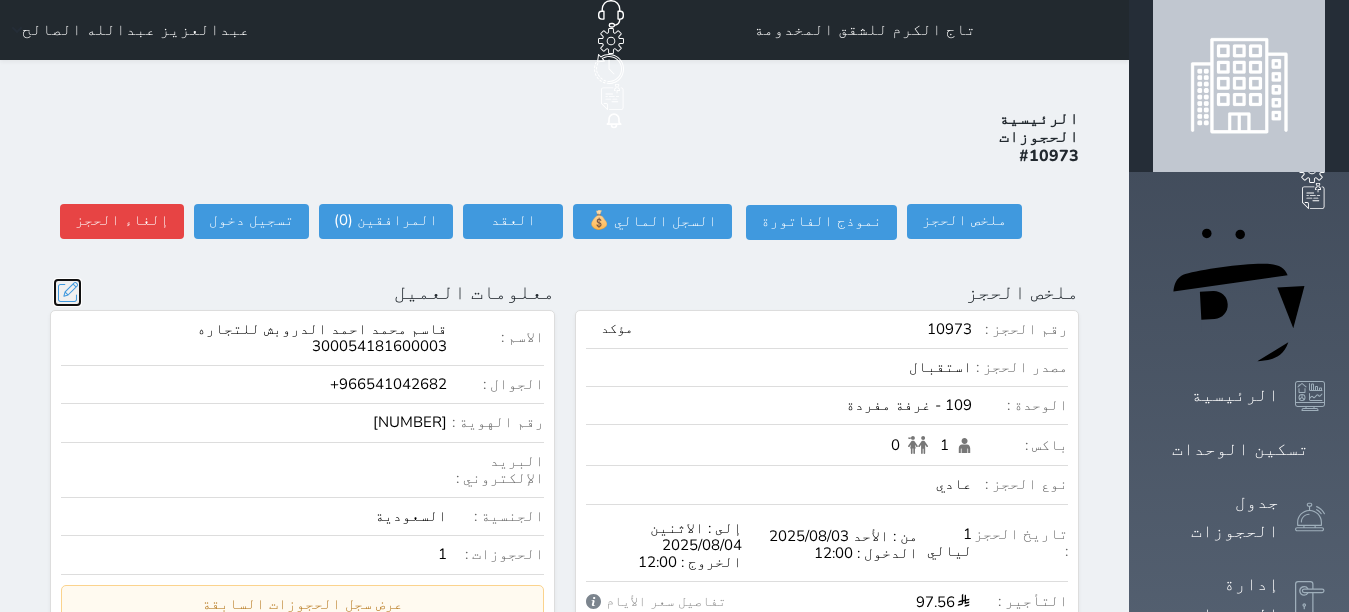 click at bounding box center (67, 292) 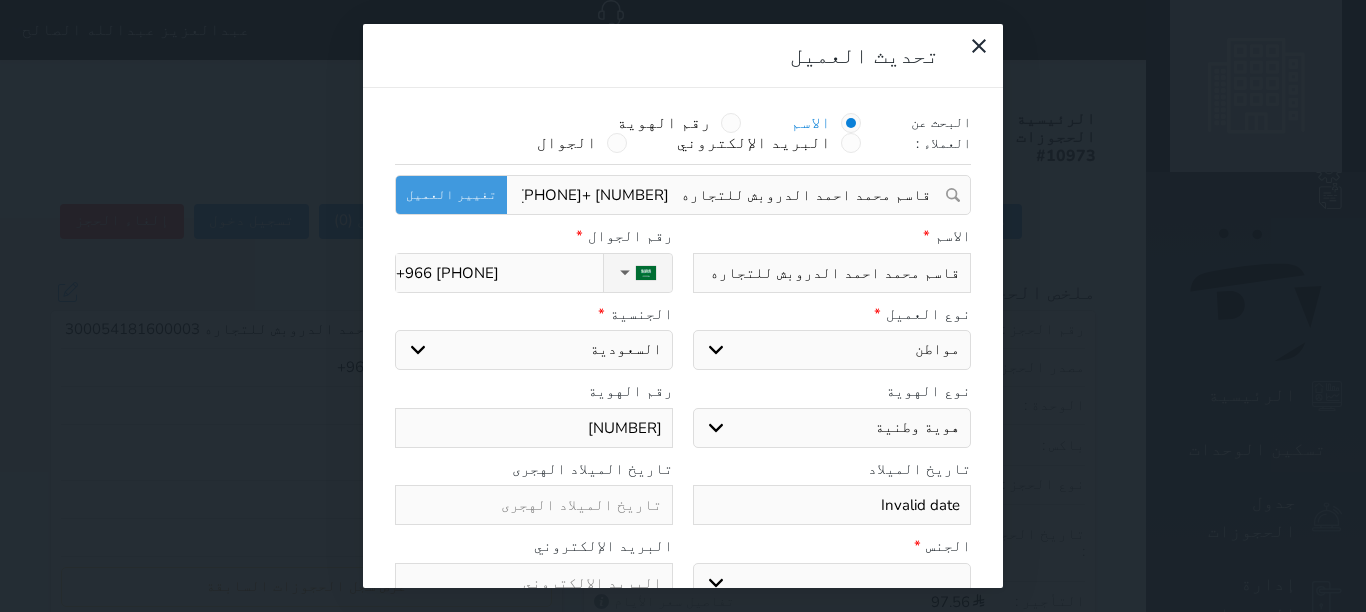 click on "[NUMBER]" at bounding box center [534, 428] 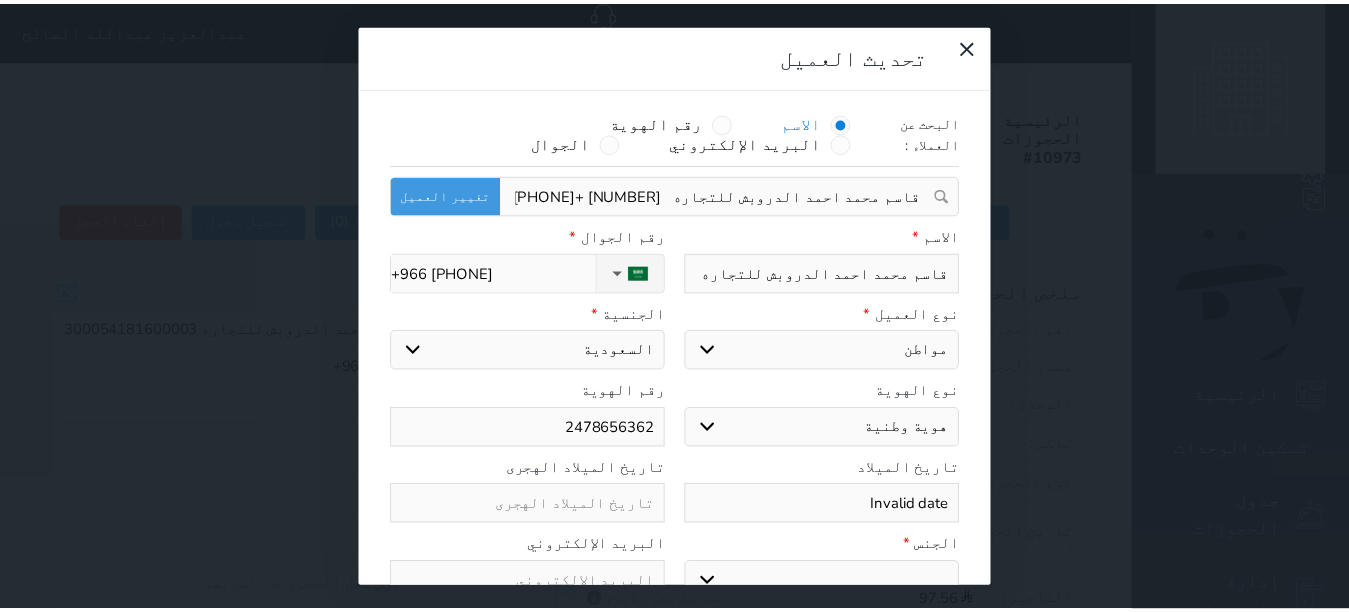 scroll, scrollTop: 45, scrollLeft: 0, axis: vertical 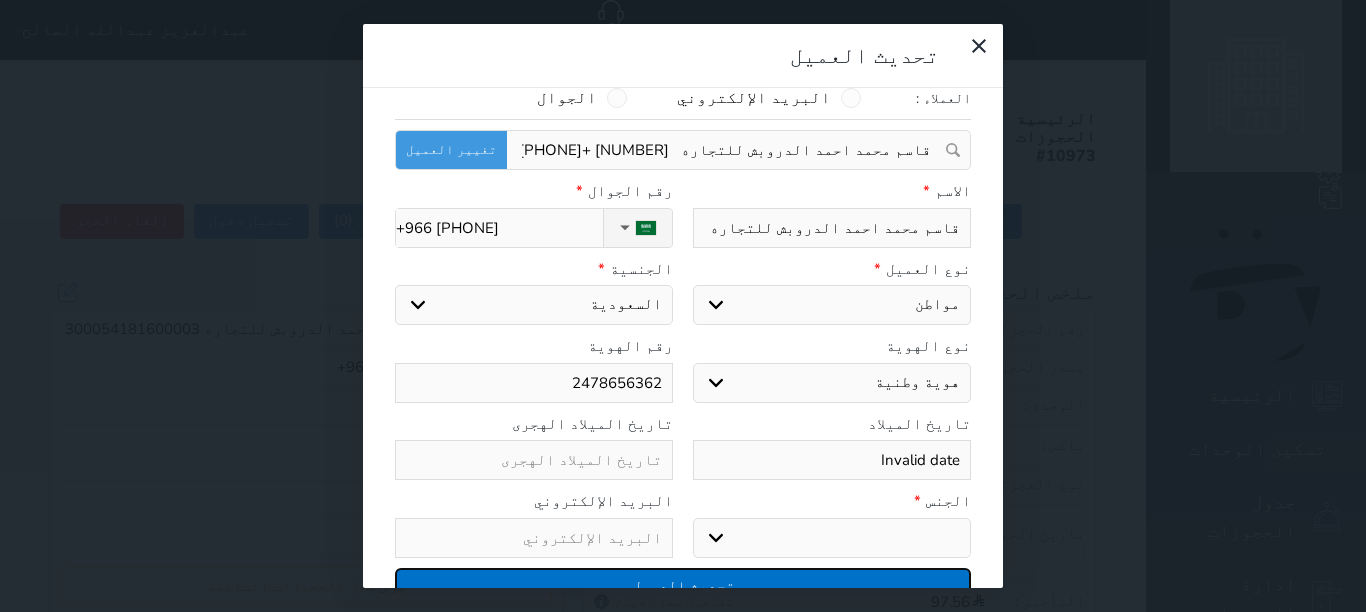 click on "تحديث العميل" at bounding box center (683, 585) 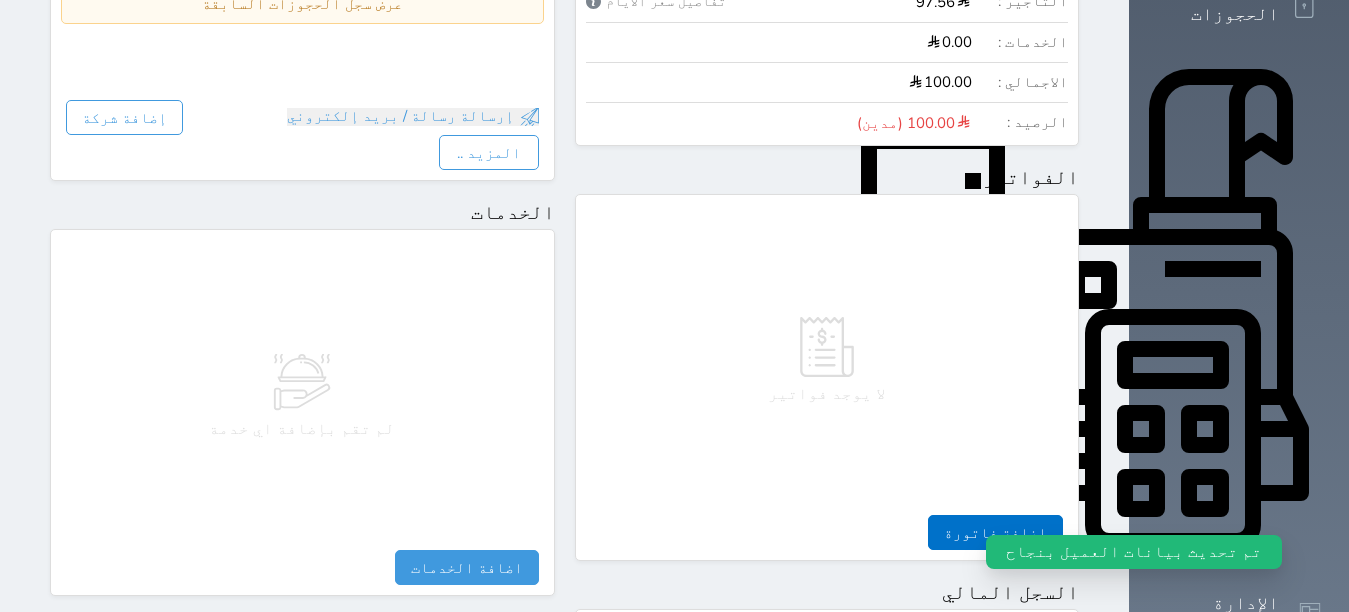 scroll, scrollTop: 700, scrollLeft: 0, axis: vertical 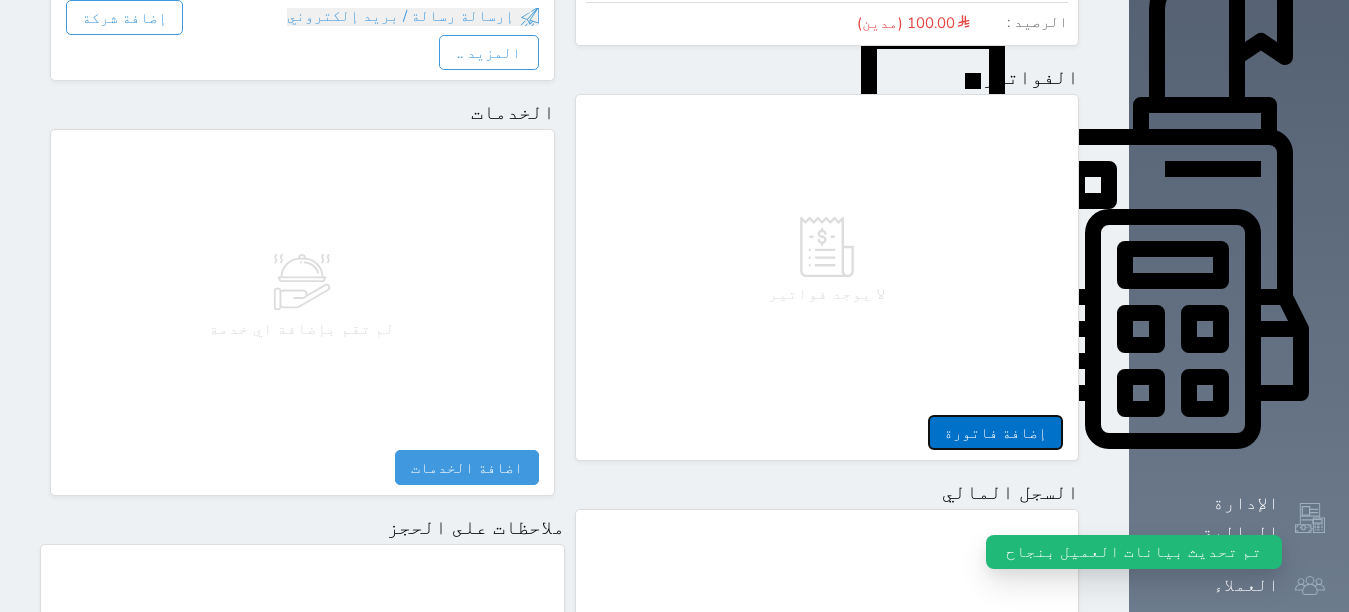 click on "إضافة فاتورة" at bounding box center (995, 432) 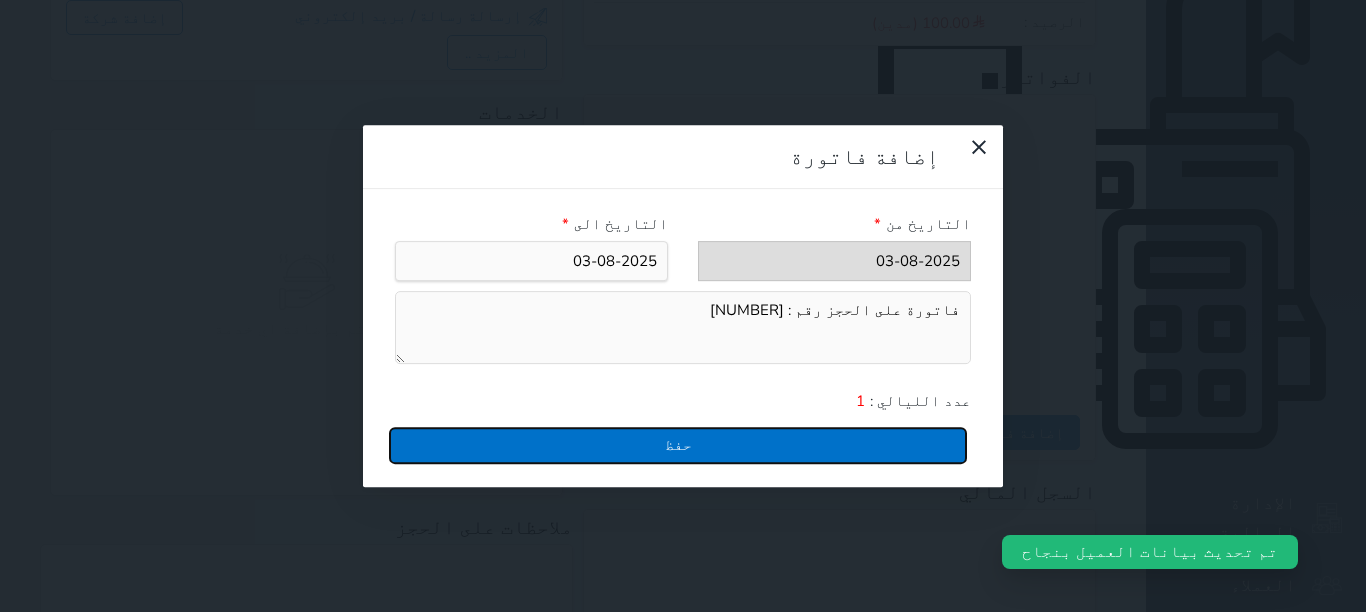 click on "حفظ" at bounding box center [678, 445] 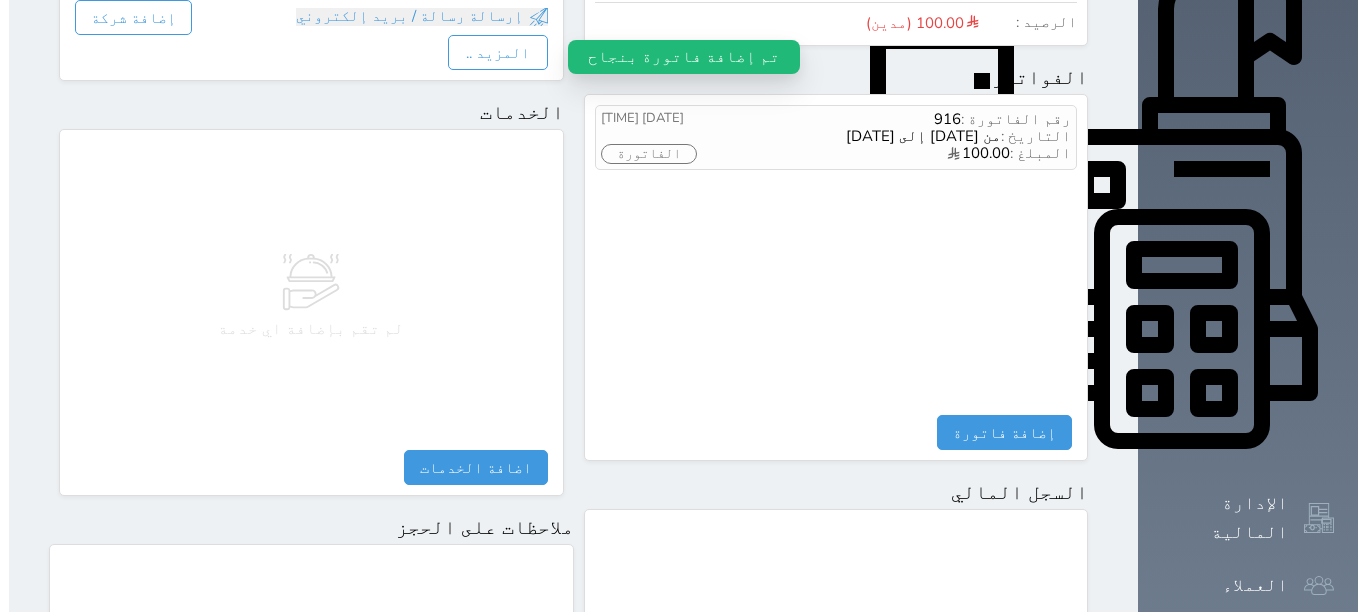 scroll, scrollTop: 400, scrollLeft: 0, axis: vertical 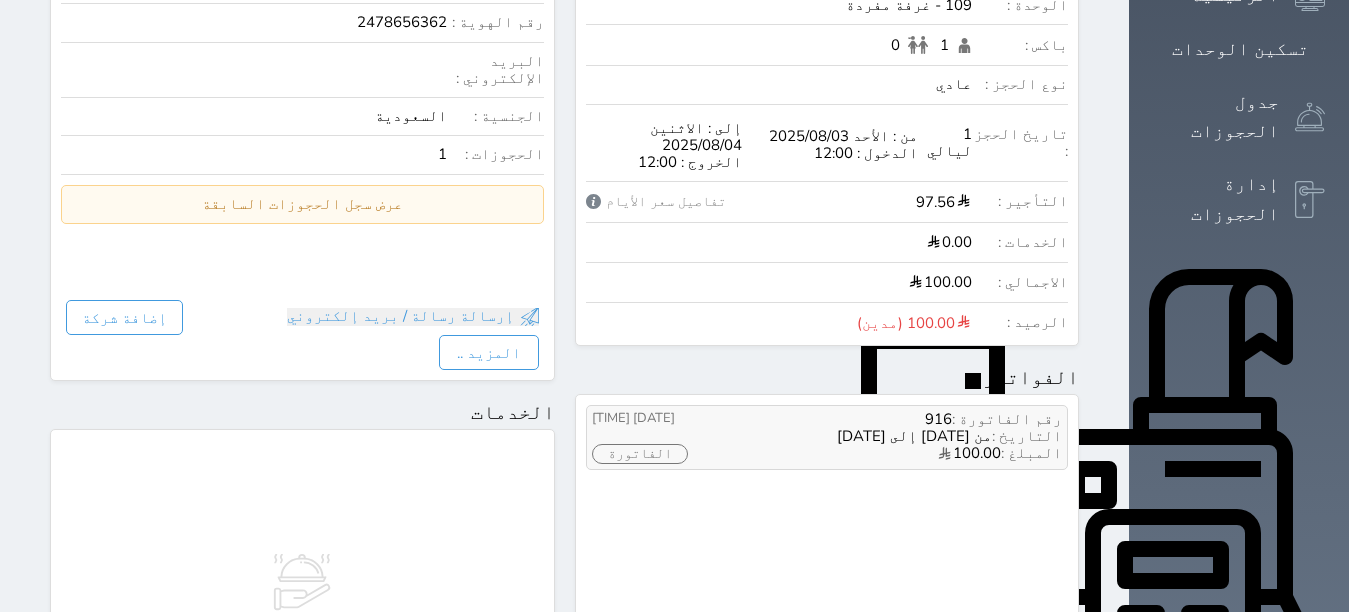 click on "الفاتورة" at bounding box center [640, 454] 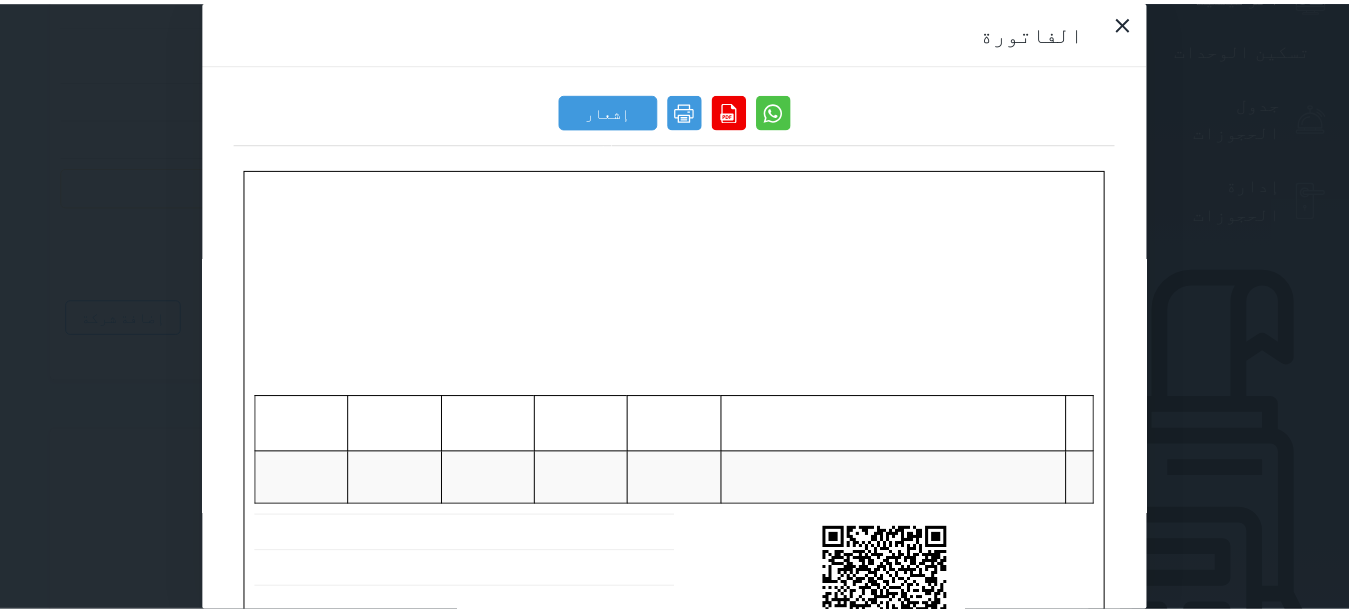 scroll, scrollTop: 0, scrollLeft: 0, axis: both 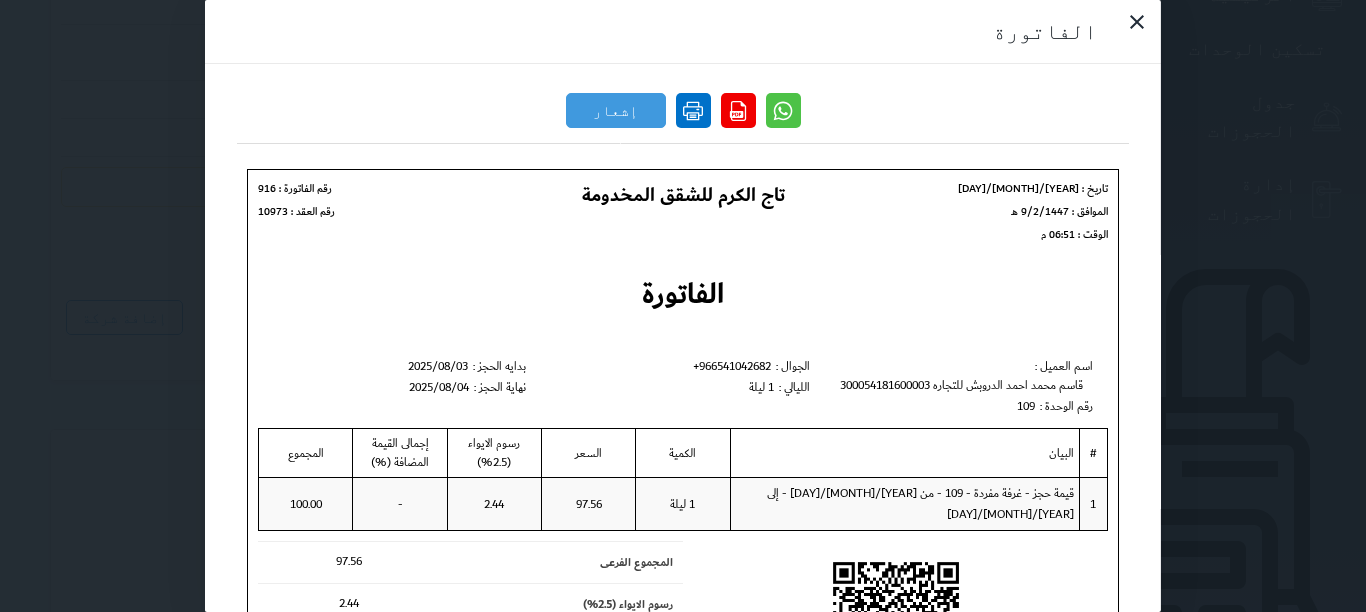 click at bounding box center [693, 110] 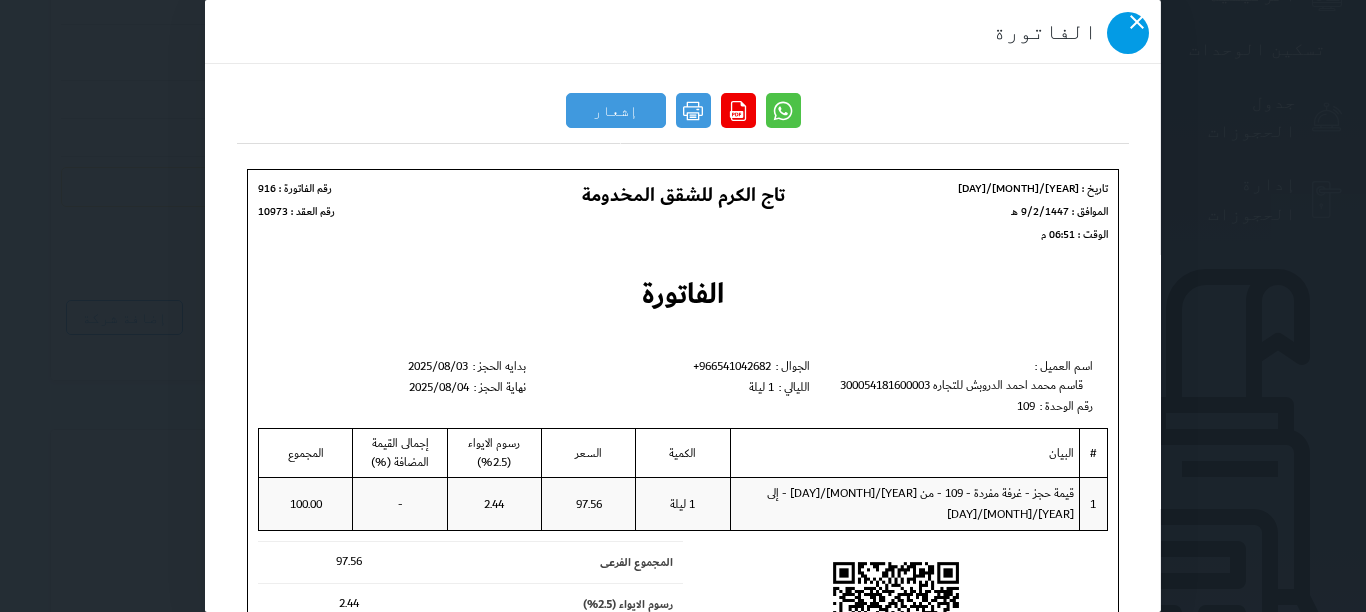 click 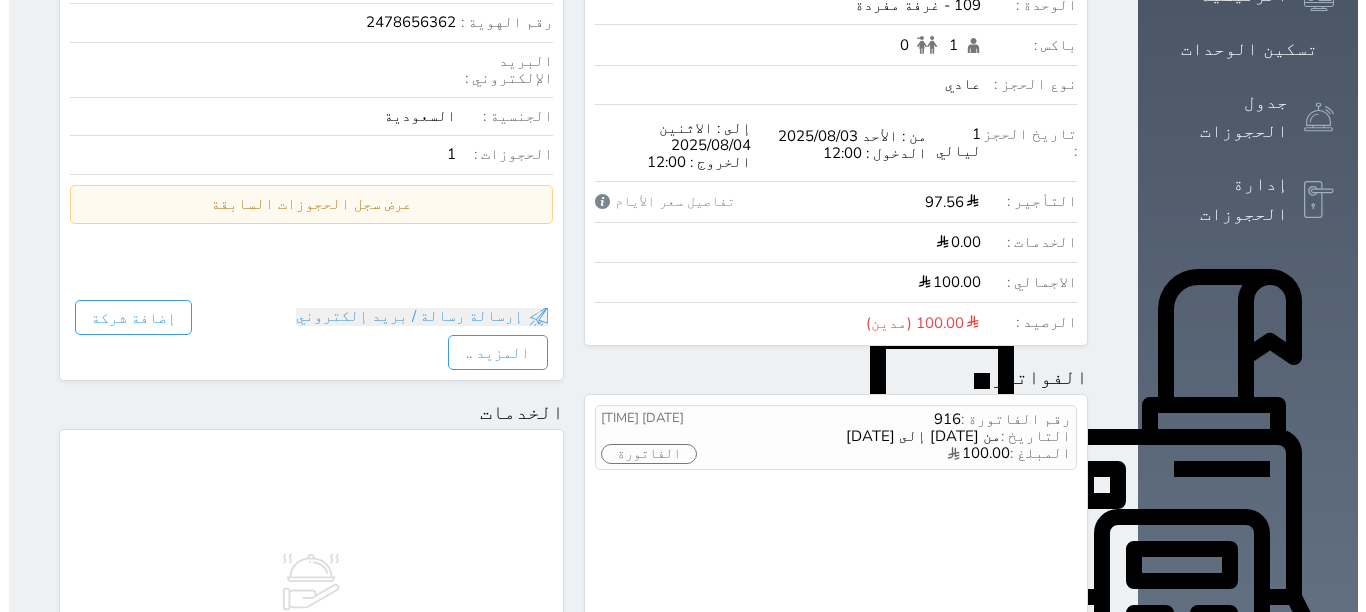 scroll, scrollTop: 0, scrollLeft: 0, axis: both 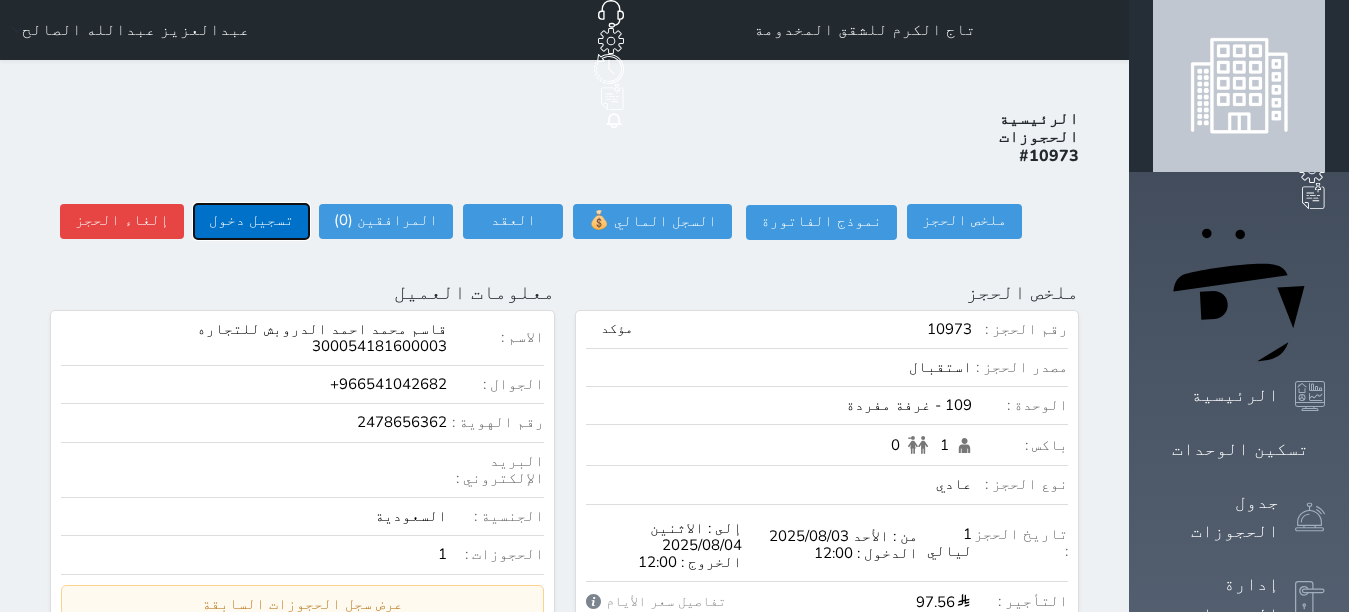 click on "تسجيل دخول" at bounding box center [251, 221] 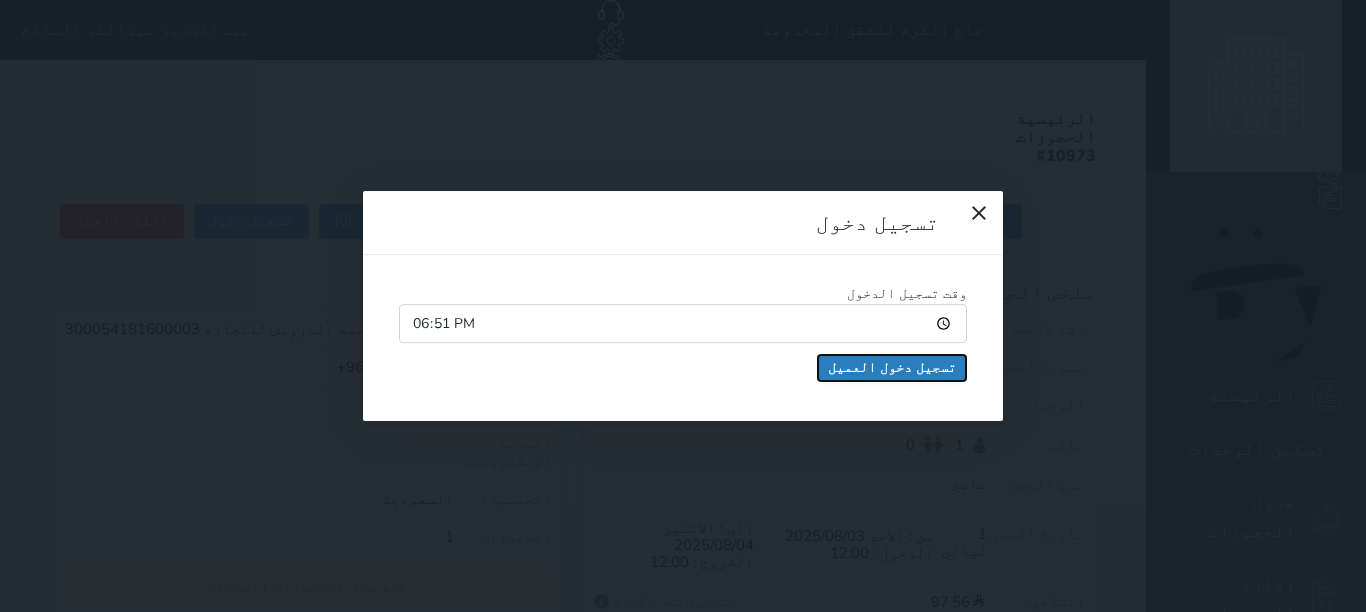 click on "تسجيل دخول العميل" at bounding box center (892, 368) 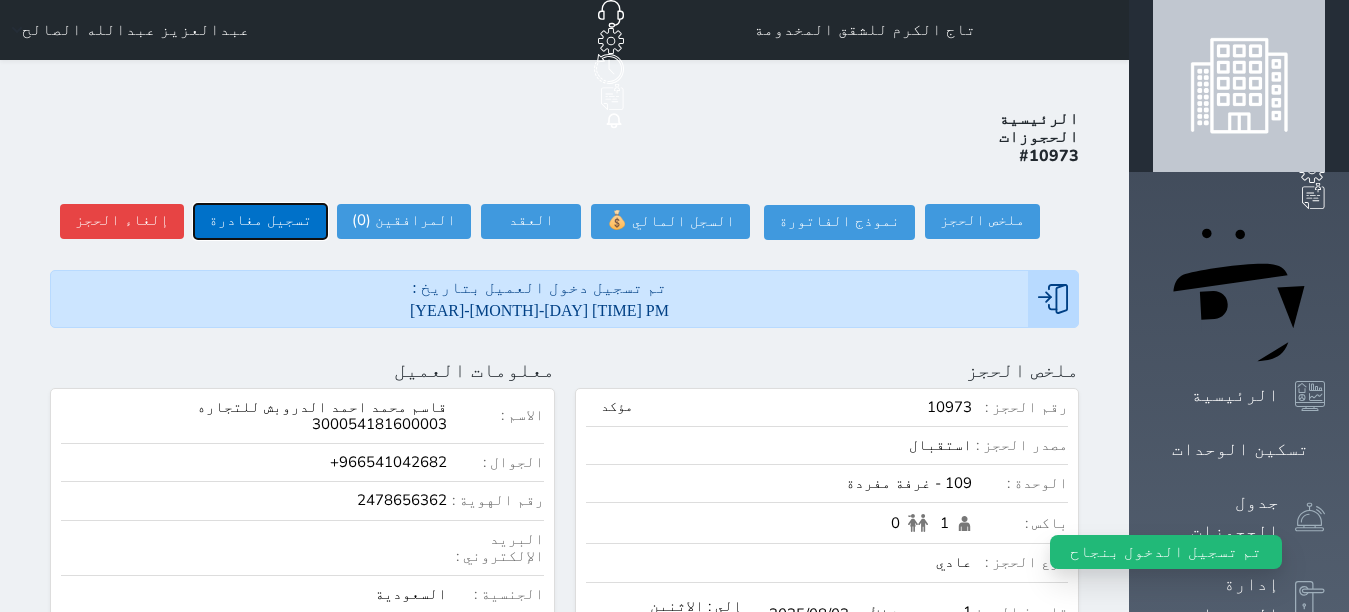click on "تسجيل مغادرة" at bounding box center [260, 221] 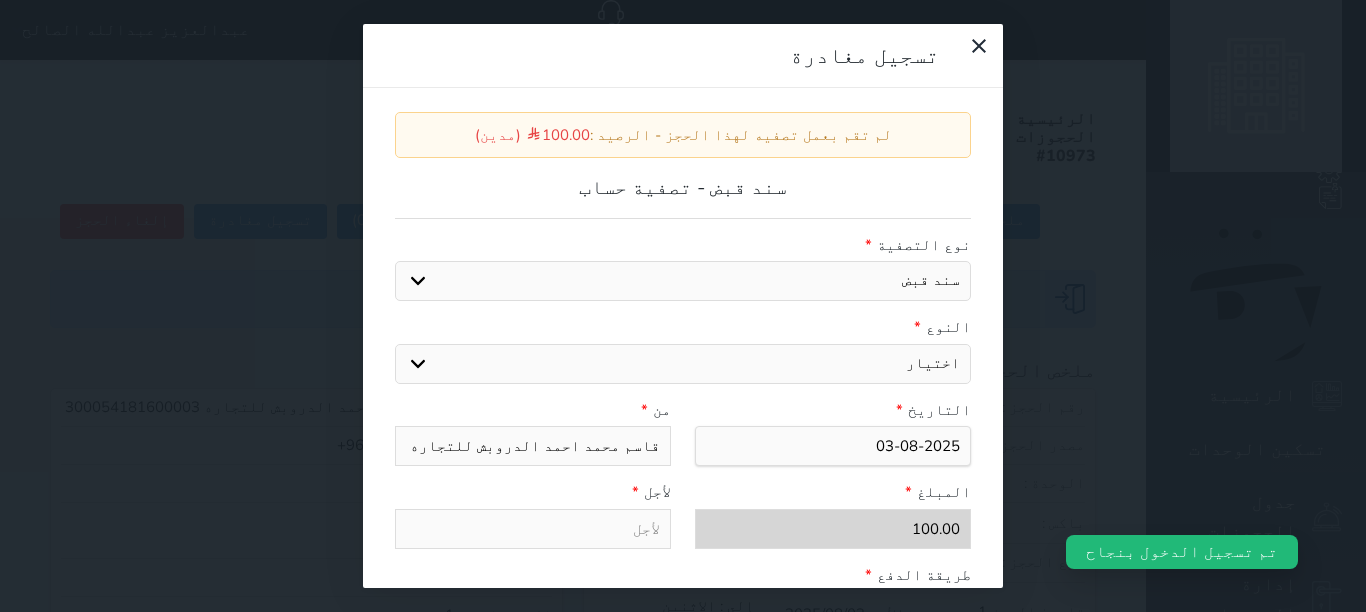 drag, startPoint x: 974, startPoint y: 347, endPoint x: 965, endPoint y: 340, distance: 11.401754 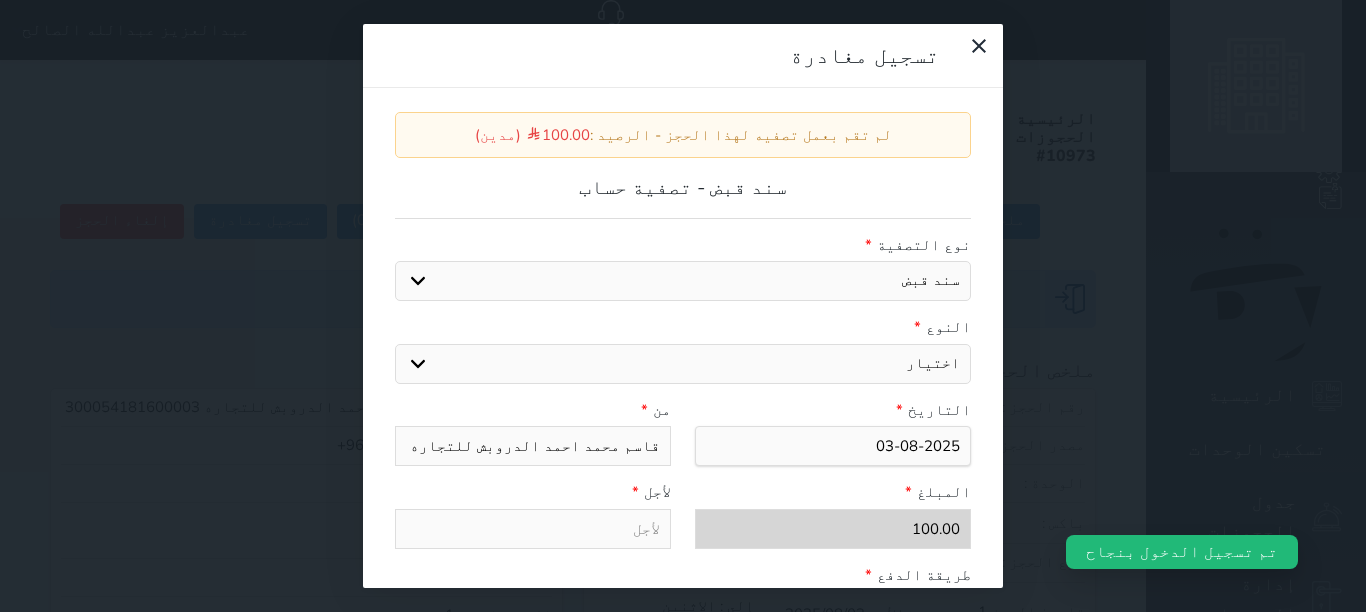 click on "اختيار   مقبوضات عامة
قيمة إيجار
فواتير
عربون
لا ينطبق
آخر
مغسلة
واي فاي - الإنترنت
مواقف السيارات
طعام
الأغذية والمشروبات
مشروبات
المشروبات الباردة
المشروبات الساخنة
الإفطار
غداء
عشاء
مخبز و كعك
حمام سباحة
الصالة الرياضية
سبا و خدمات الجمال
اختيار وإسقاط (خدمات النقل)
ميني بار
كابل - تلفزيون
سرير إضافي
تصفيف الشعر
التسوق" at bounding box center [683, 364] 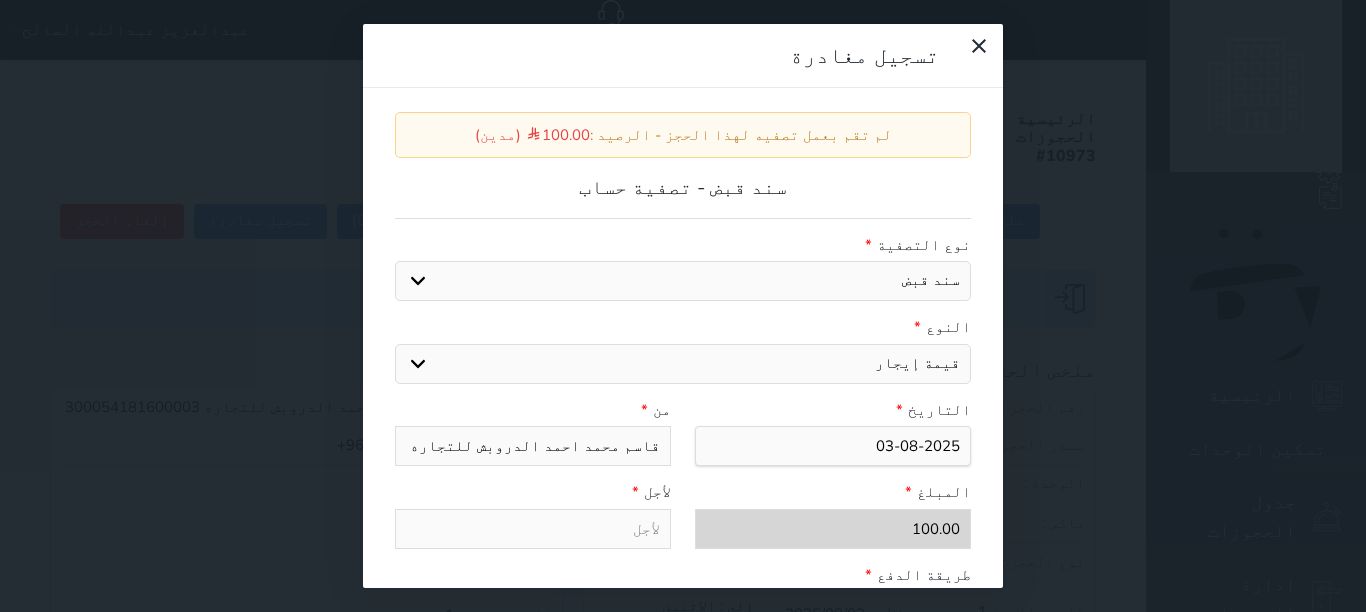 click on "اختيار   مقبوضات عامة
قيمة إيجار
فواتير
عربون
لا ينطبق
آخر
مغسلة
واي فاي - الإنترنت
مواقف السيارات
طعام
الأغذية والمشروبات
مشروبات
المشروبات الباردة
المشروبات الساخنة
الإفطار
غداء
عشاء
مخبز و كعك
حمام سباحة
الصالة الرياضية
سبا و خدمات الجمال
اختيار وإسقاط (خدمات النقل)
ميني بار
كابل - تلفزيون
سرير إضافي
تصفيف الشعر
التسوق" at bounding box center (683, 364) 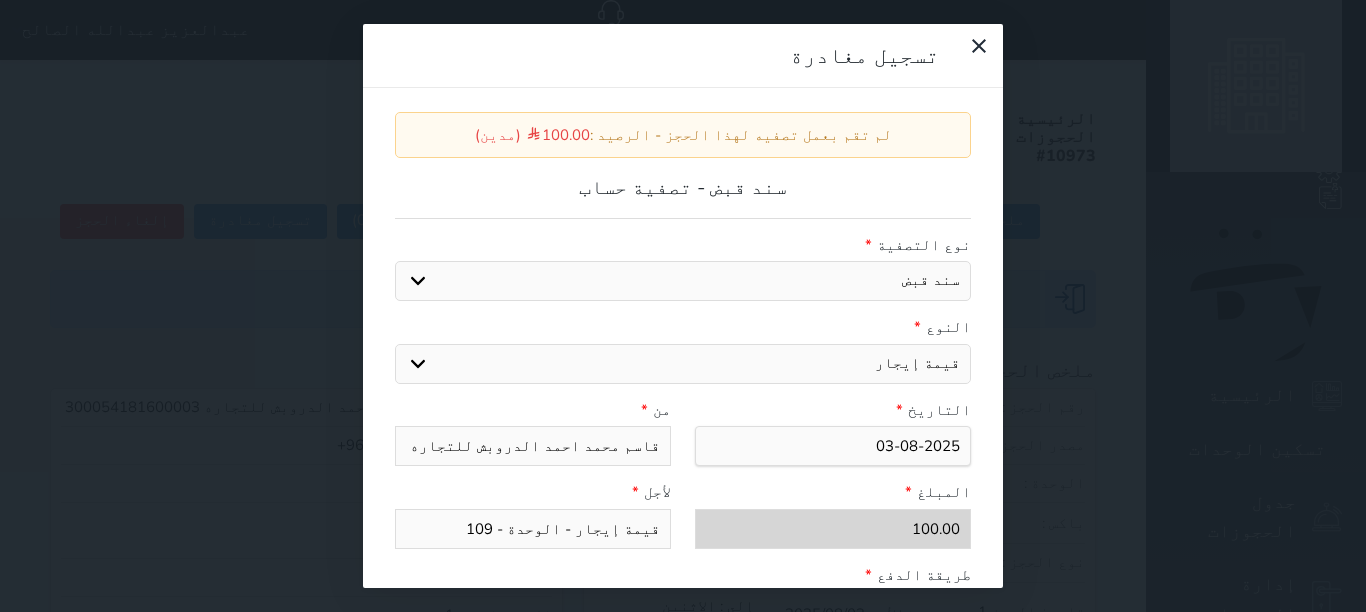 click on "قيمة إيجار - الوحدة - 109" at bounding box center [533, 529] 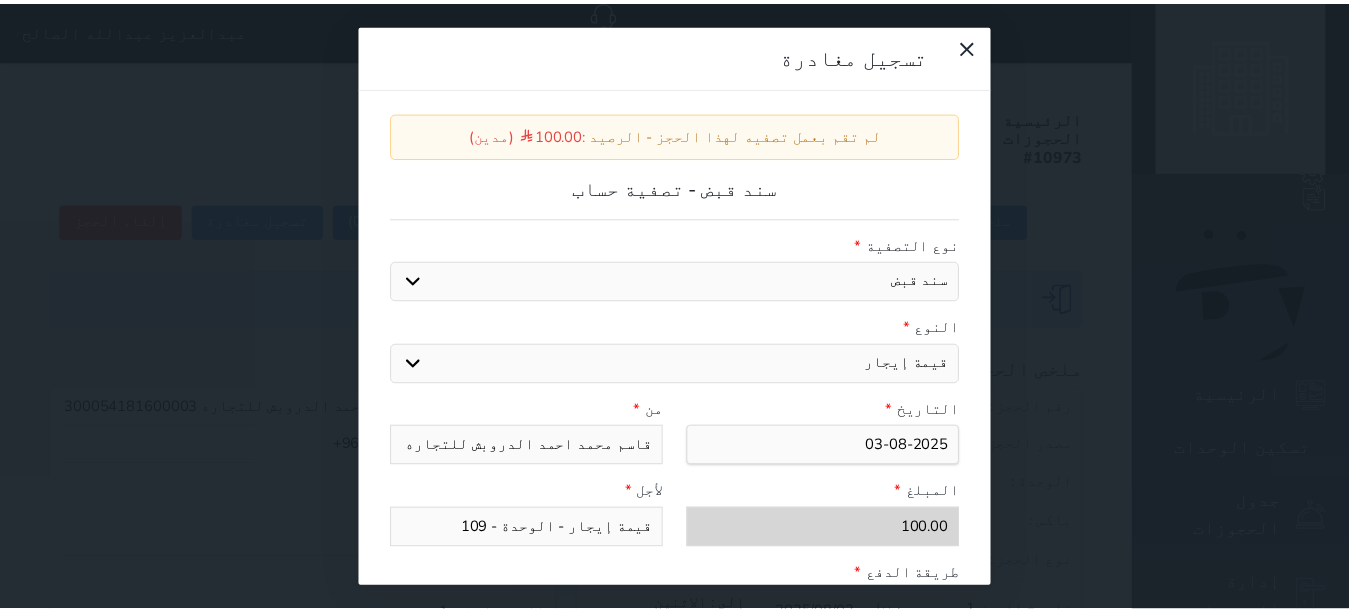 scroll, scrollTop: 309, scrollLeft: 0, axis: vertical 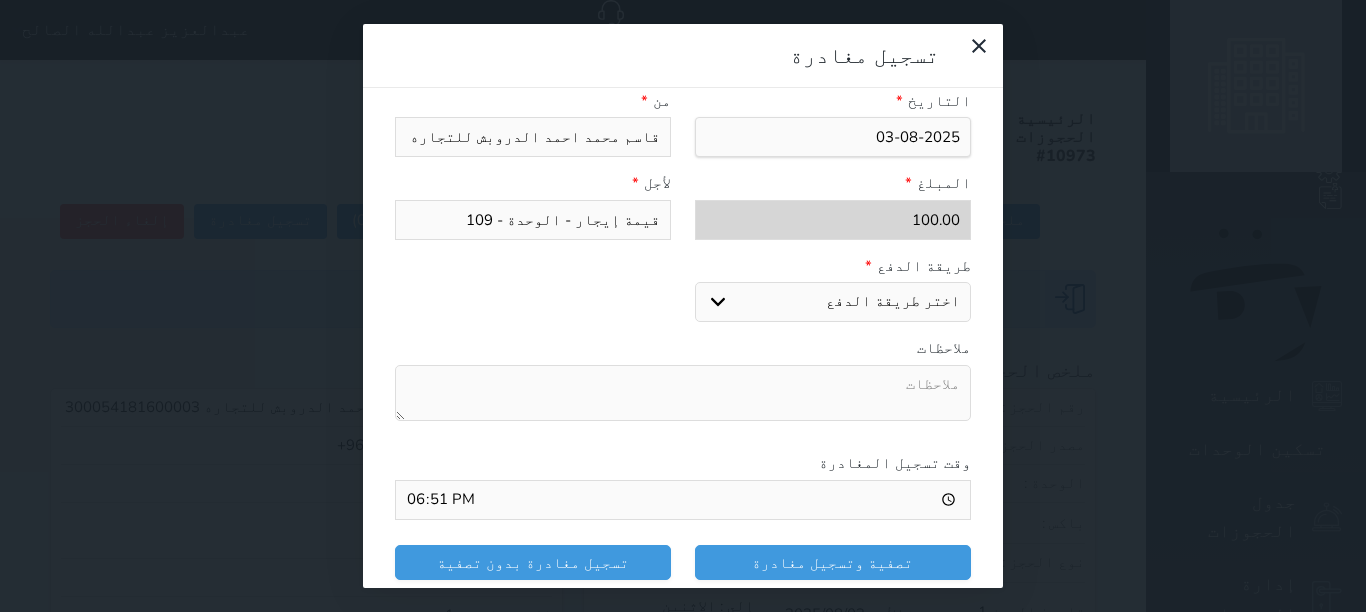 click on "اختر طريقة الدفع   دفع نقدى   تحويل بنكى   مدى   بطاقة ائتمان" at bounding box center (833, 302) 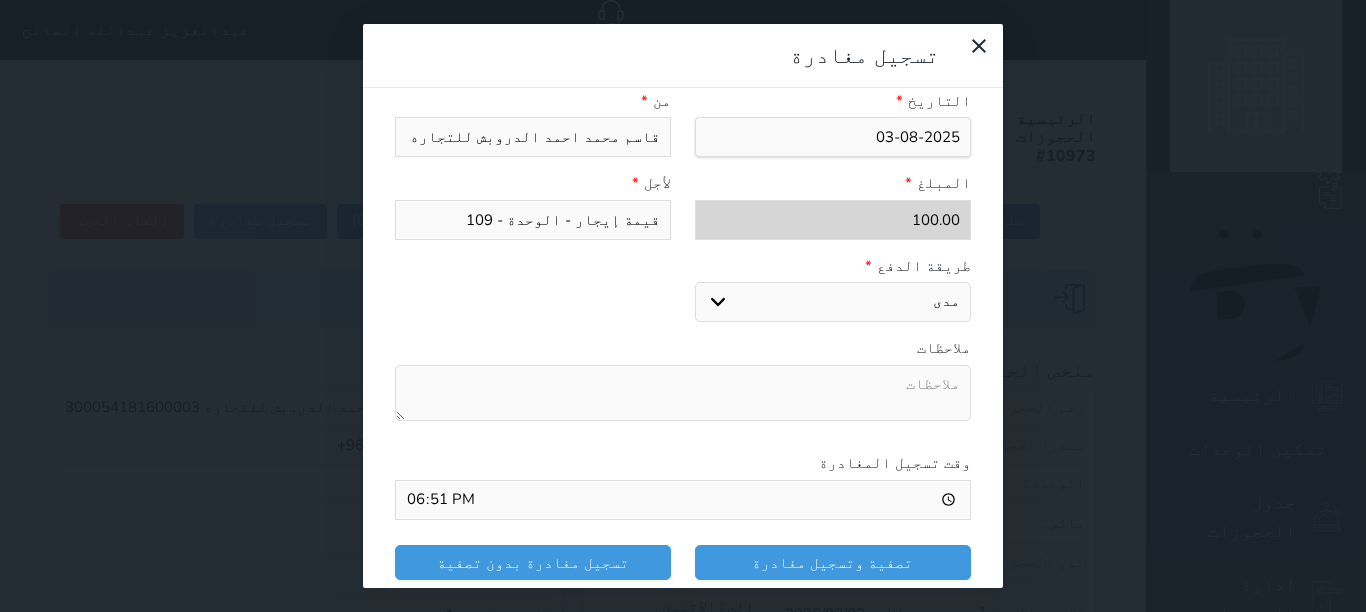 click on "اختر طريقة الدفع   دفع نقدى   تحويل بنكى   مدى   بطاقة ائتمان" at bounding box center (833, 302) 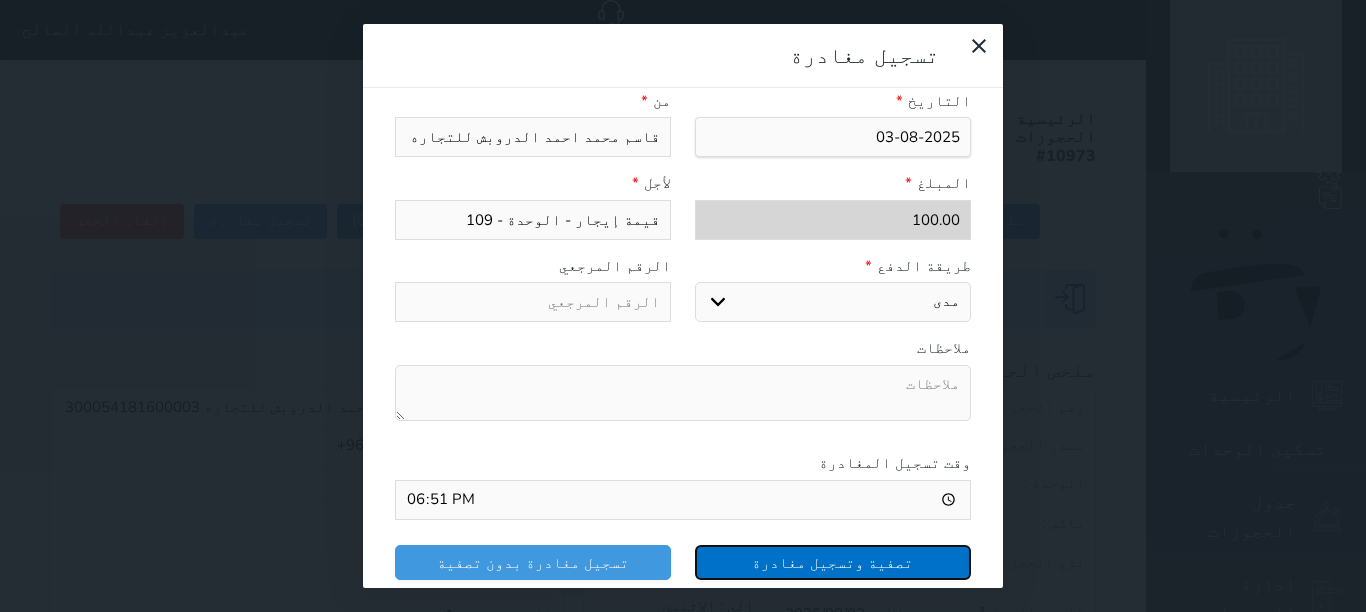 click on "تصفية وتسجيل مغادرة" at bounding box center (833, 562) 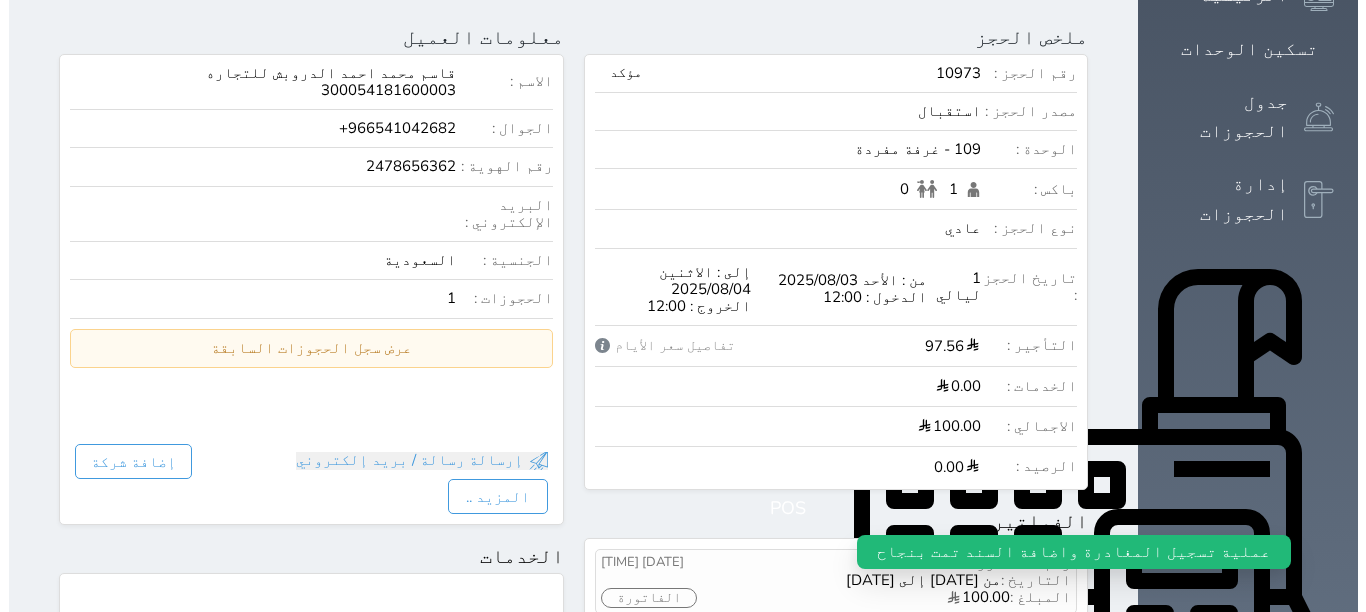 scroll, scrollTop: 800, scrollLeft: 0, axis: vertical 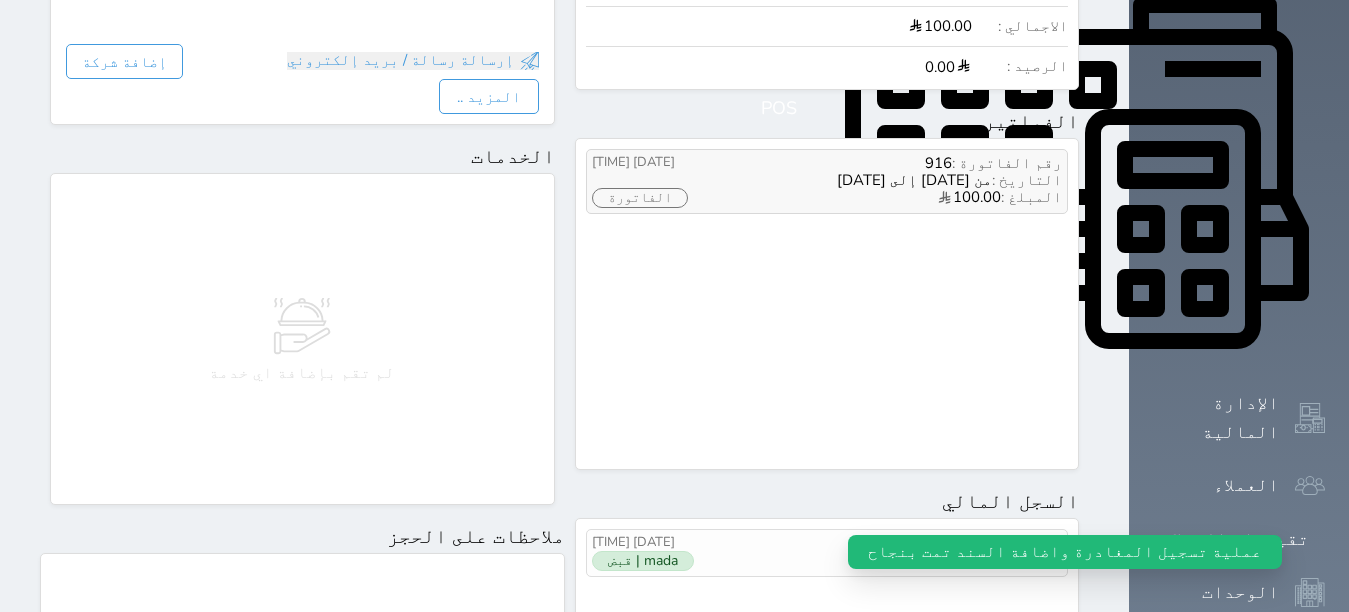click on "الفاتورة" at bounding box center (640, 198) 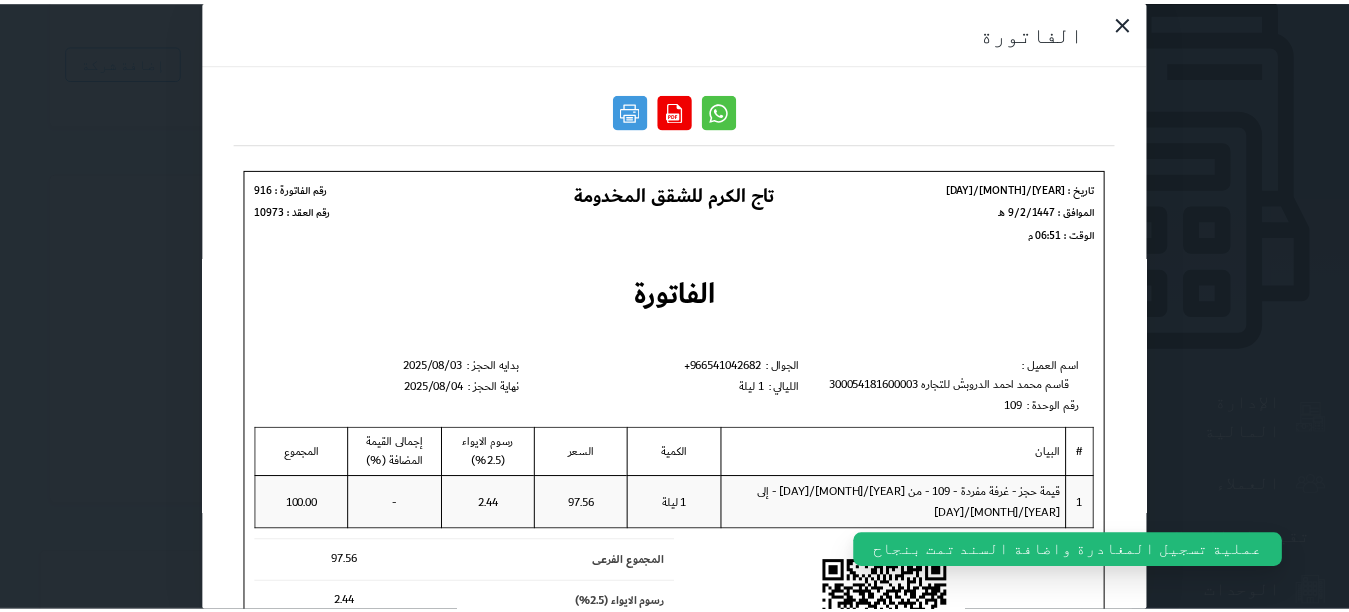 scroll, scrollTop: 0, scrollLeft: 0, axis: both 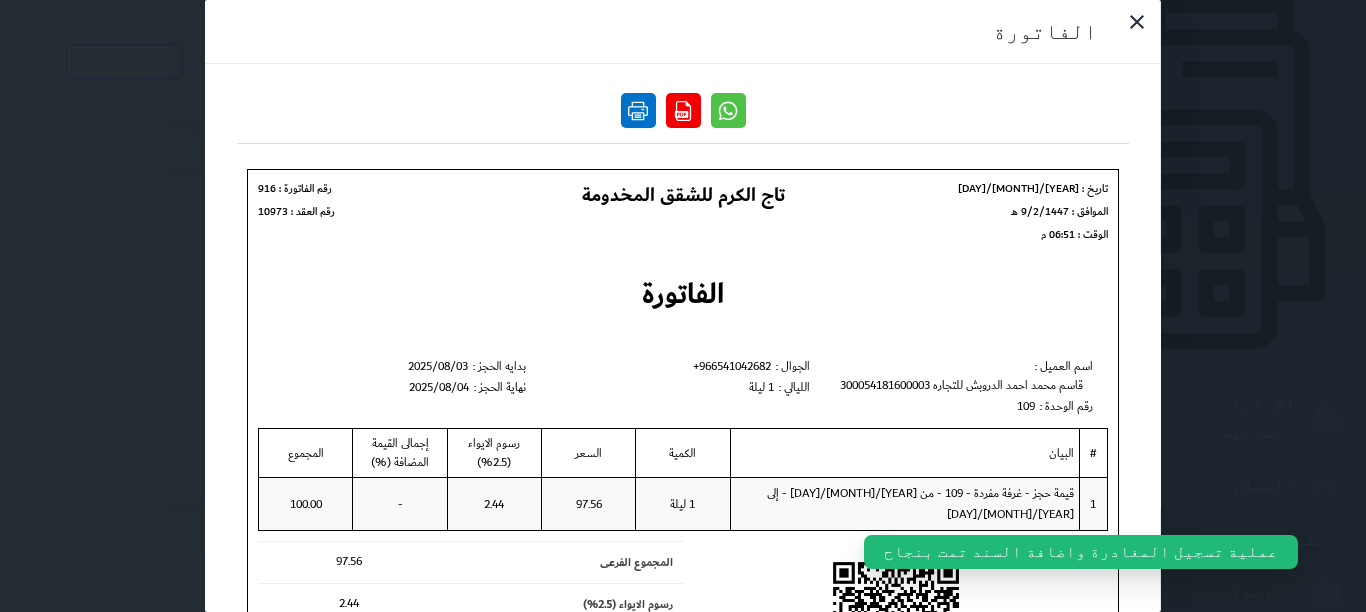 click at bounding box center [638, 110] 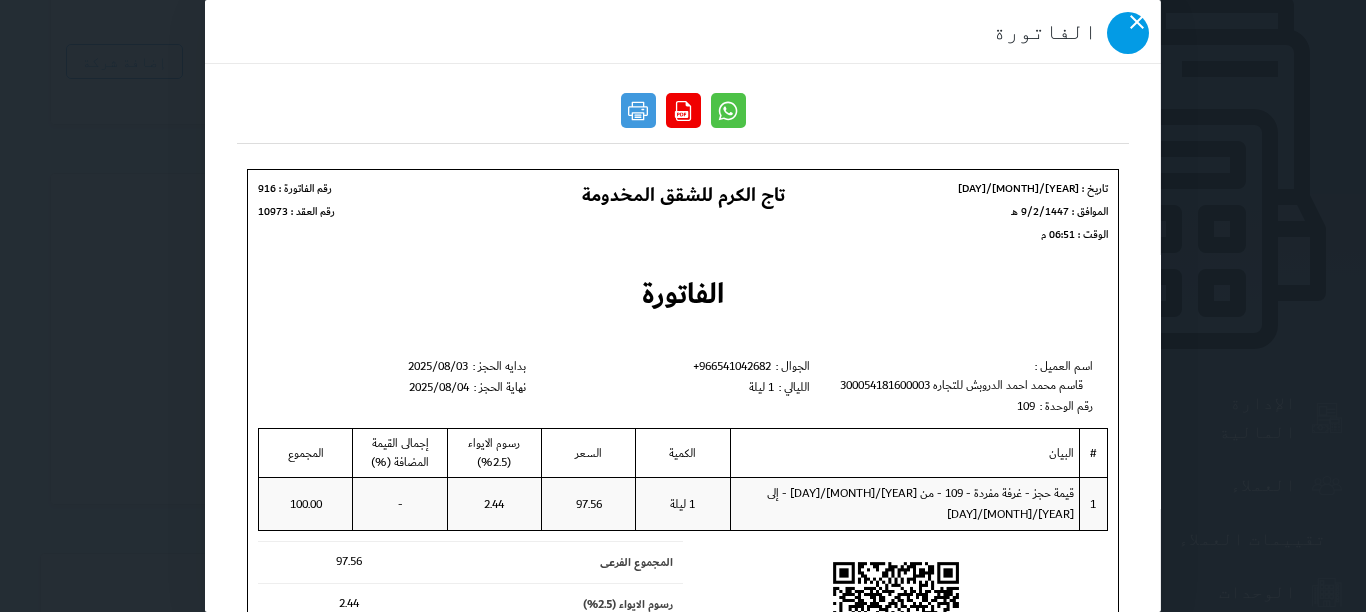 click at bounding box center [1128, 33] 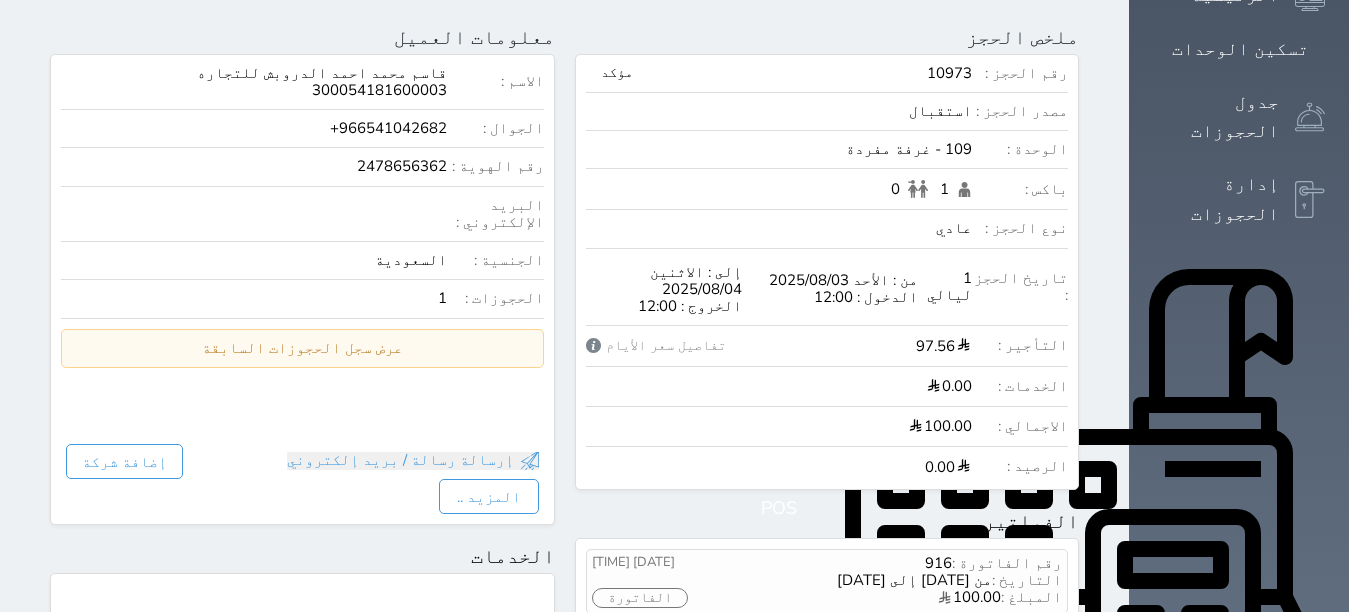 scroll, scrollTop: 100, scrollLeft: 0, axis: vertical 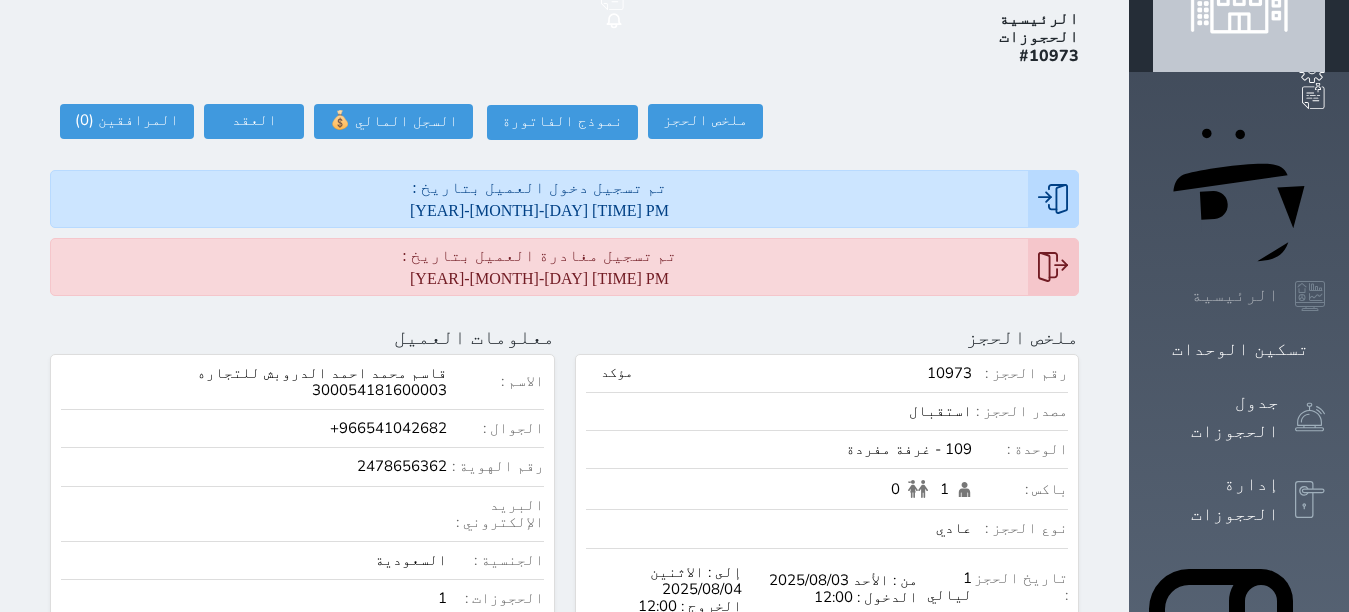 click on "الرئيسية" at bounding box center (1235, 295) 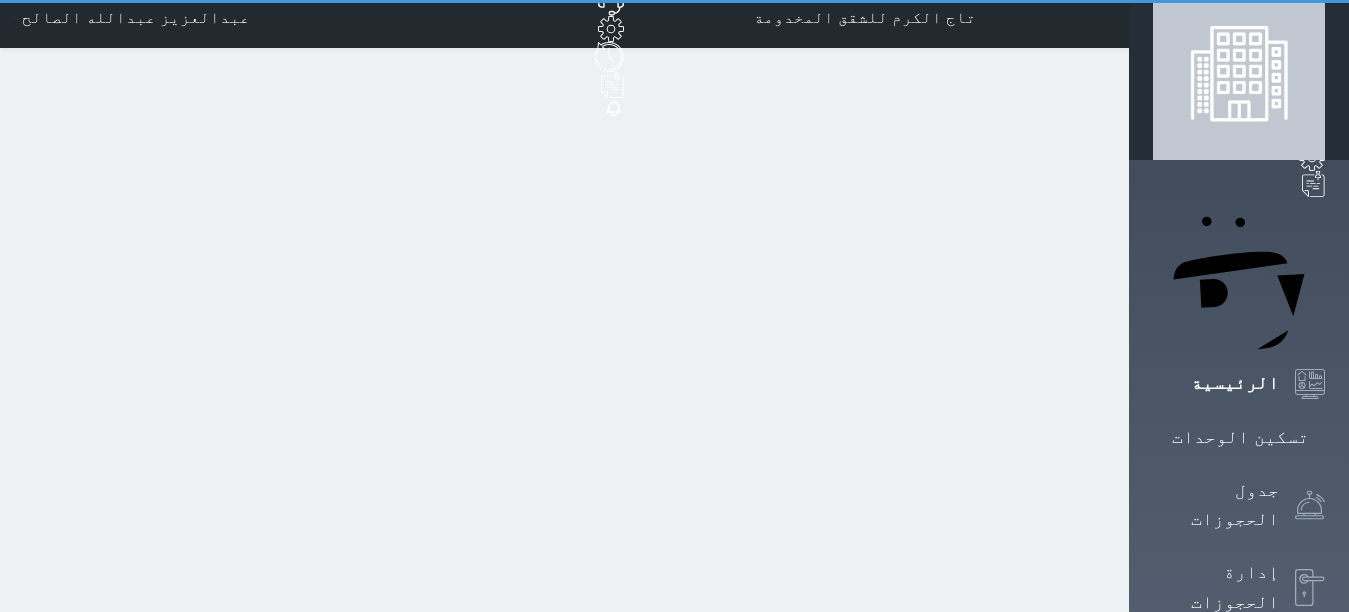 scroll, scrollTop: 0, scrollLeft: 0, axis: both 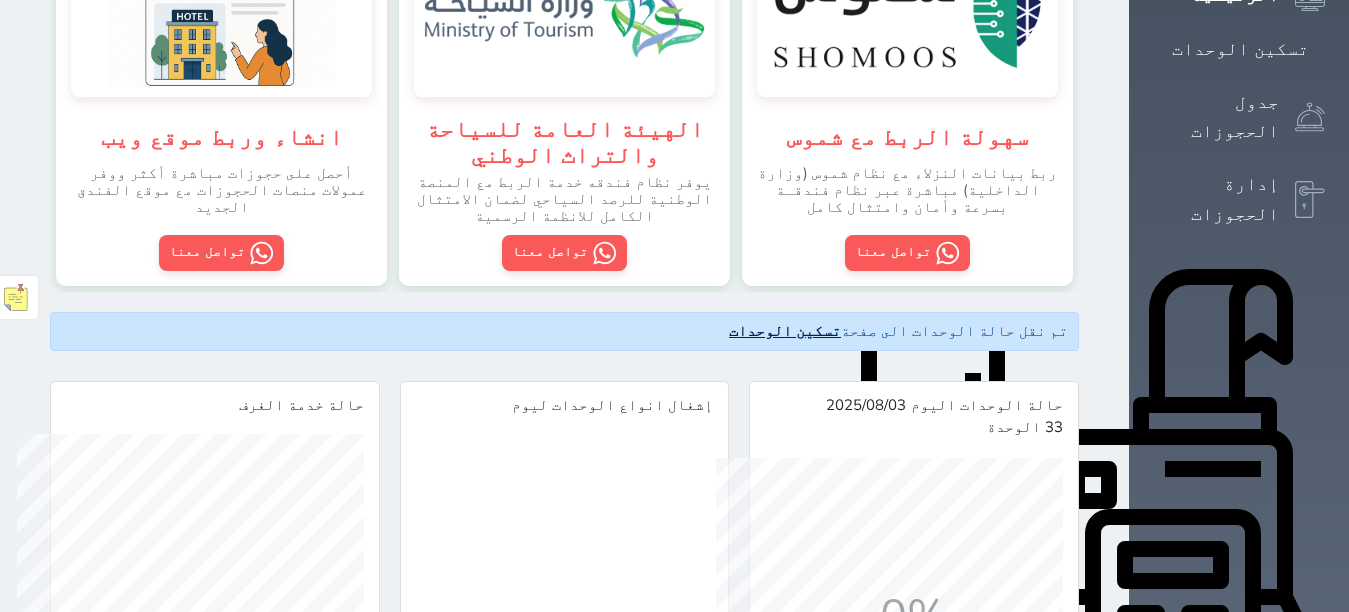 click on "تسكين الوحدات" at bounding box center [785, 331] 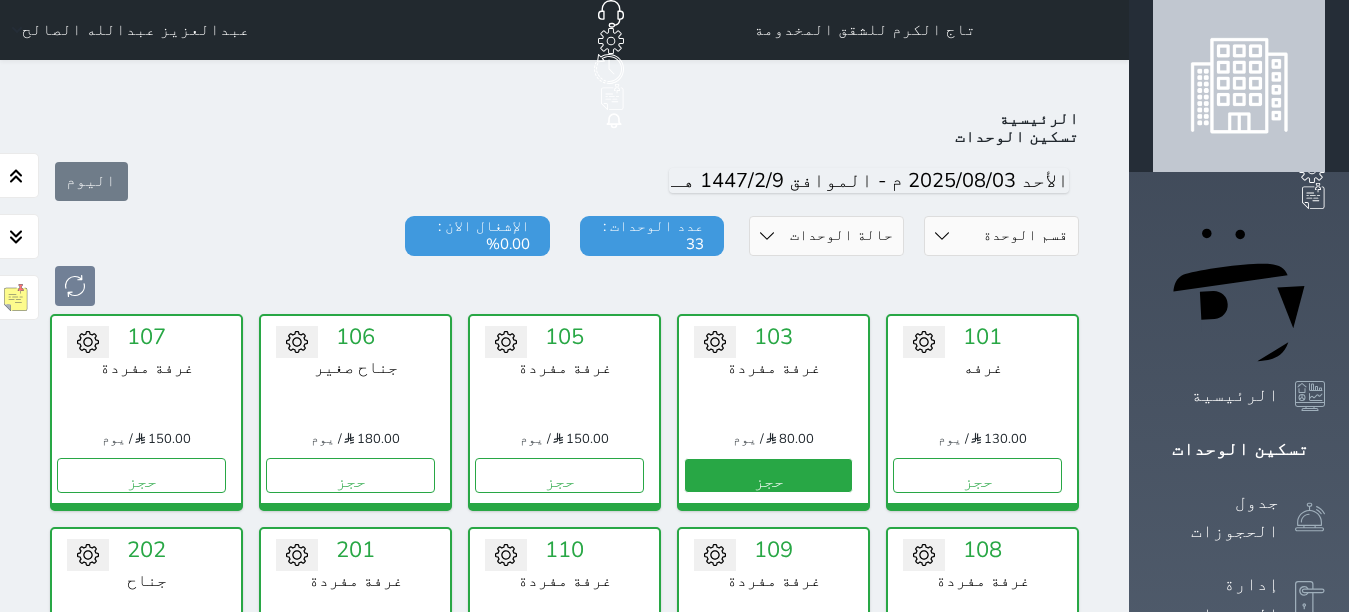 scroll, scrollTop: 78, scrollLeft: 0, axis: vertical 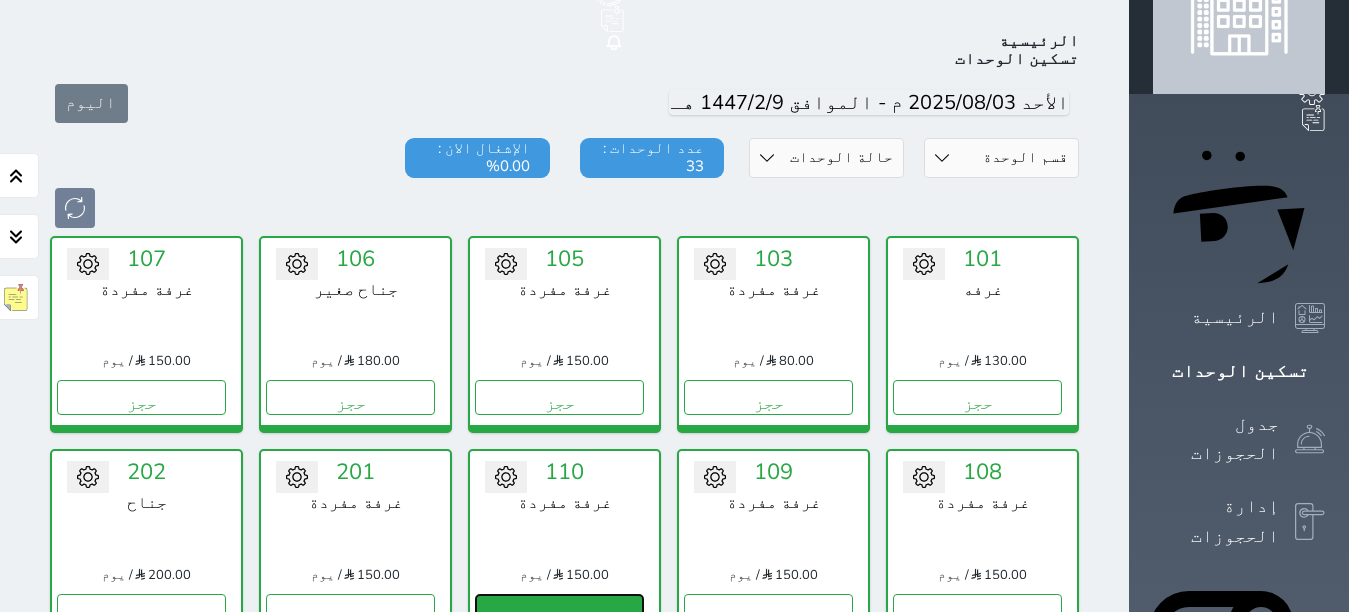 click on "حجز" at bounding box center (559, 611) 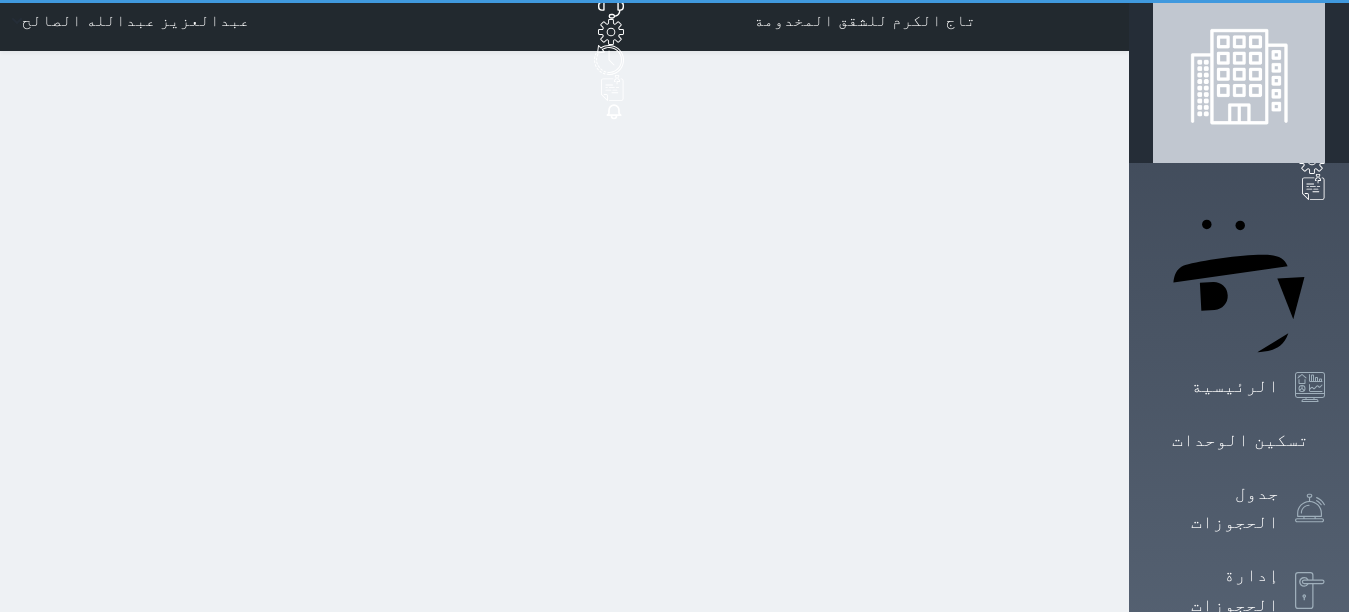 scroll, scrollTop: 0, scrollLeft: 0, axis: both 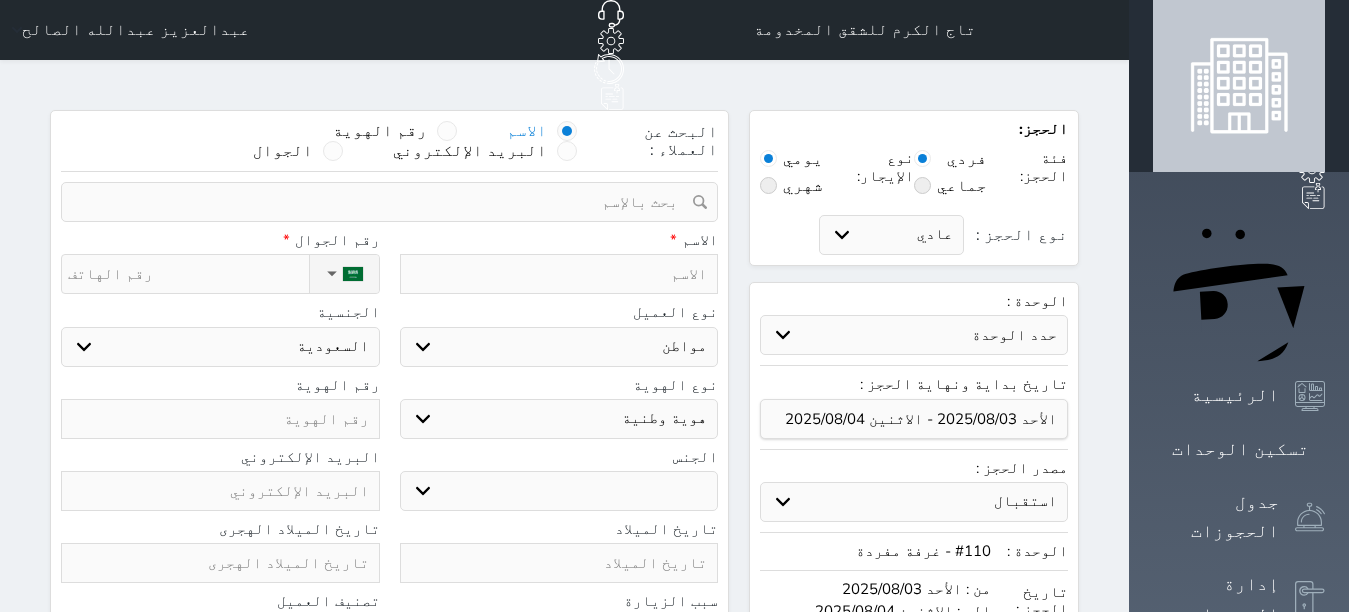 click at bounding box center (559, 274) 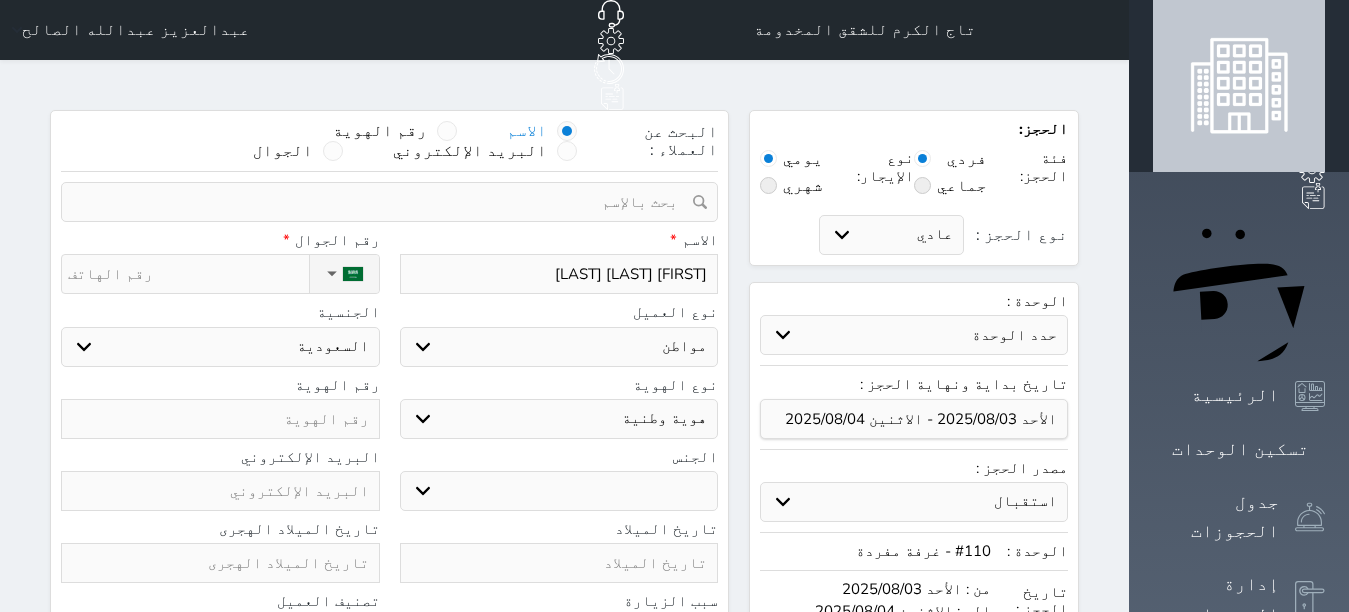 click on "ذكر   انثى" at bounding box center [559, 491] 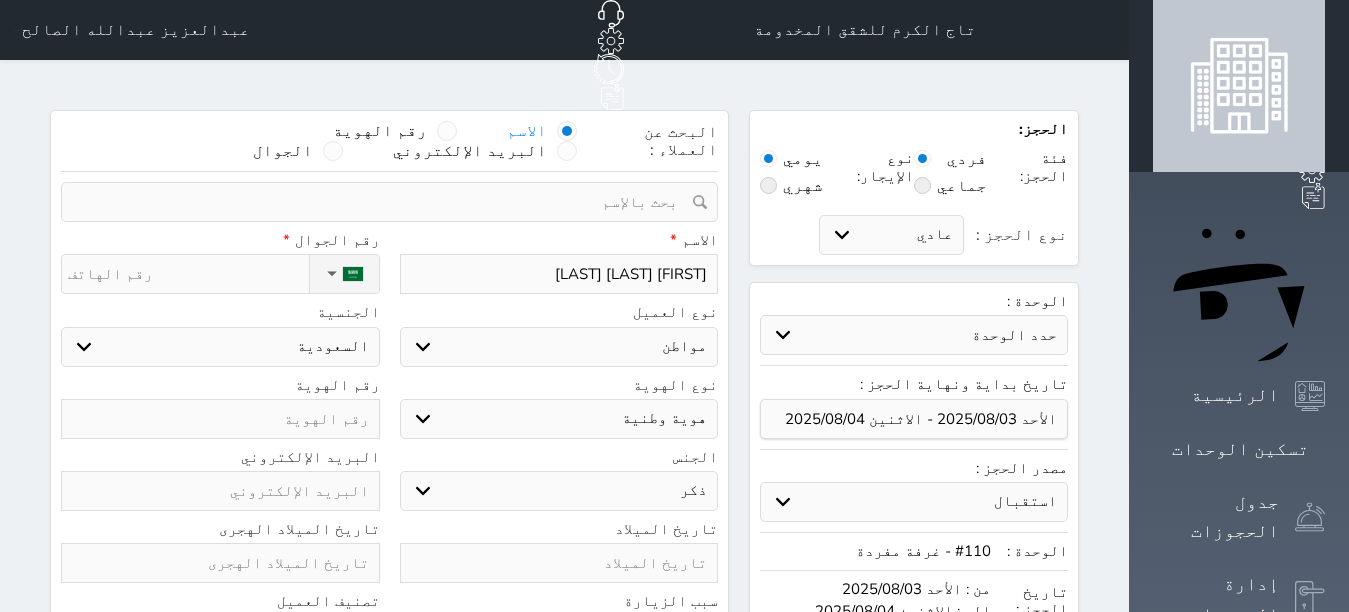 click on "ذكر   انثى" at bounding box center [559, 491] 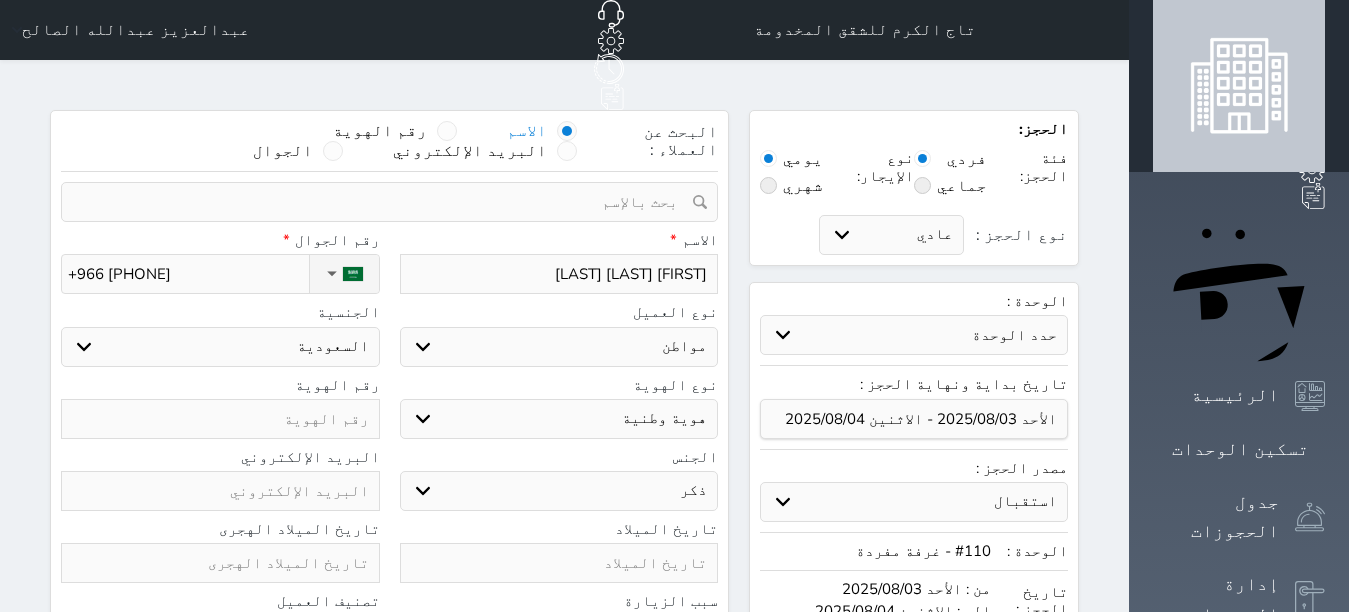 click at bounding box center (220, 419) 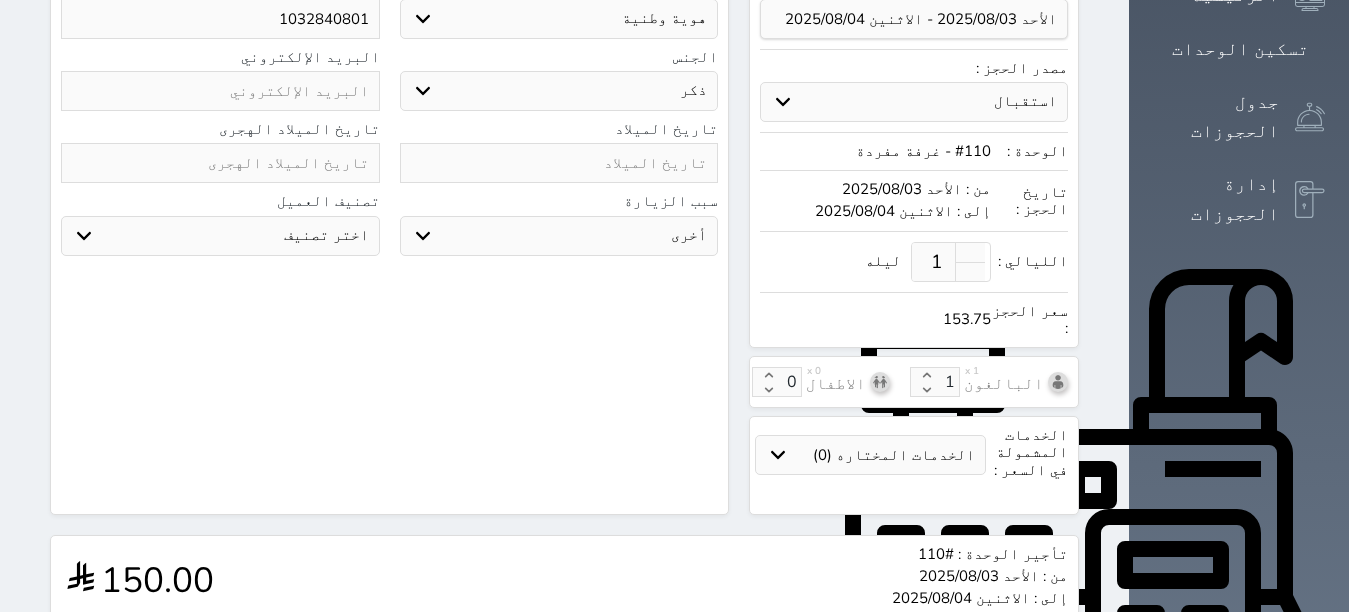 scroll, scrollTop: 600, scrollLeft: 0, axis: vertical 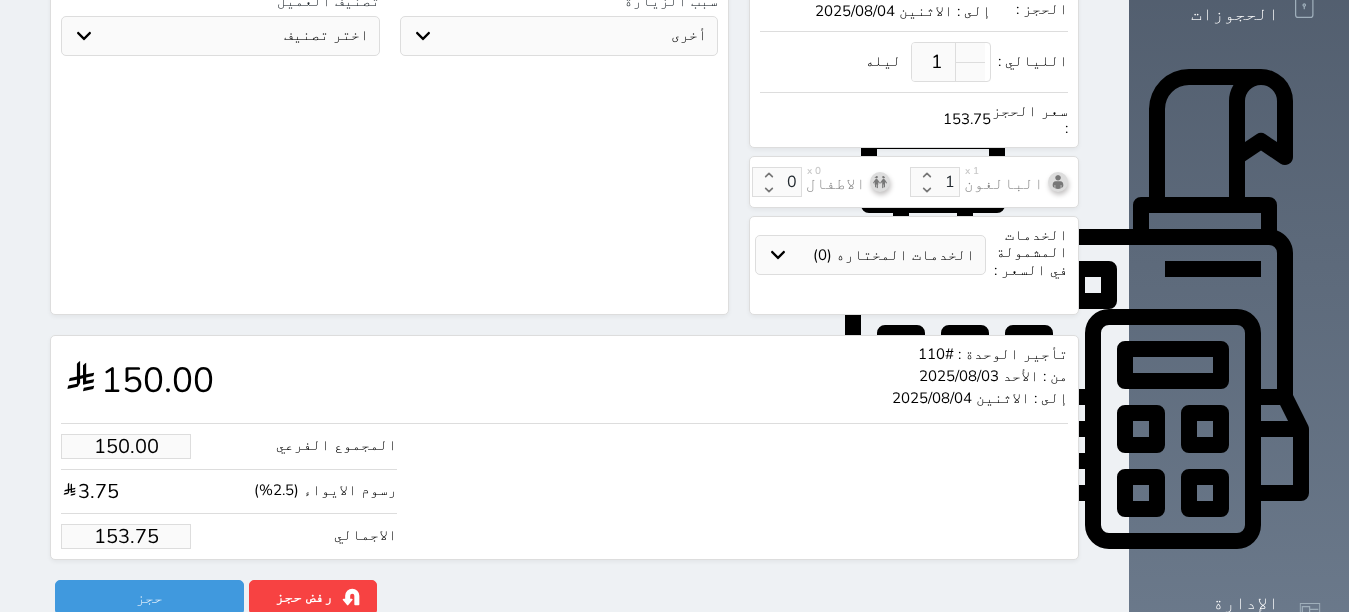click on "153.75" at bounding box center (126, 536) 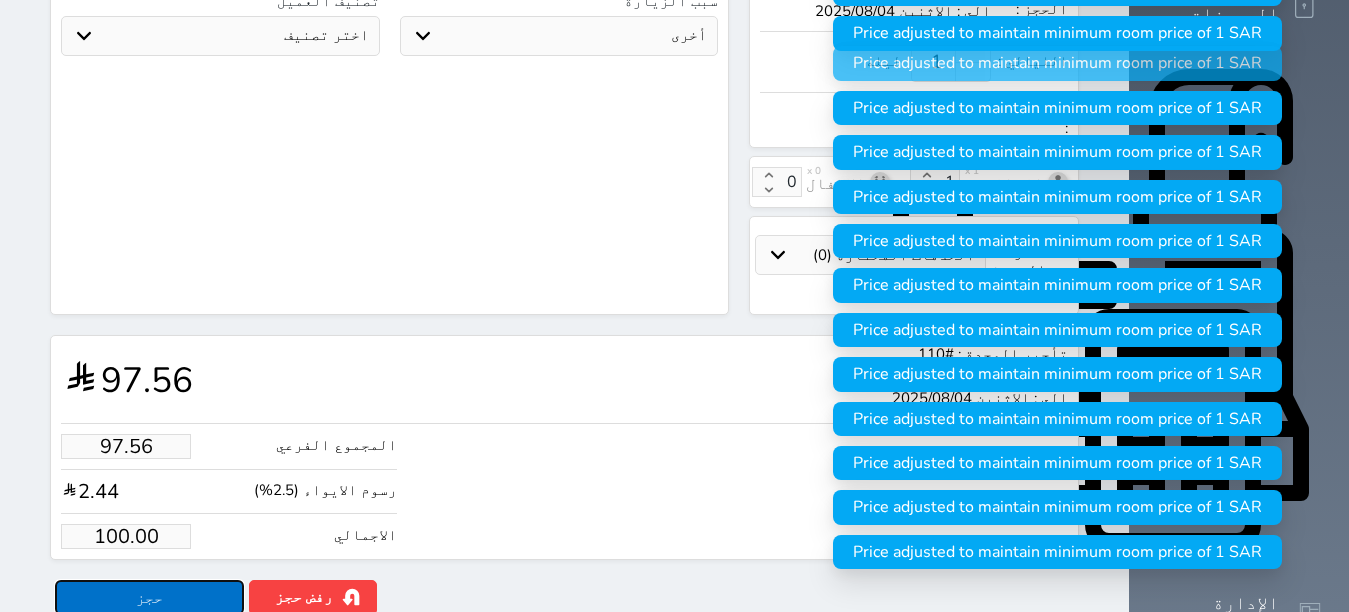 click on "حجز" at bounding box center (149, 597) 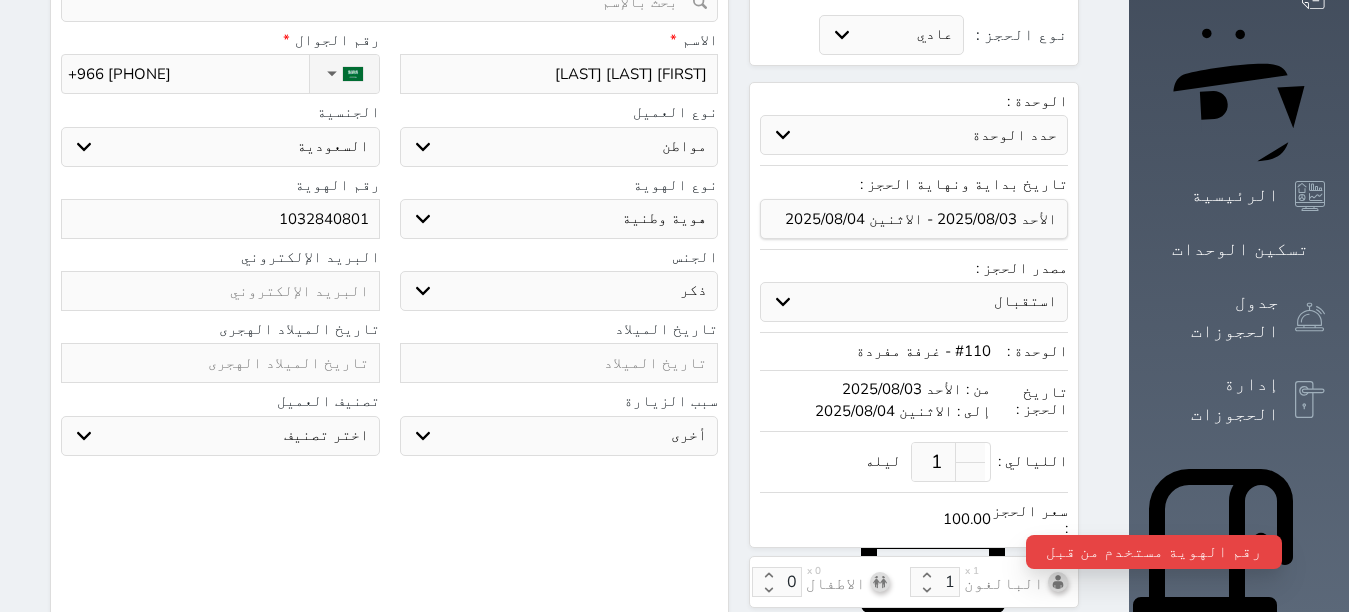 scroll, scrollTop: 100, scrollLeft: 0, axis: vertical 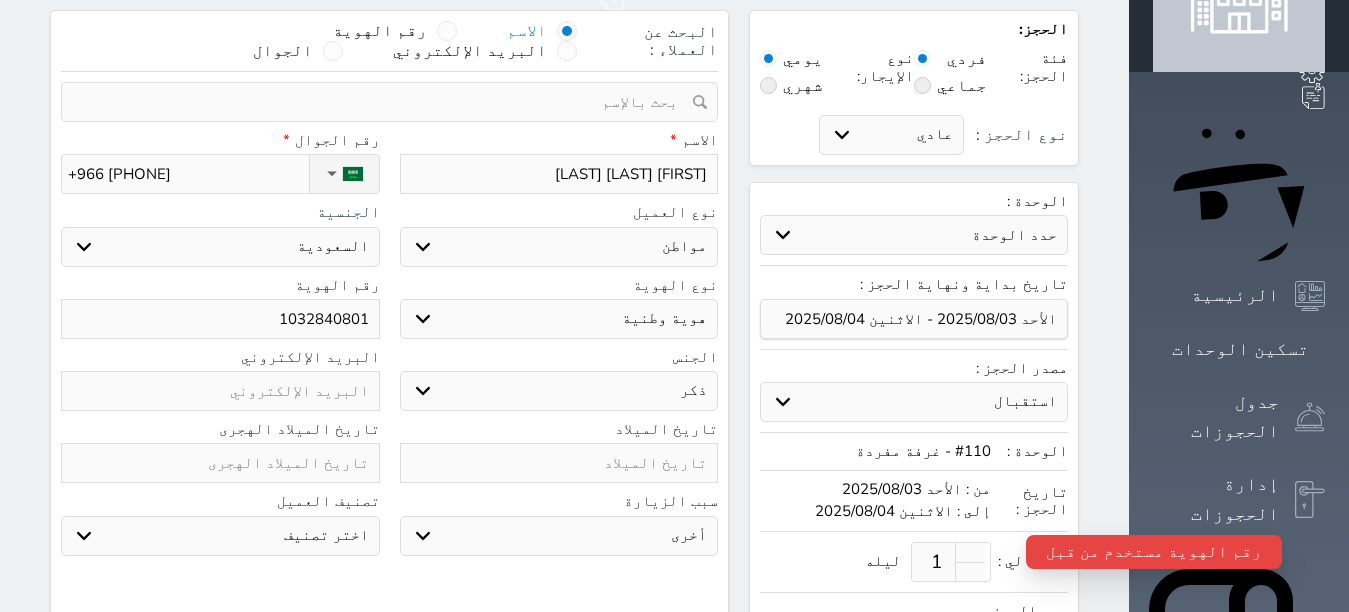 click on "1032840801" at bounding box center [220, 319] 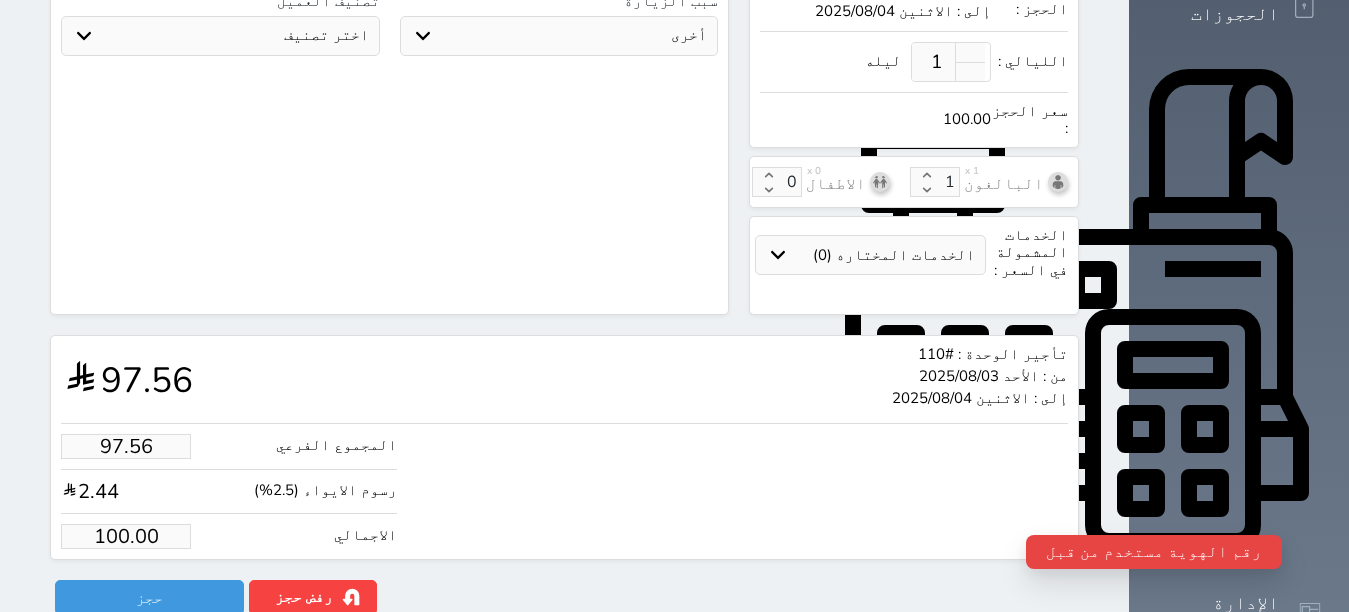 scroll, scrollTop: 697, scrollLeft: 0, axis: vertical 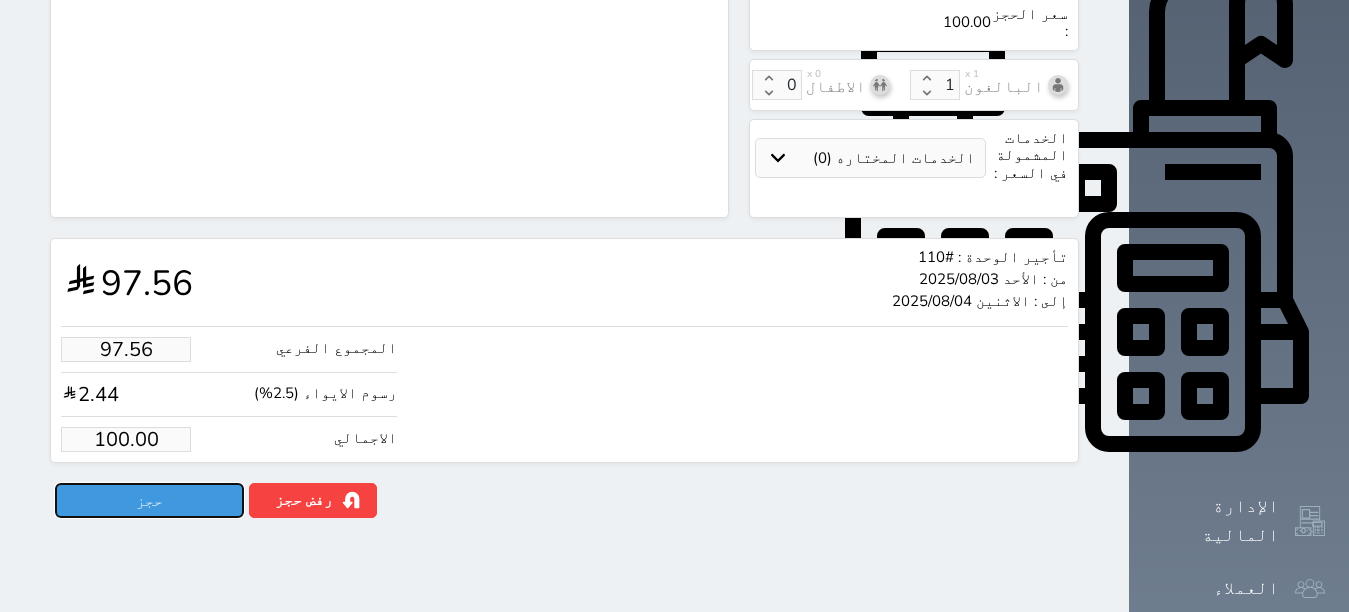 drag, startPoint x: 171, startPoint y: 453, endPoint x: 160, endPoint y: 424, distance: 31.016125 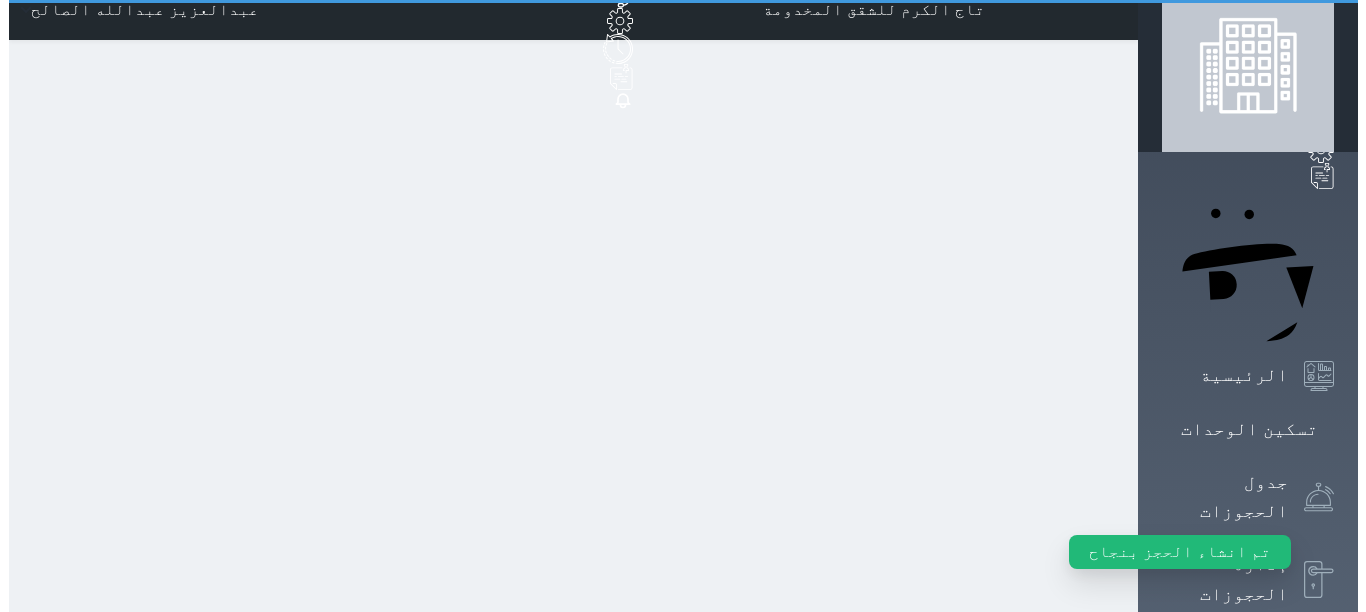 scroll, scrollTop: 0, scrollLeft: 0, axis: both 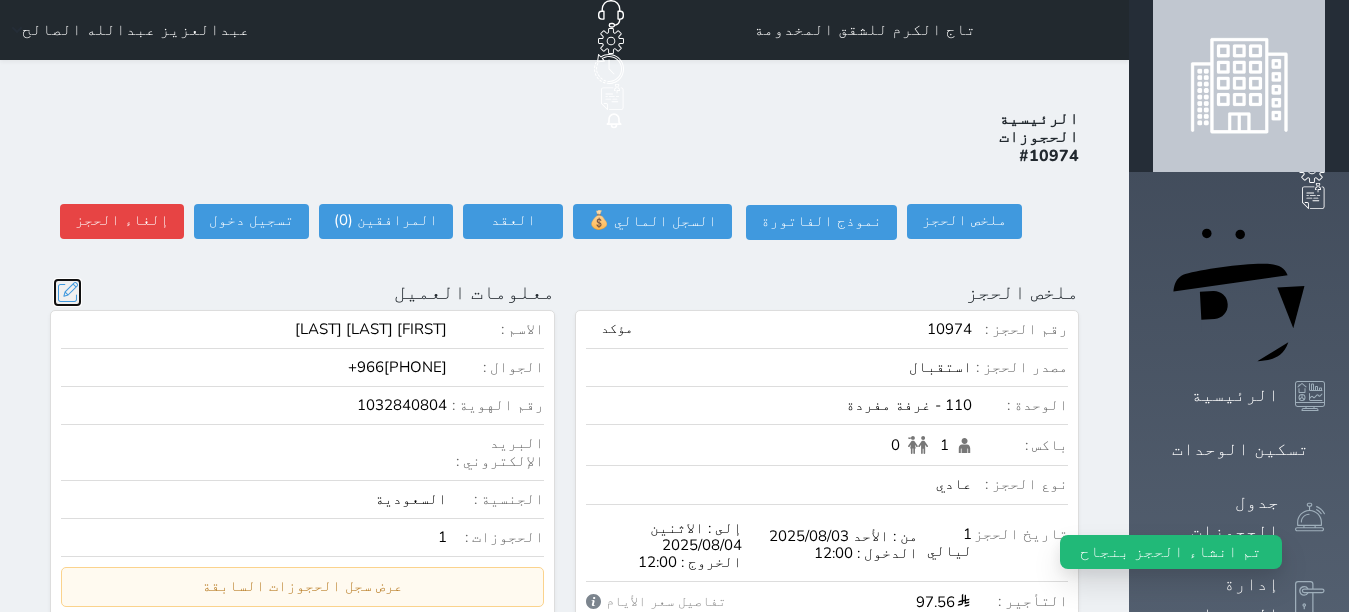click at bounding box center (67, 292) 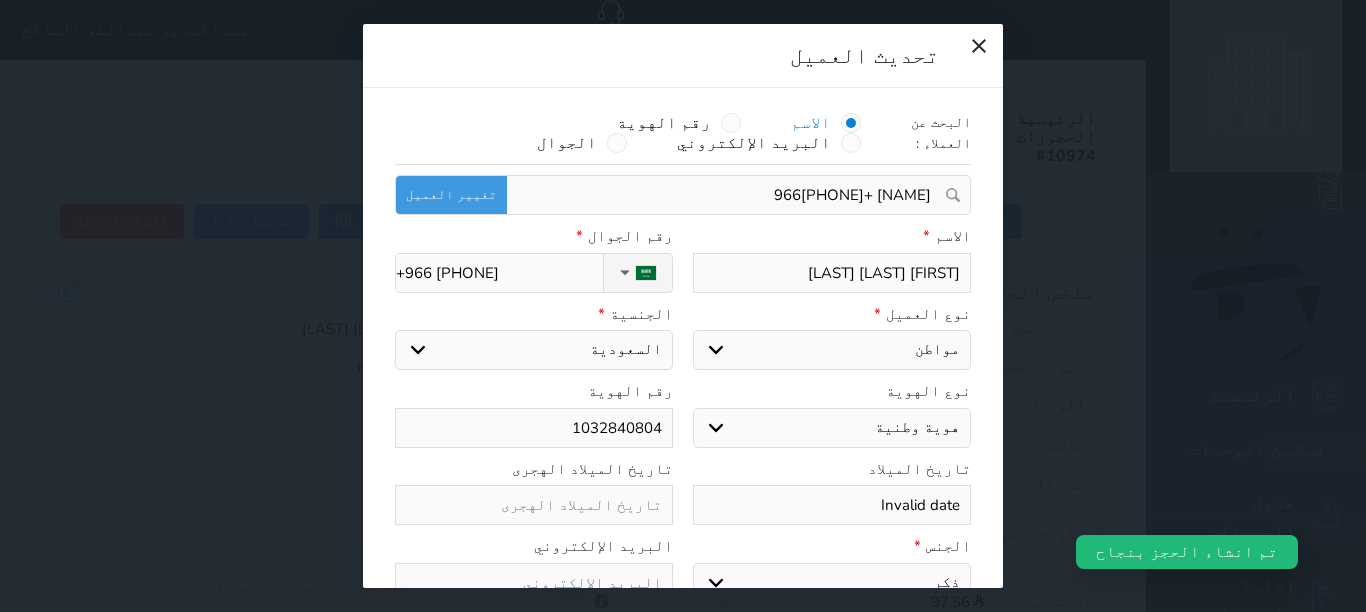 click on "1032840804" at bounding box center [534, 428] 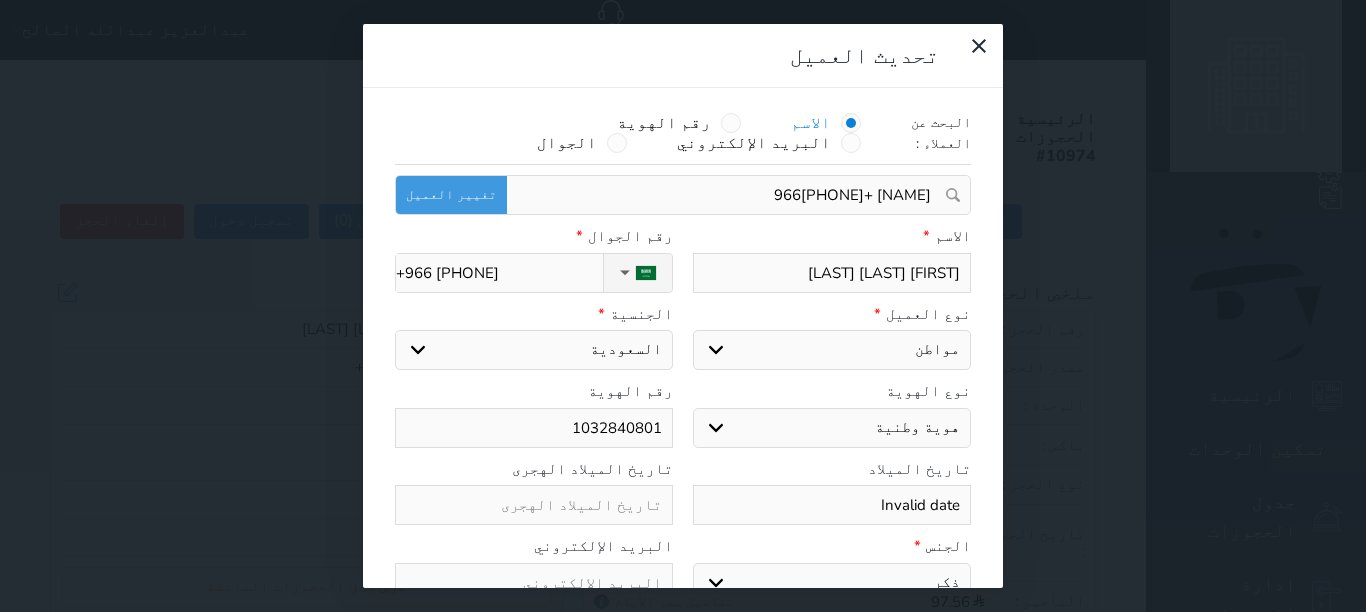 scroll, scrollTop: 45, scrollLeft: 0, axis: vertical 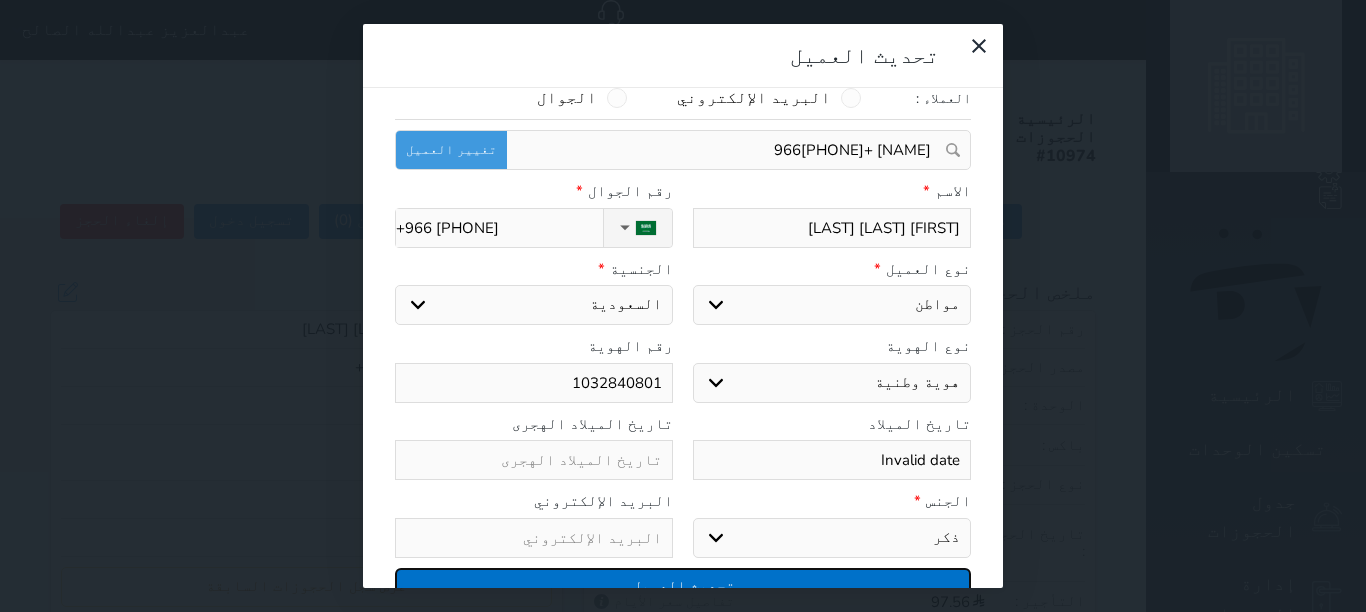 click on "تحديث العميل" at bounding box center [683, 585] 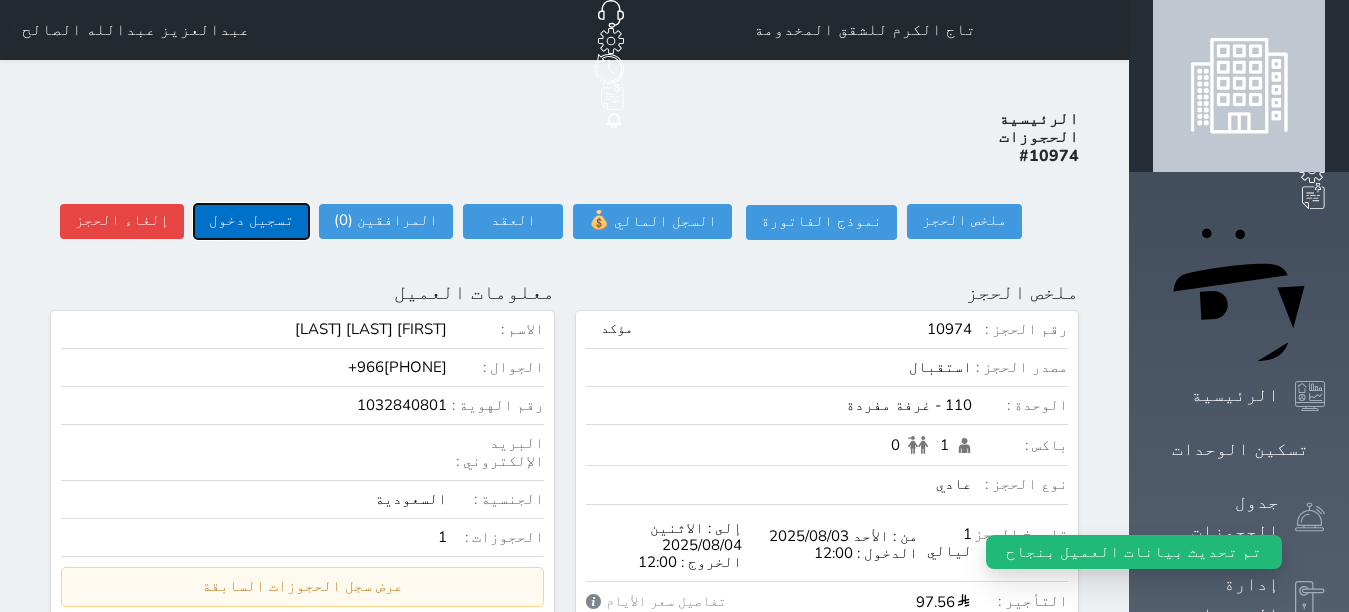 click on "تسجيل دخول" at bounding box center [251, 221] 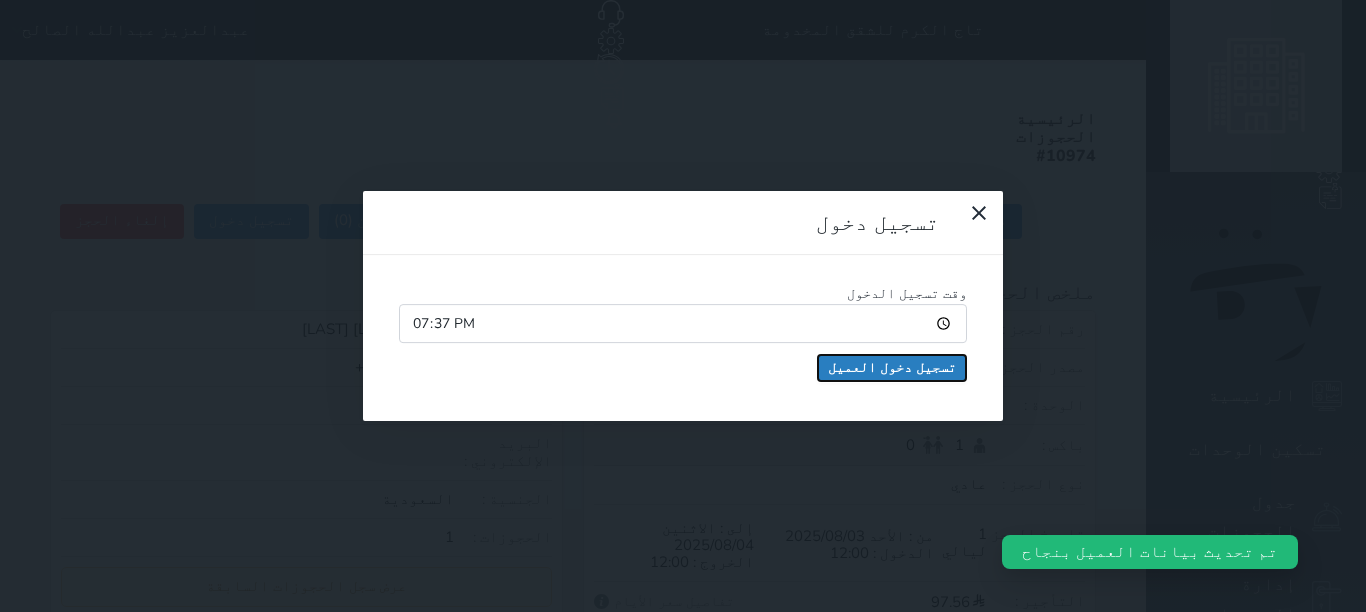 click on "تسجيل دخول العميل" at bounding box center [892, 368] 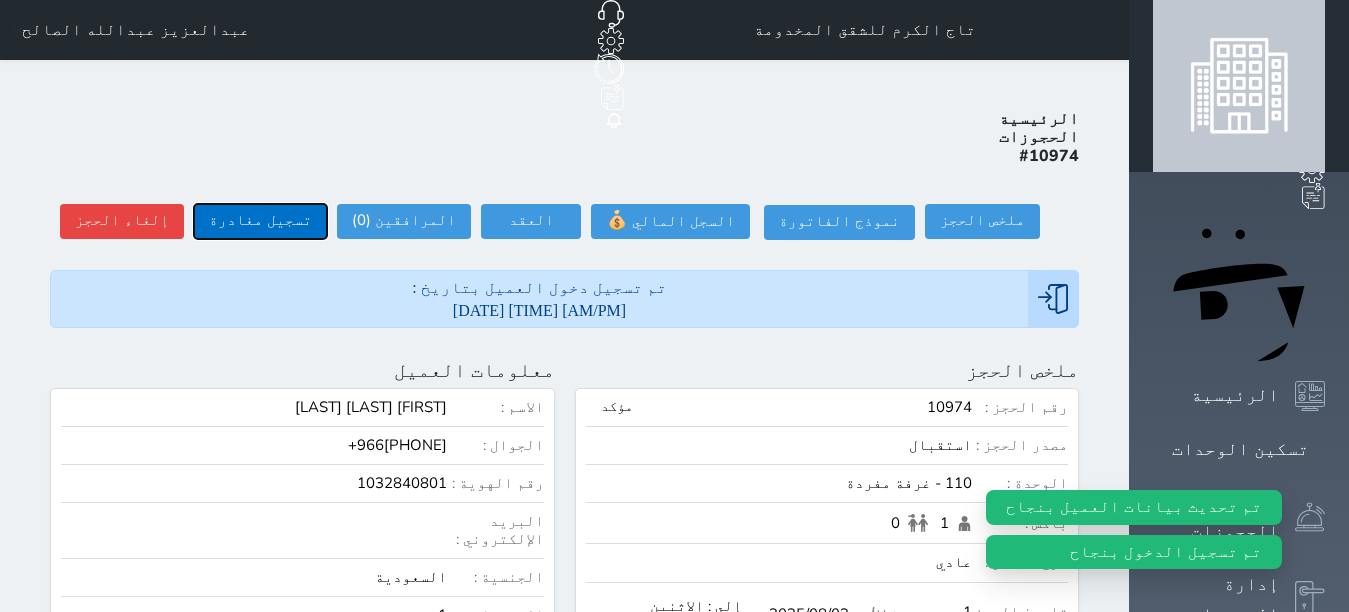 click on "تسجيل مغادرة" at bounding box center (260, 221) 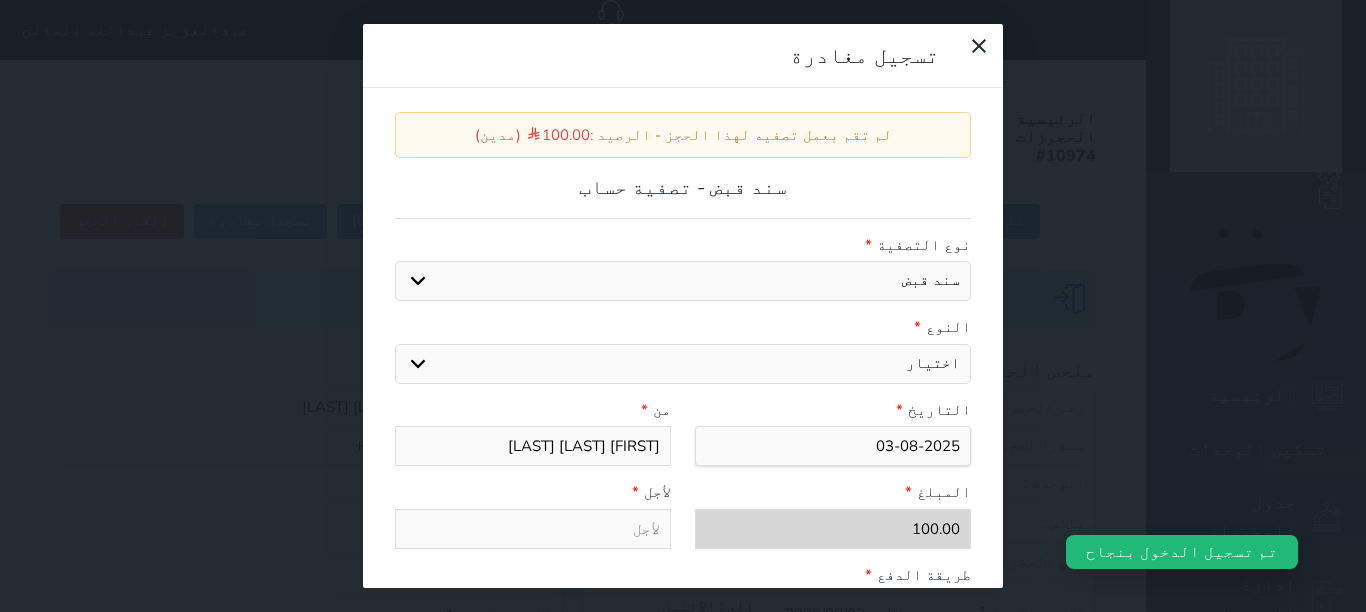 click on "اختيار   مقبوضات عامة
قيمة إيجار
فواتير
عربون
لا ينطبق
آخر
مغسلة
واي فاي - الإنترنت
مواقف السيارات
طعام
الأغذية والمشروبات
مشروبات
المشروبات الباردة
المشروبات الساخنة
الإفطار
غداء
عشاء
مخبز و كعك
حمام سباحة
الصالة الرياضية
سبا و خدمات الجمال
اختيار وإسقاط (خدمات النقل)
ميني بار
كابل - تلفزيون
سرير إضافي
تصفيف الشعر
التسوق" at bounding box center (683, 364) 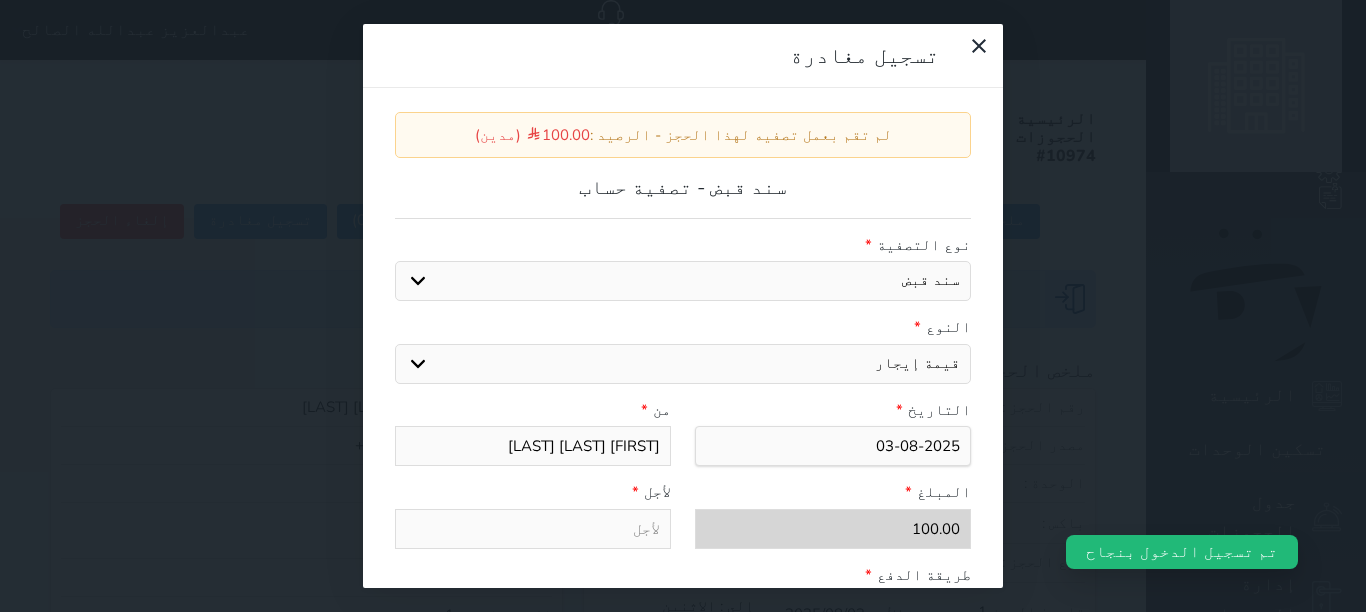 click on "اختيار   مقبوضات عامة
قيمة إيجار
فواتير
عربون
لا ينطبق
آخر
مغسلة
واي فاي - الإنترنت
مواقف السيارات
طعام
الأغذية والمشروبات
مشروبات
المشروبات الباردة
المشروبات الساخنة
الإفطار
غداء
عشاء
مخبز و كعك
حمام سباحة
الصالة الرياضية
سبا و خدمات الجمال
اختيار وإسقاط (خدمات النقل)
ميني بار
كابل - تلفزيون
سرير إضافي
تصفيف الشعر
التسوق" at bounding box center [683, 364] 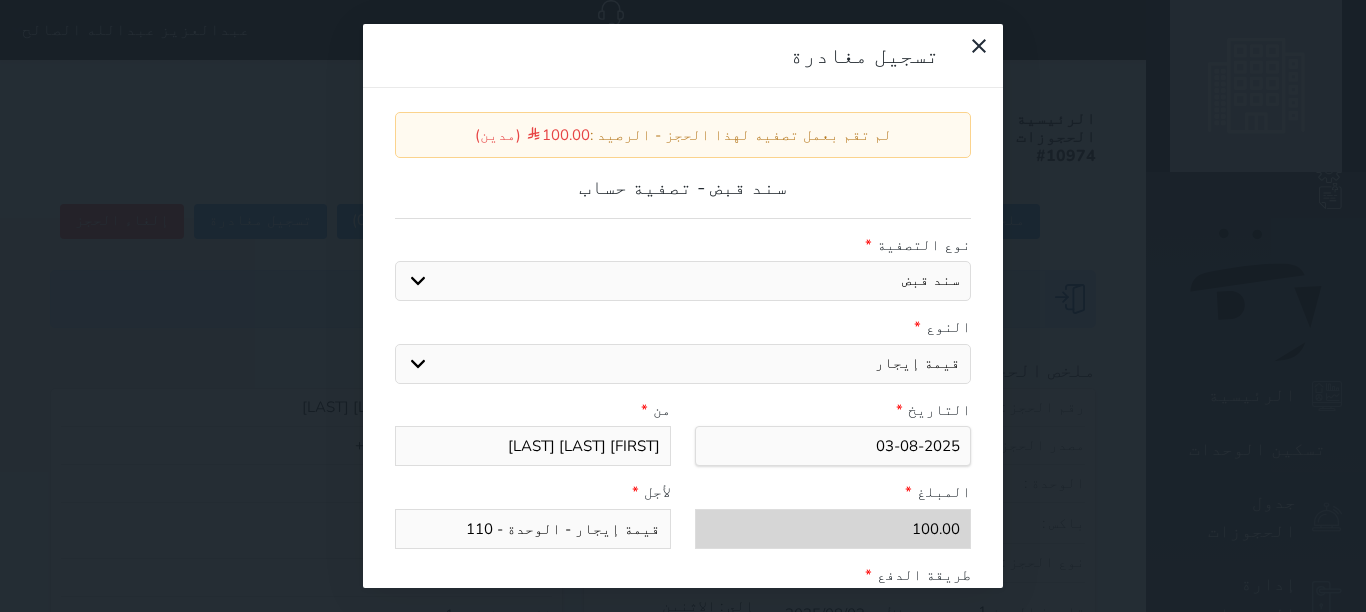 click on "قيمة إيجار - الوحدة - 110" at bounding box center [533, 529] 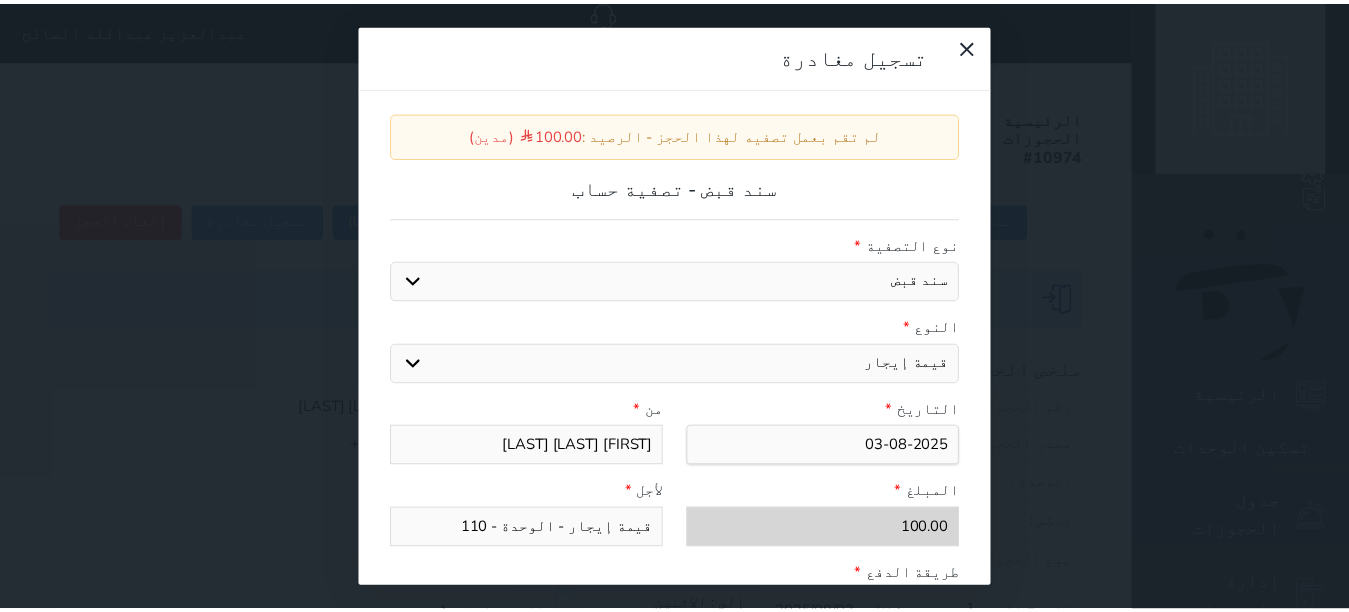 scroll, scrollTop: 309, scrollLeft: 0, axis: vertical 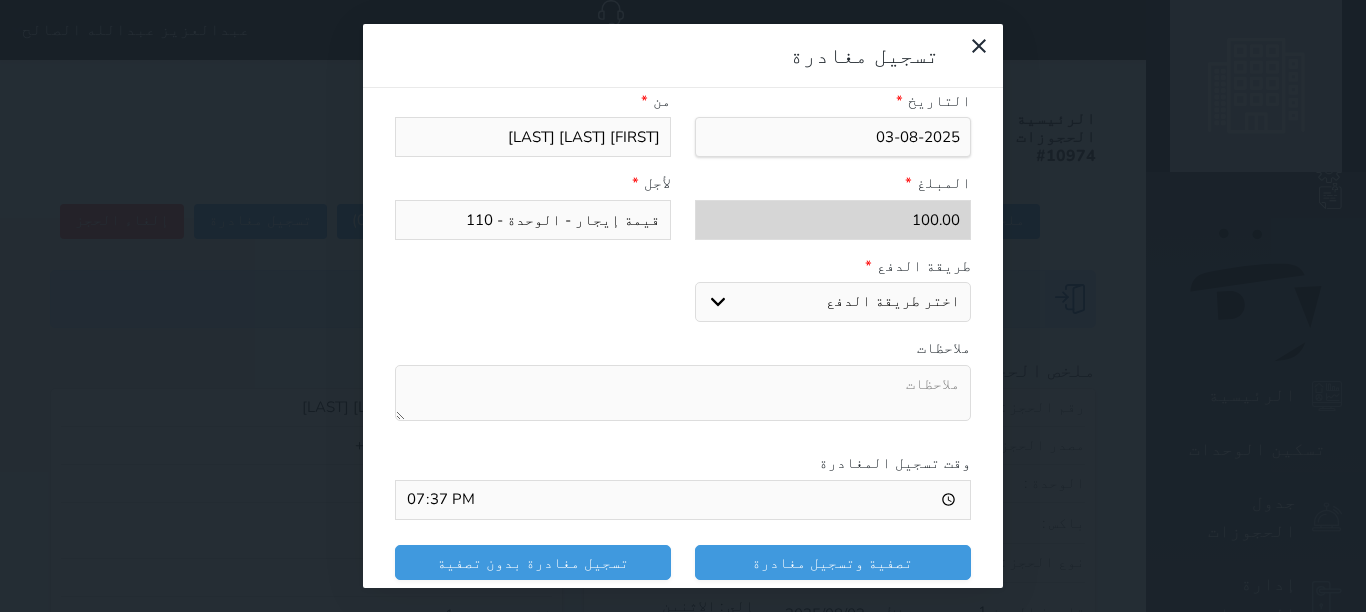 drag, startPoint x: 959, startPoint y: 275, endPoint x: 959, endPoint y: 289, distance: 14 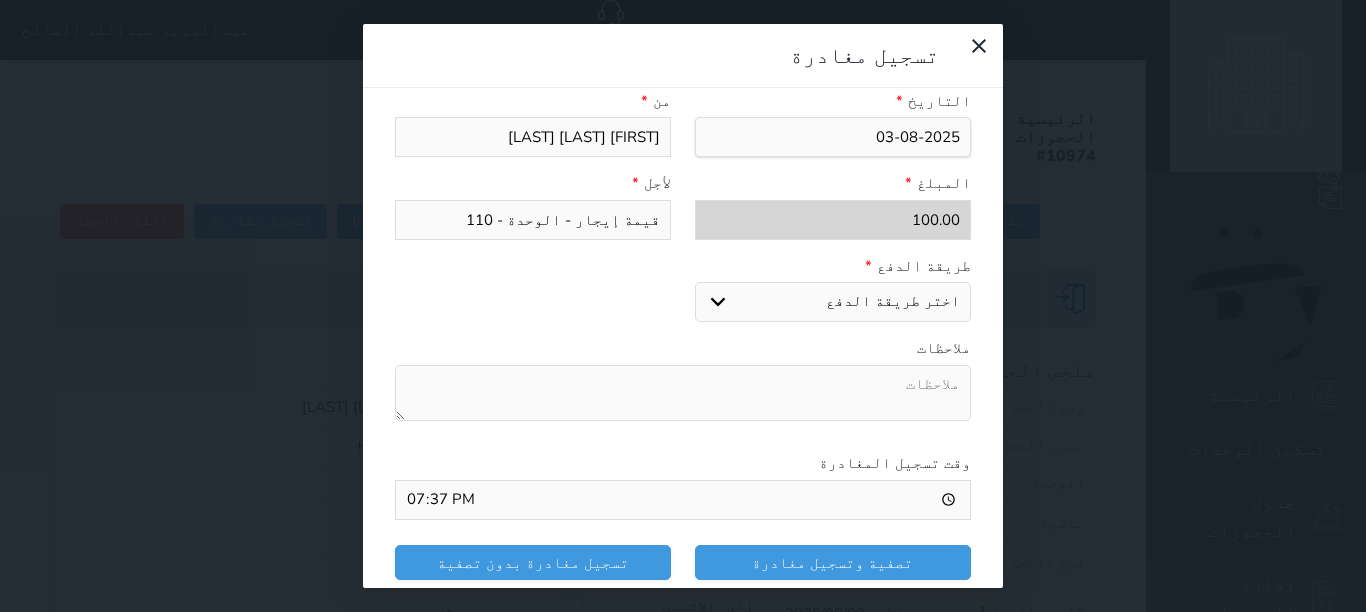 click on "اختر طريقة الدفع   دفع نقدى   تحويل بنكى   مدى   بطاقة ائتمان" at bounding box center (833, 302) 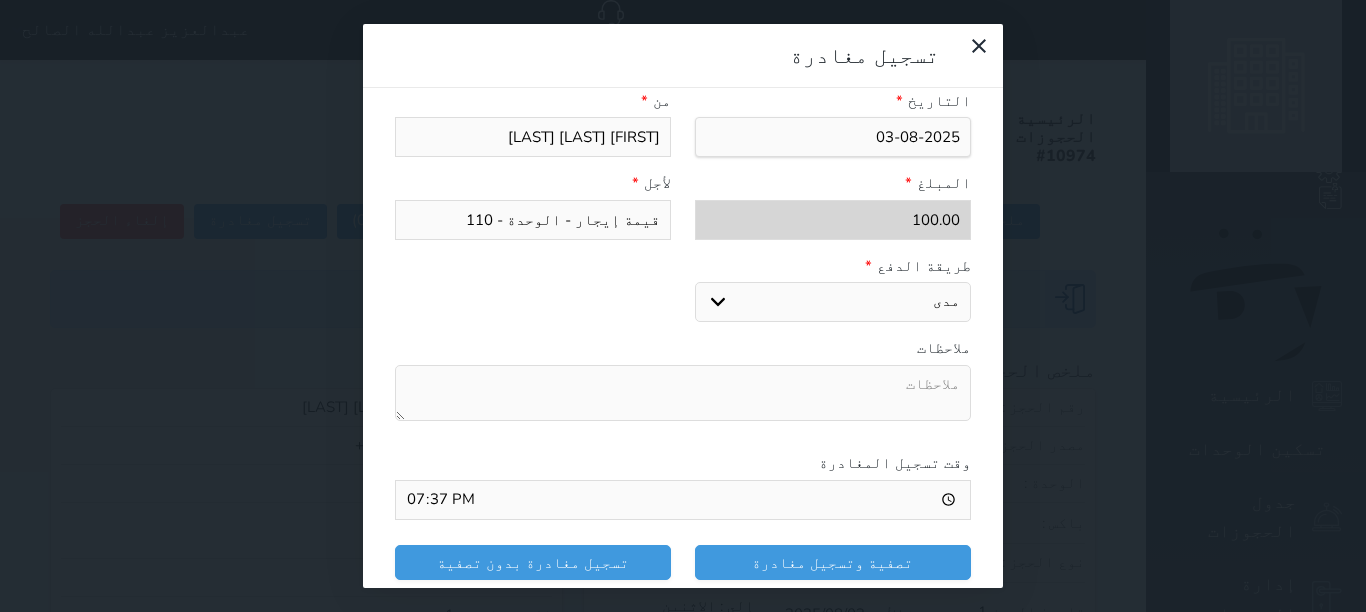 click on "اختر طريقة الدفع   دفع نقدى   تحويل بنكى   مدى   بطاقة ائتمان" at bounding box center [833, 302] 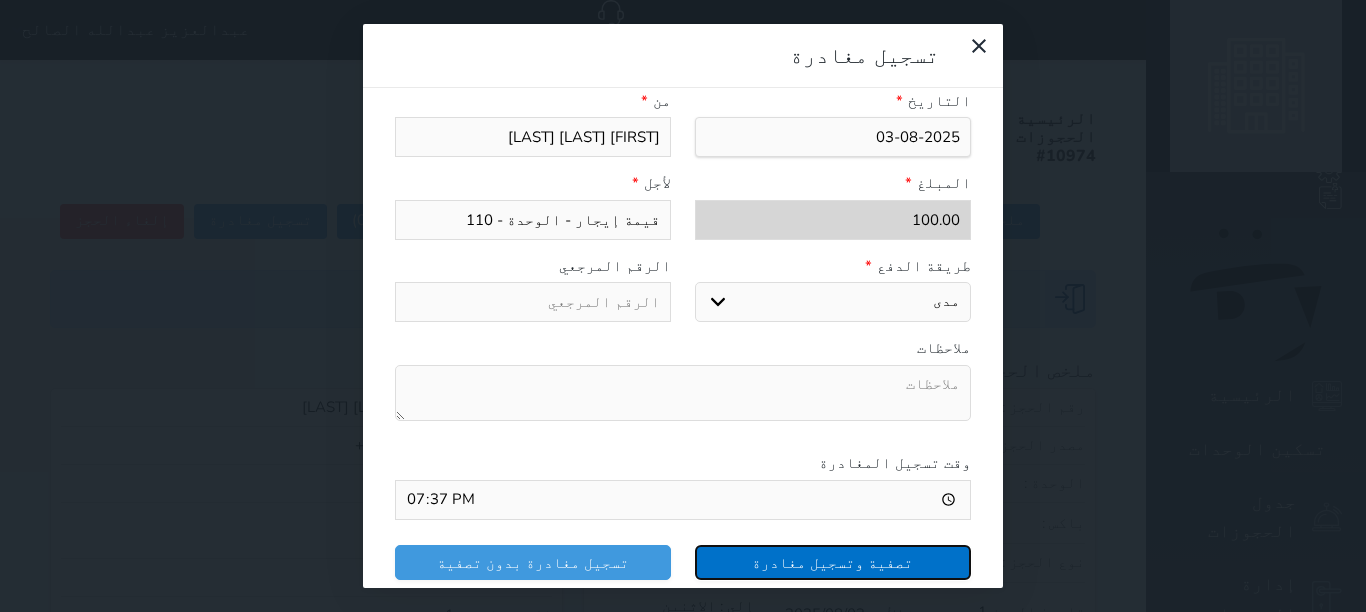 click on "تصفية وتسجيل مغادرة" at bounding box center [833, 562] 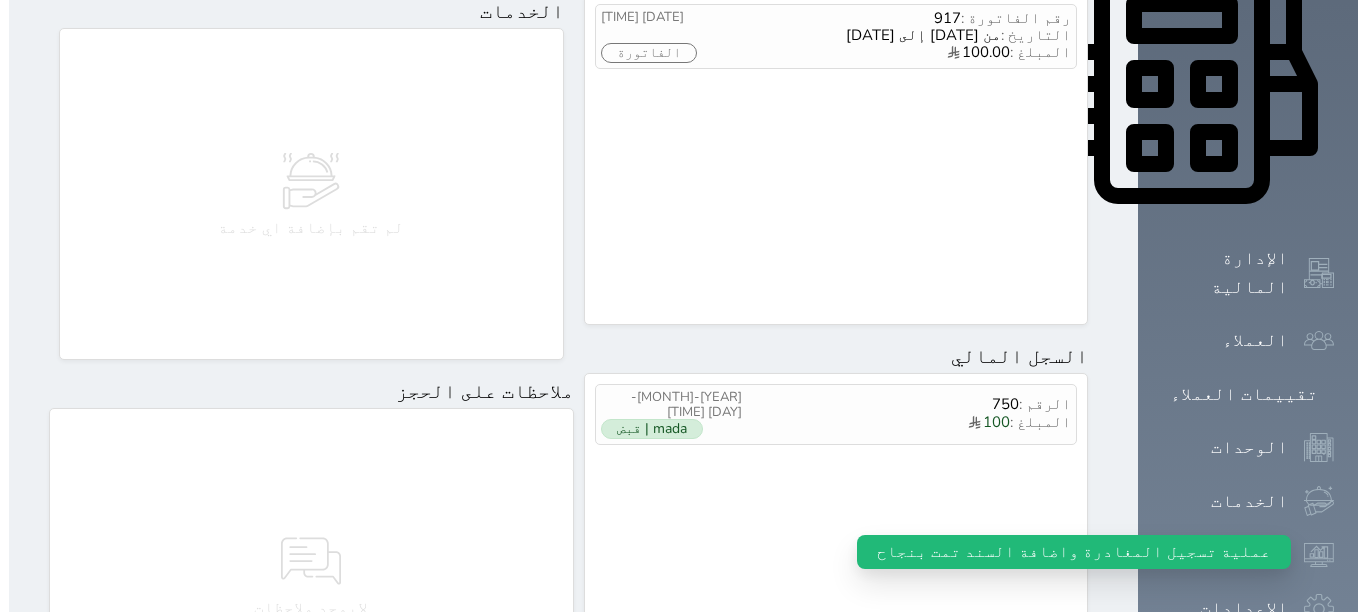 scroll, scrollTop: 845, scrollLeft: 0, axis: vertical 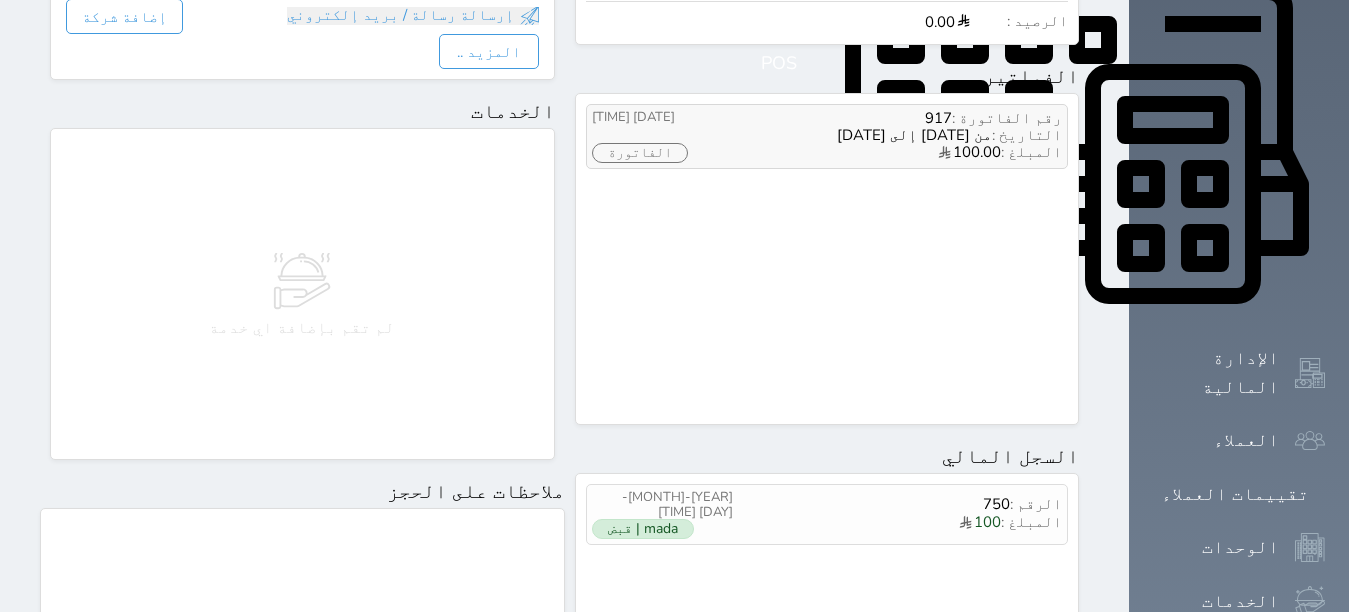 click on "الفاتورة" at bounding box center [640, 153] 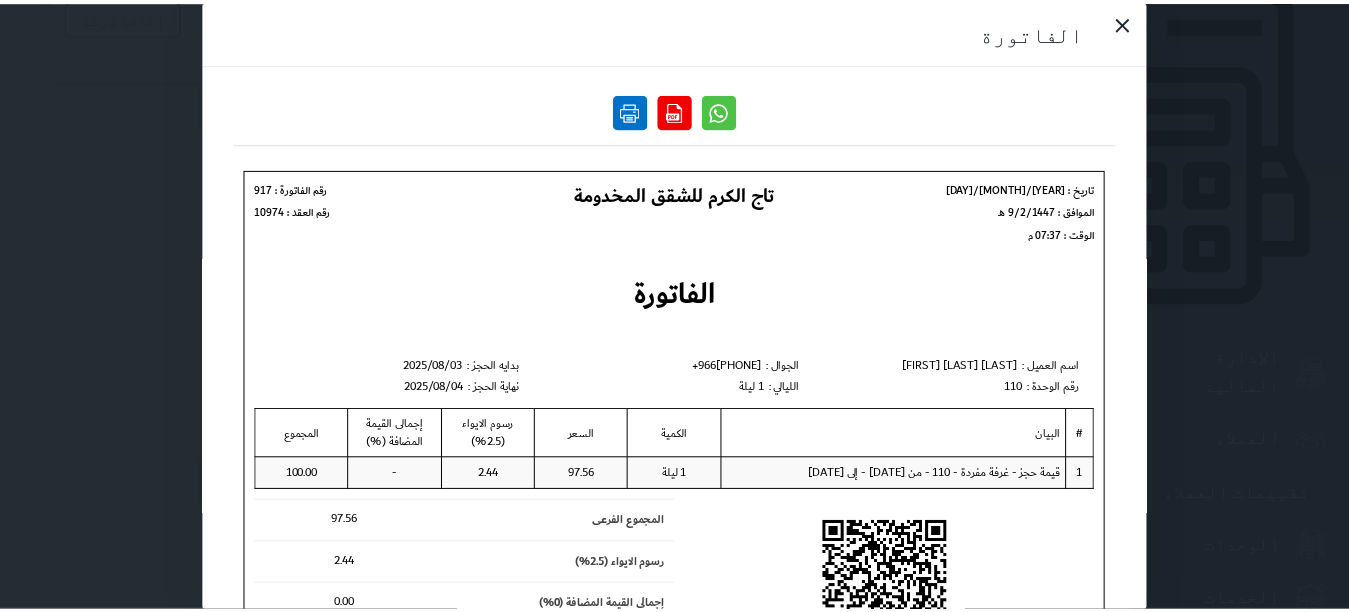 scroll, scrollTop: 0, scrollLeft: 0, axis: both 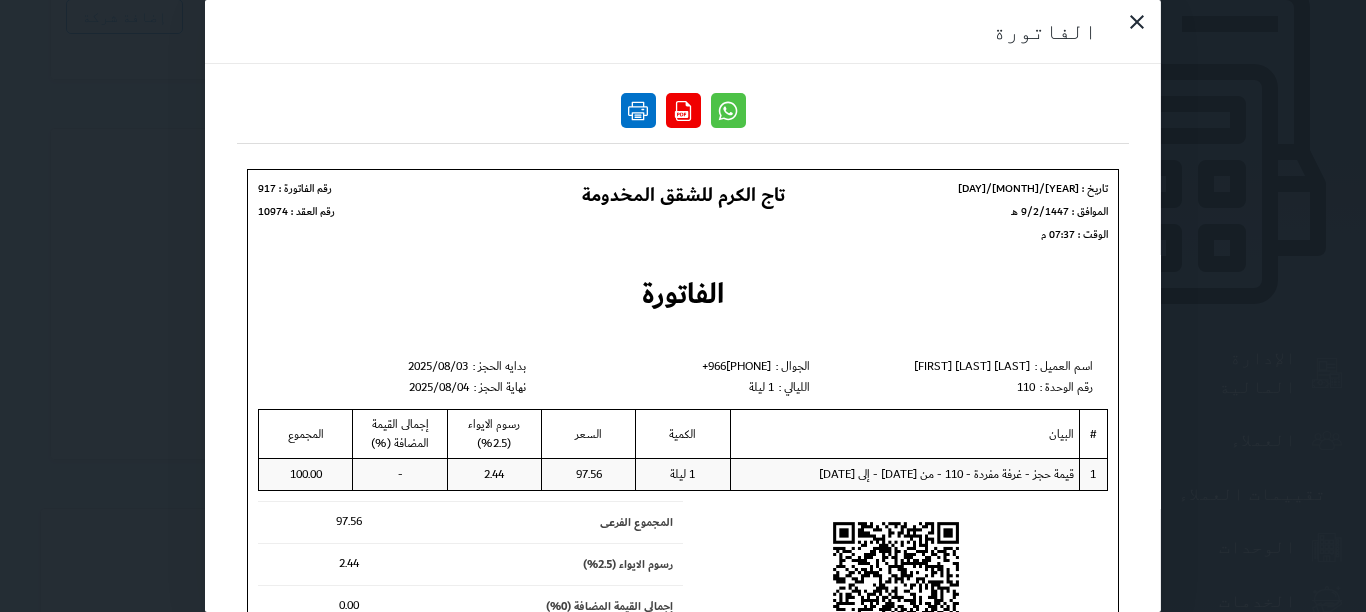 click at bounding box center [638, 110] 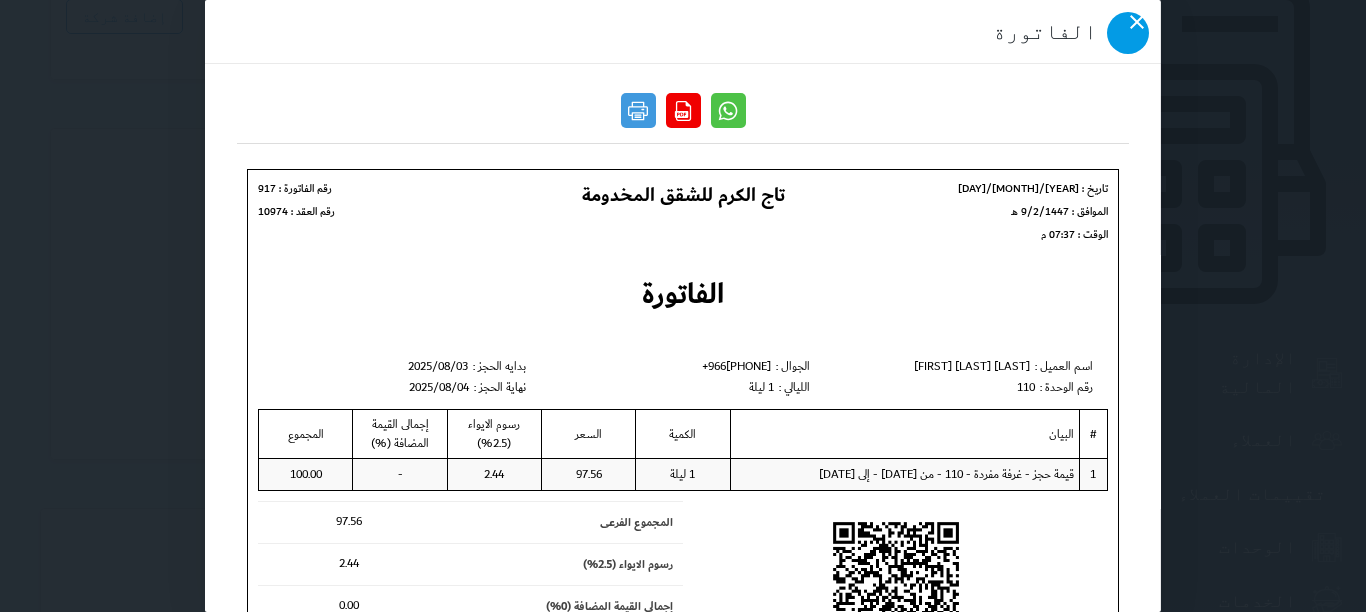 click 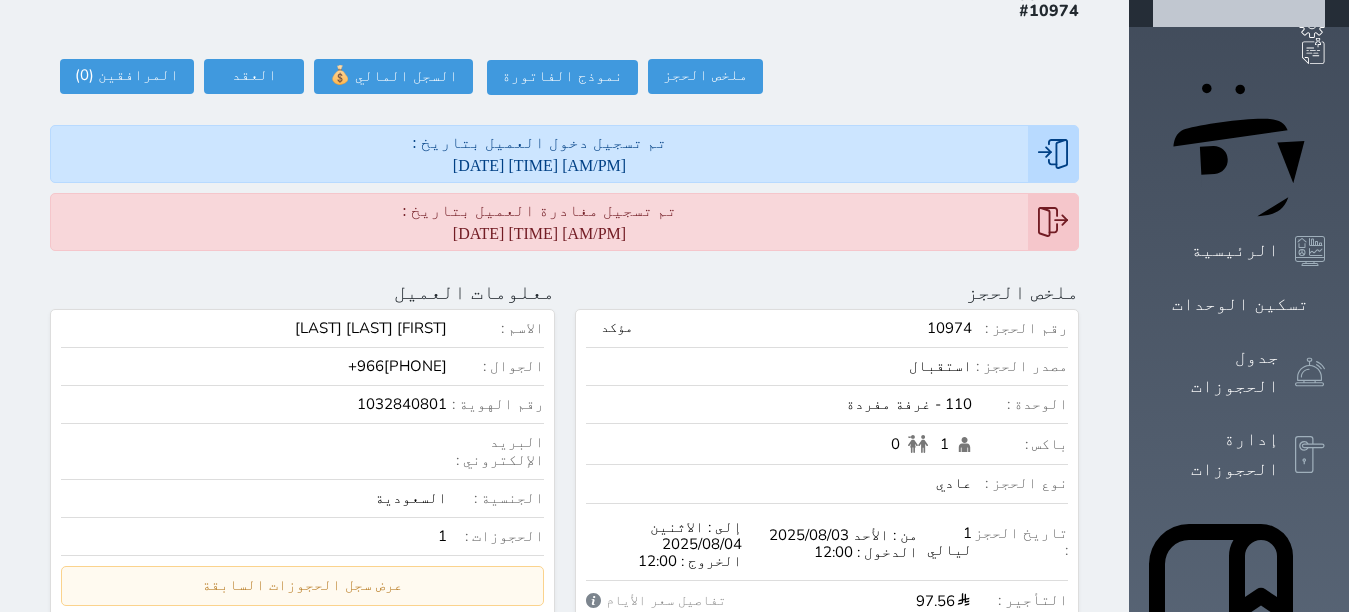 scroll, scrollTop: 0, scrollLeft: 0, axis: both 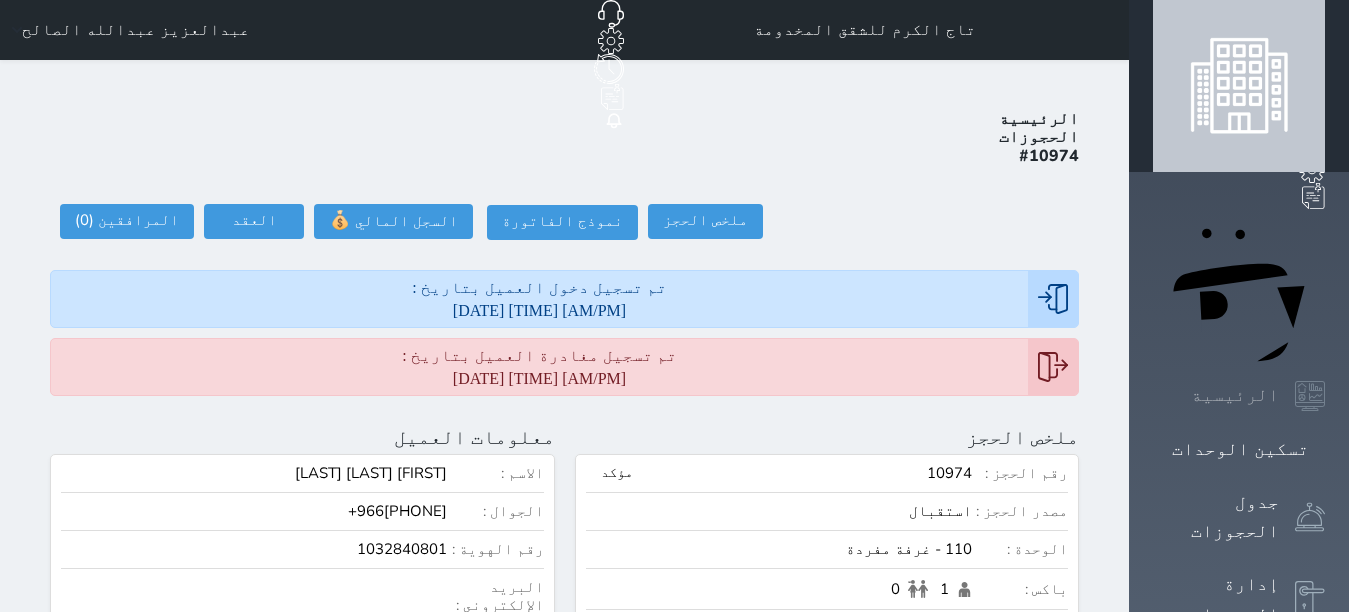 click on "الرئيسية" at bounding box center [1235, 395] 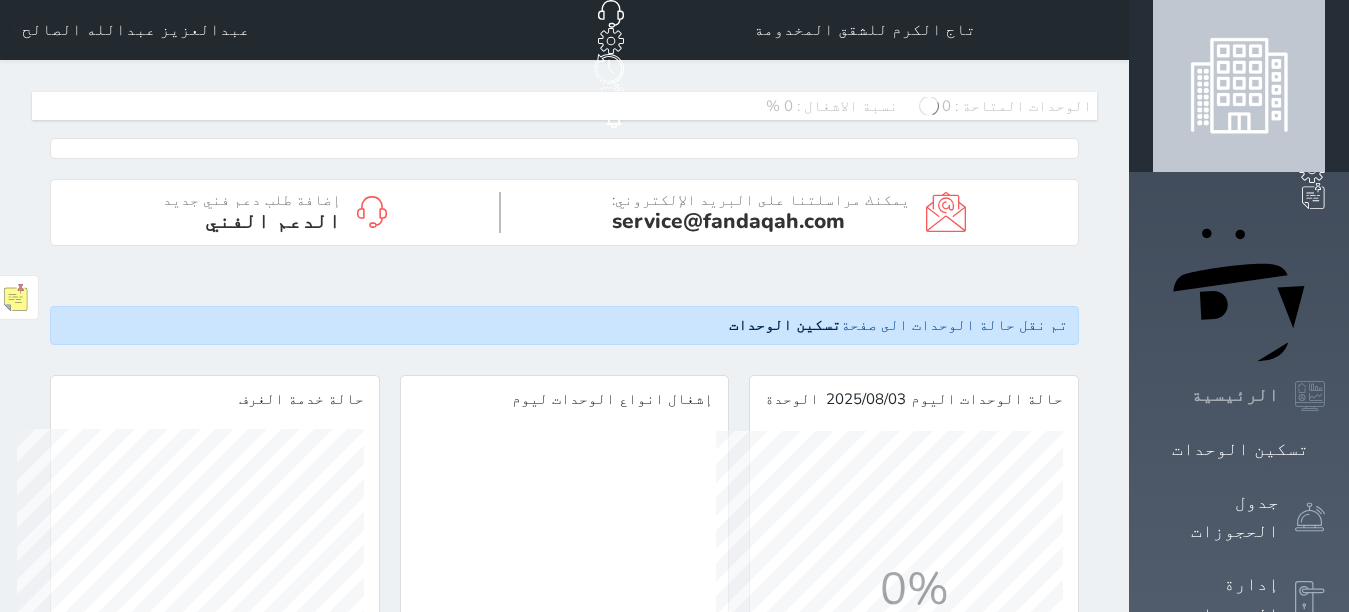scroll, scrollTop: 999653, scrollLeft: 999653, axis: both 